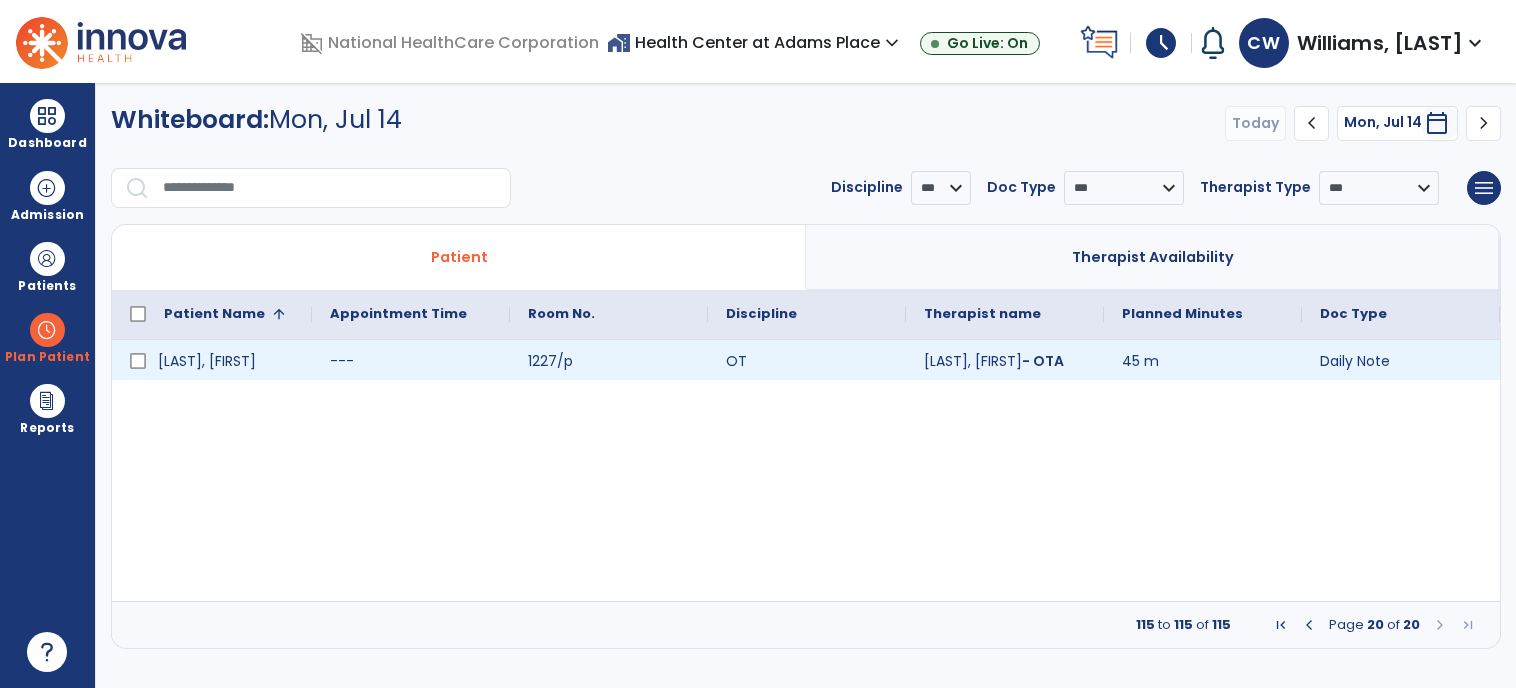 scroll, scrollTop: 0, scrollLeft: 0, axis: both 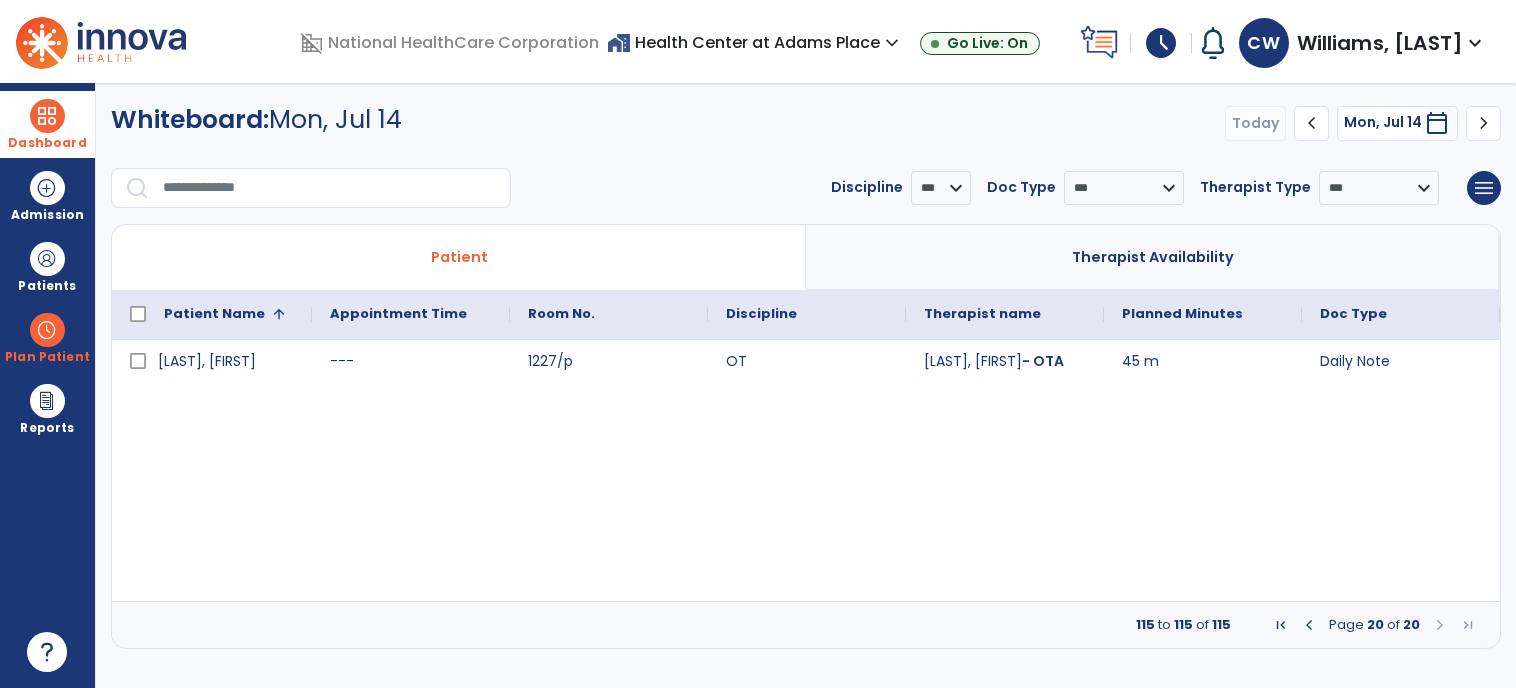 click at bounding box center (47, 116) 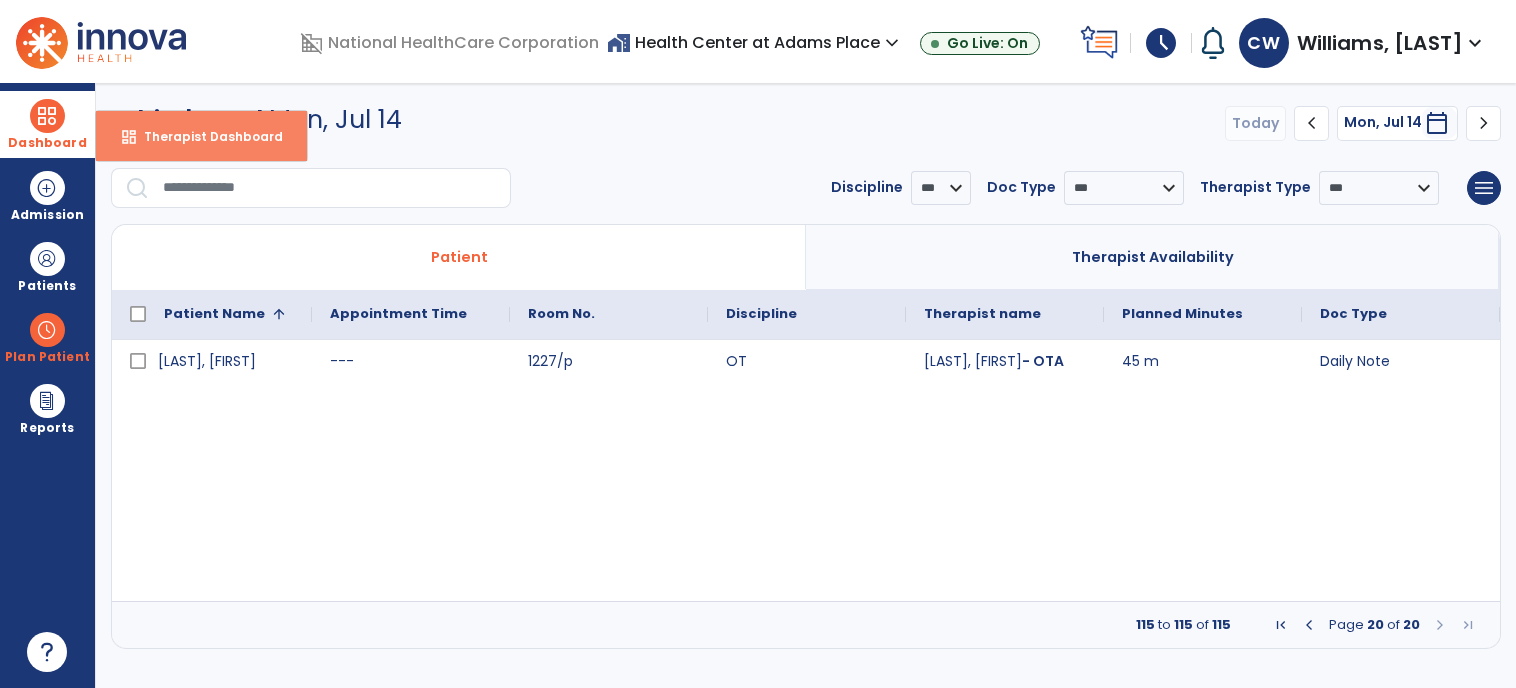 click on "Therapist Dashboard" at bounding box center [205, 136] 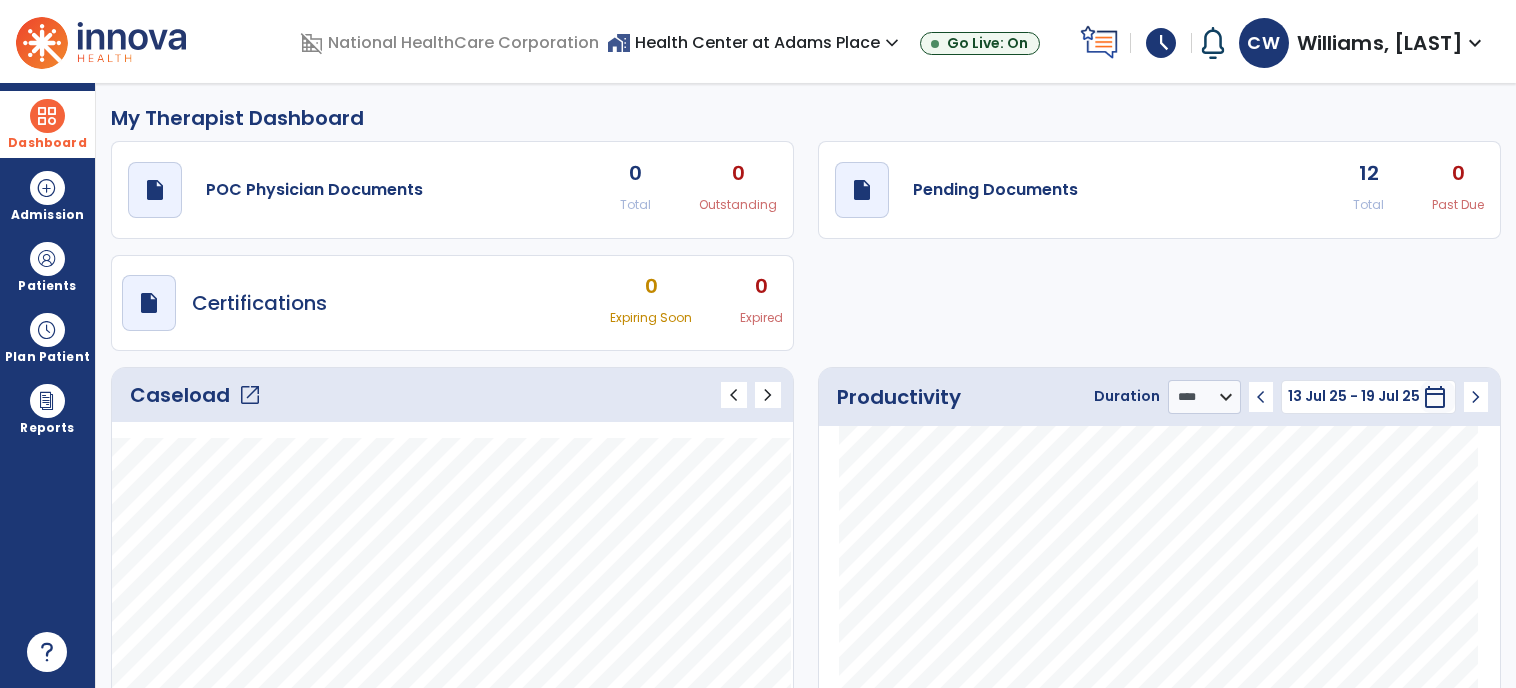 click on "open_in_new" 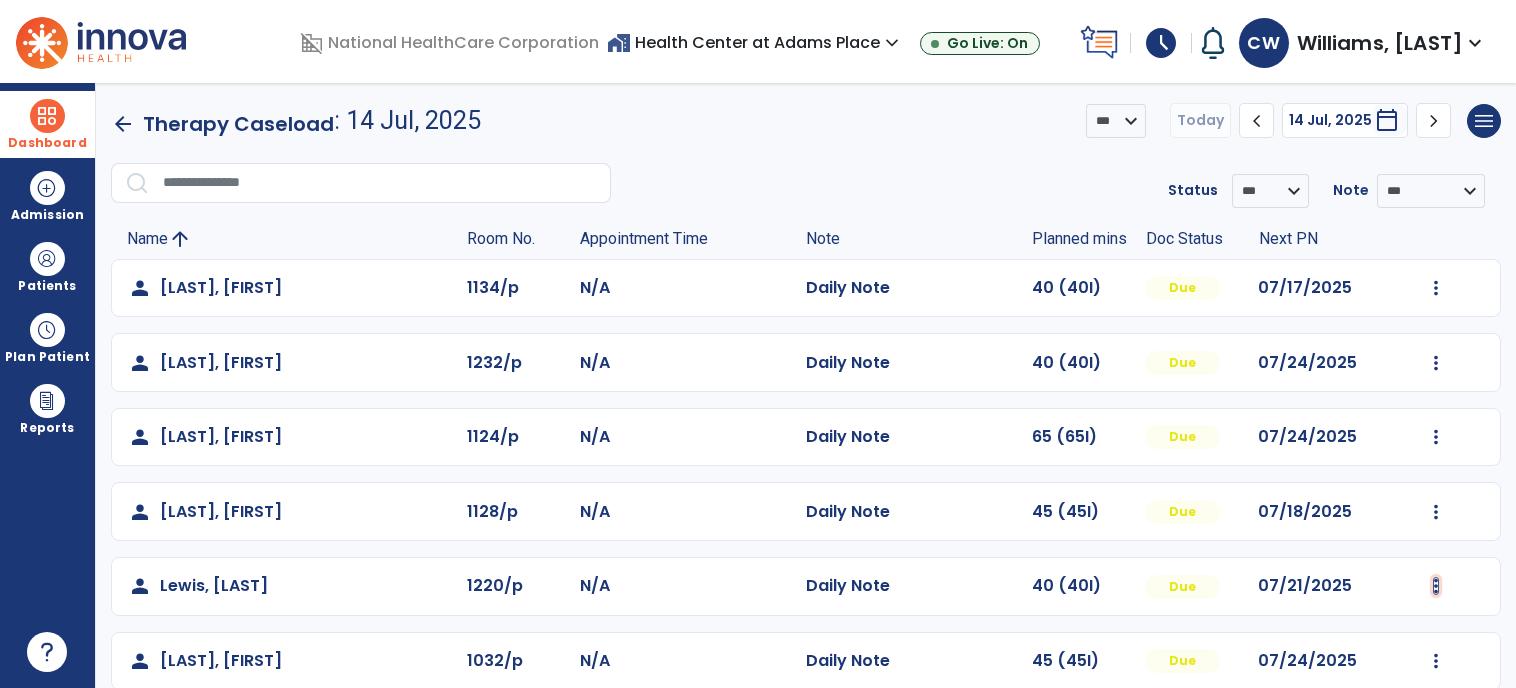 click at bounding box center [1436, 288] 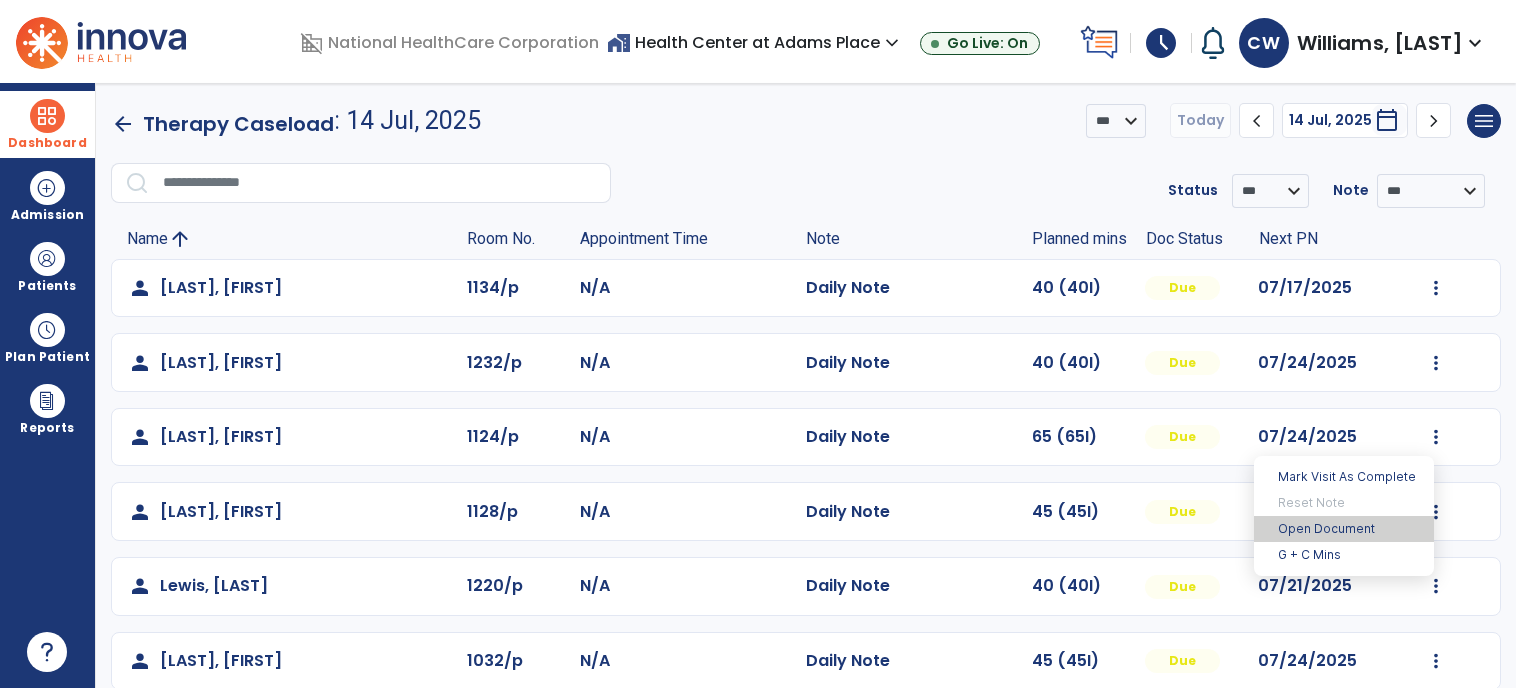 click on "Open Document" at bounding box center (1344, 529) 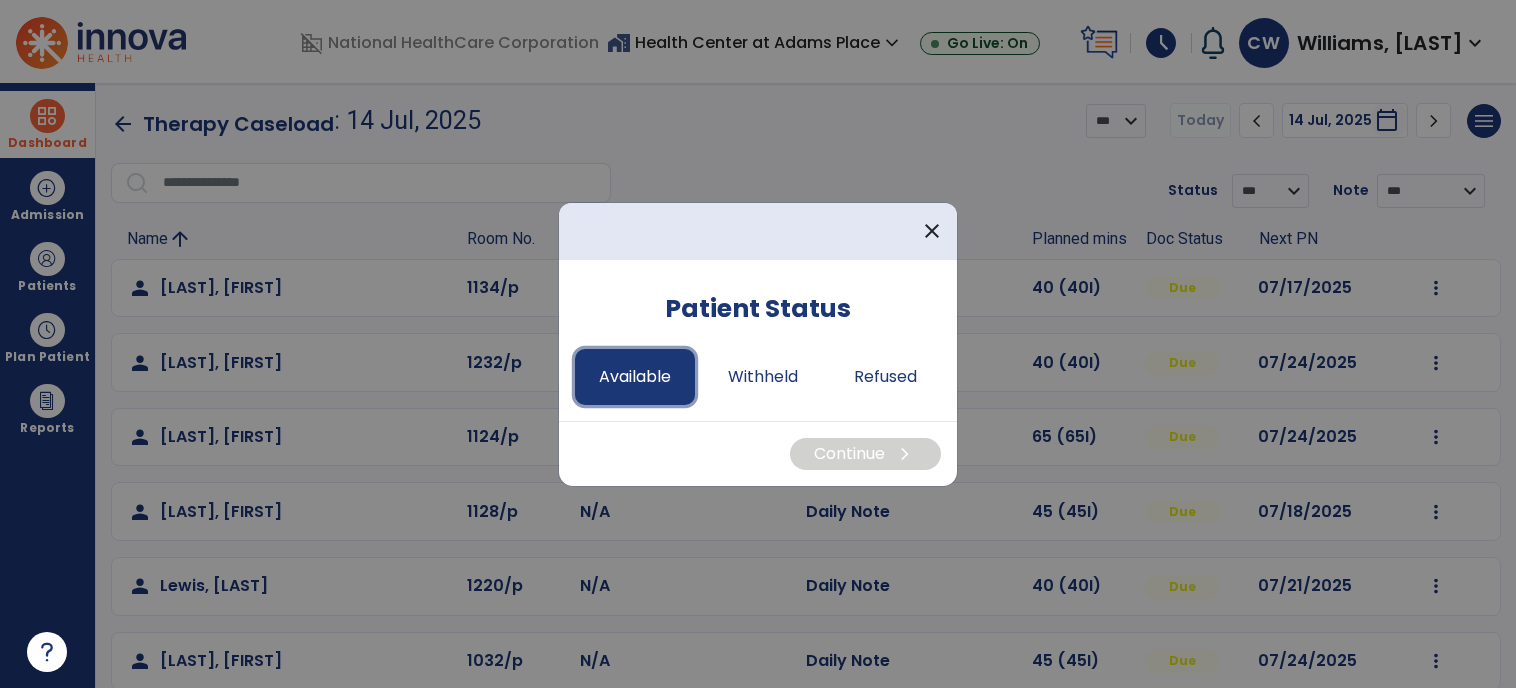click on "Available" at bounding box center [635, 377] 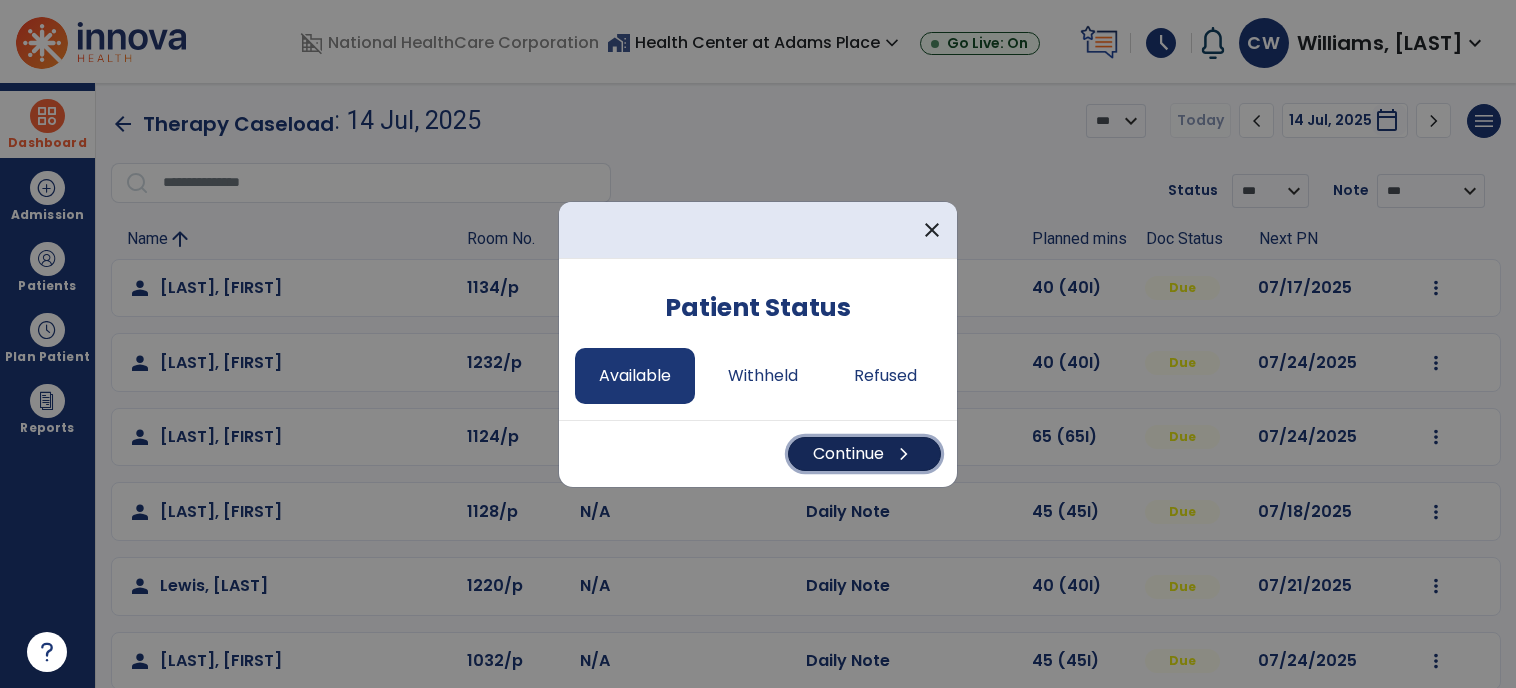 click on "Continue   chevron_right" at bounding box center (864, 454) 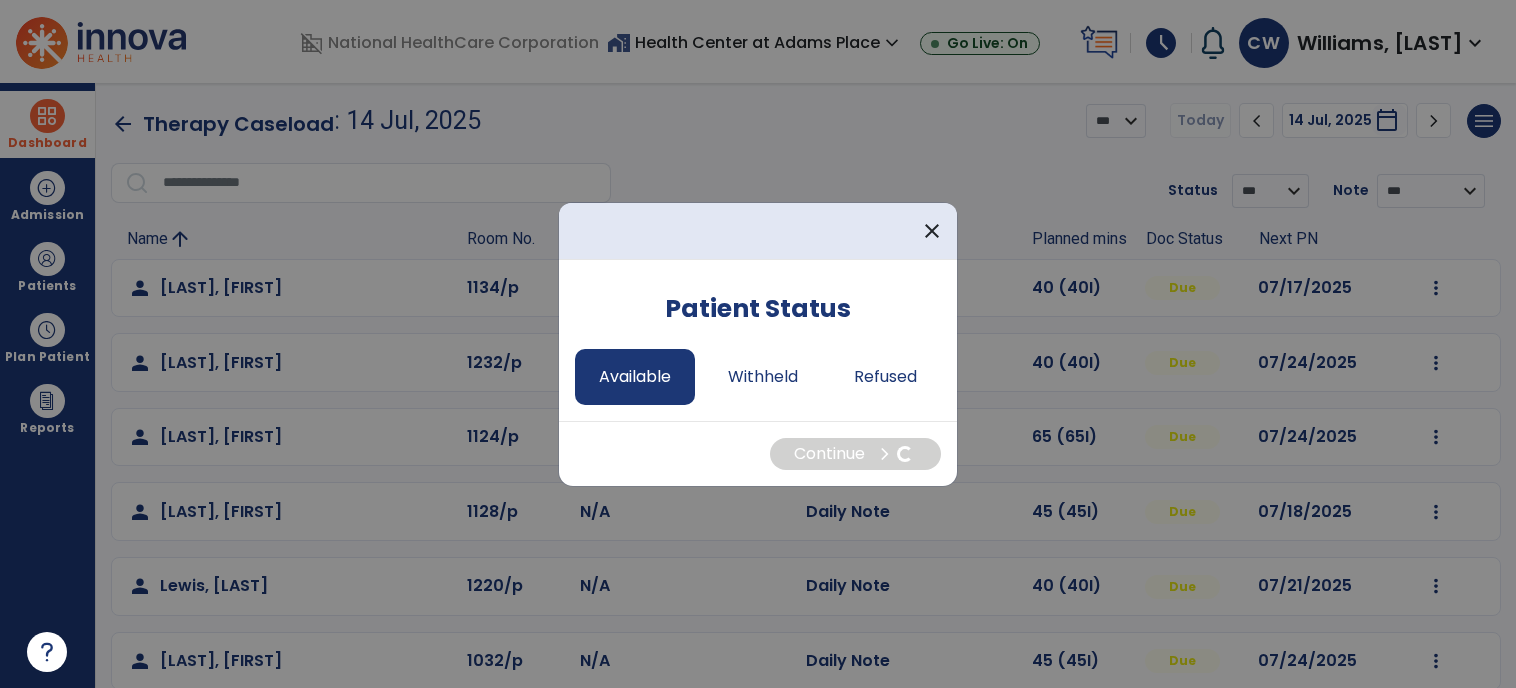 select on "*" 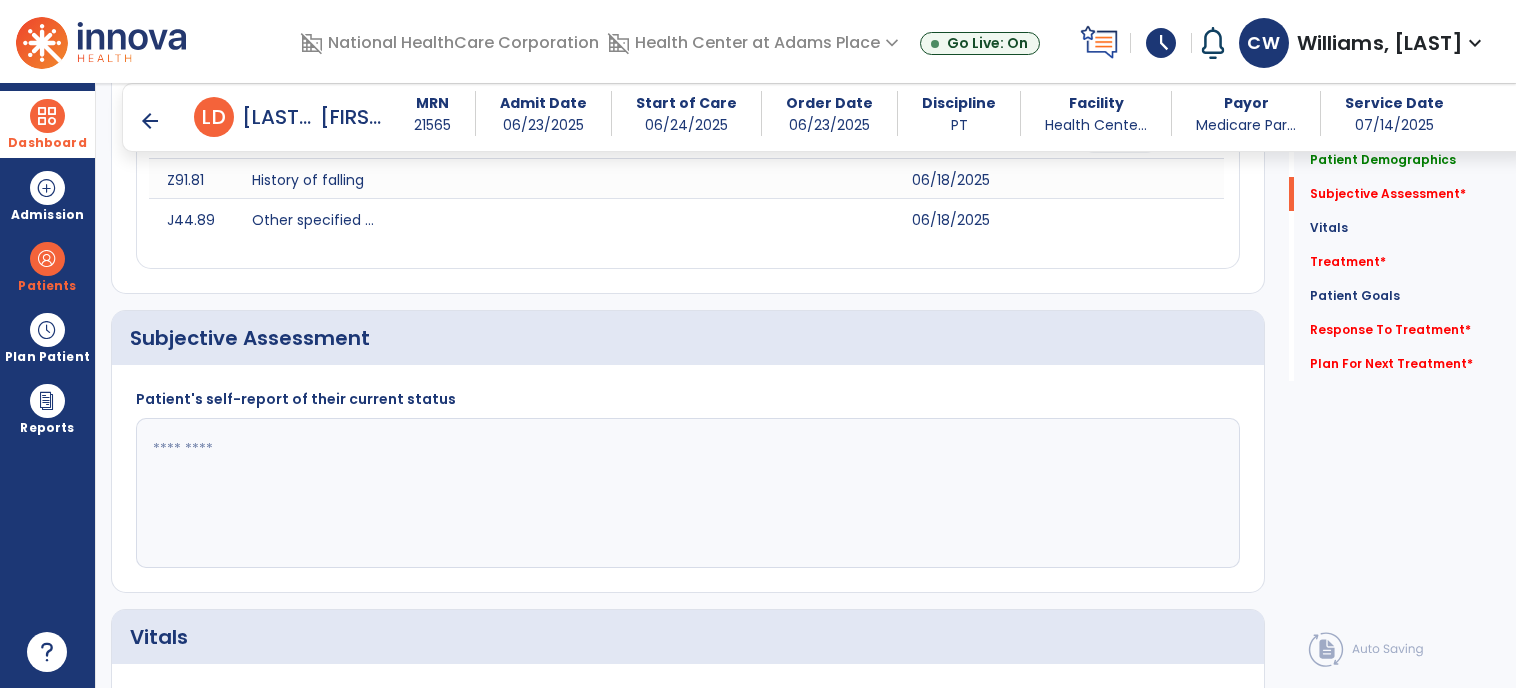 scroll, scrollTop: 334, scrollLeft: 0, axis: vertical 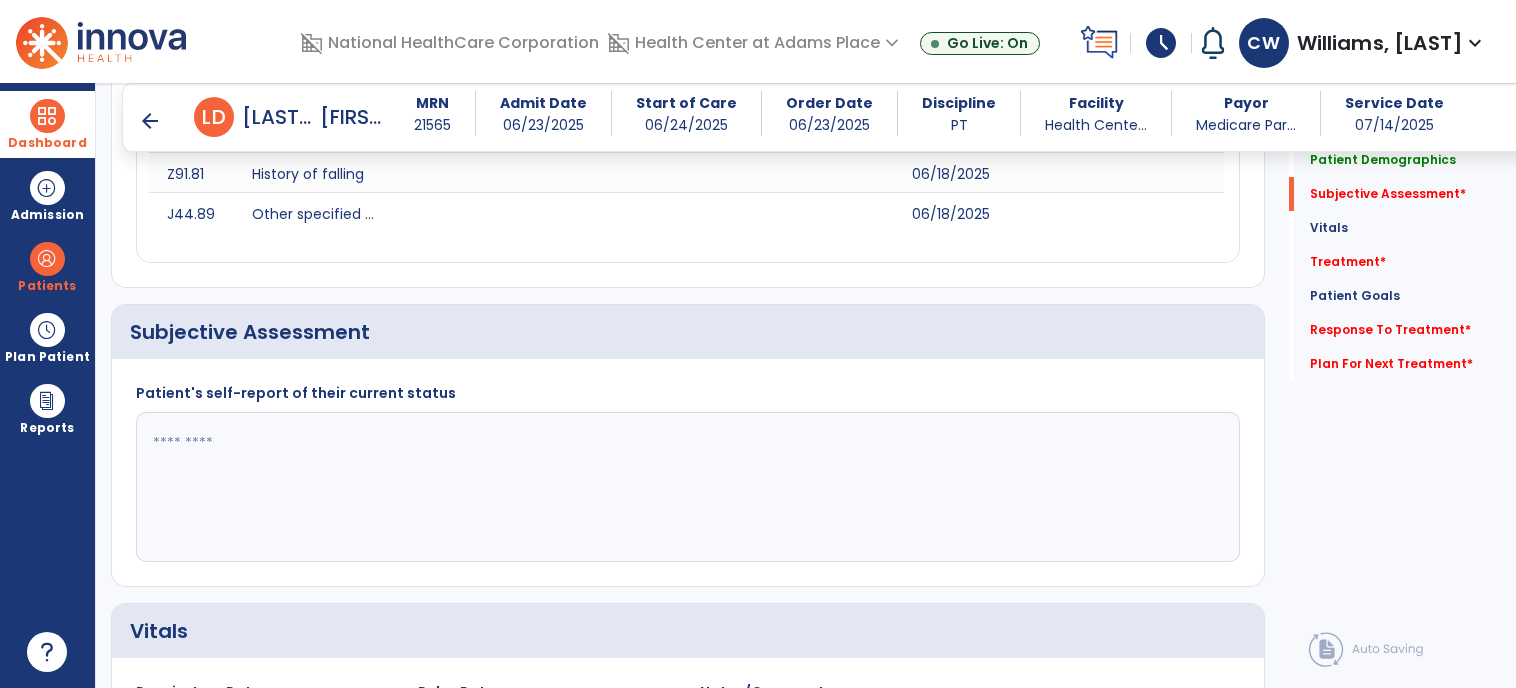 click 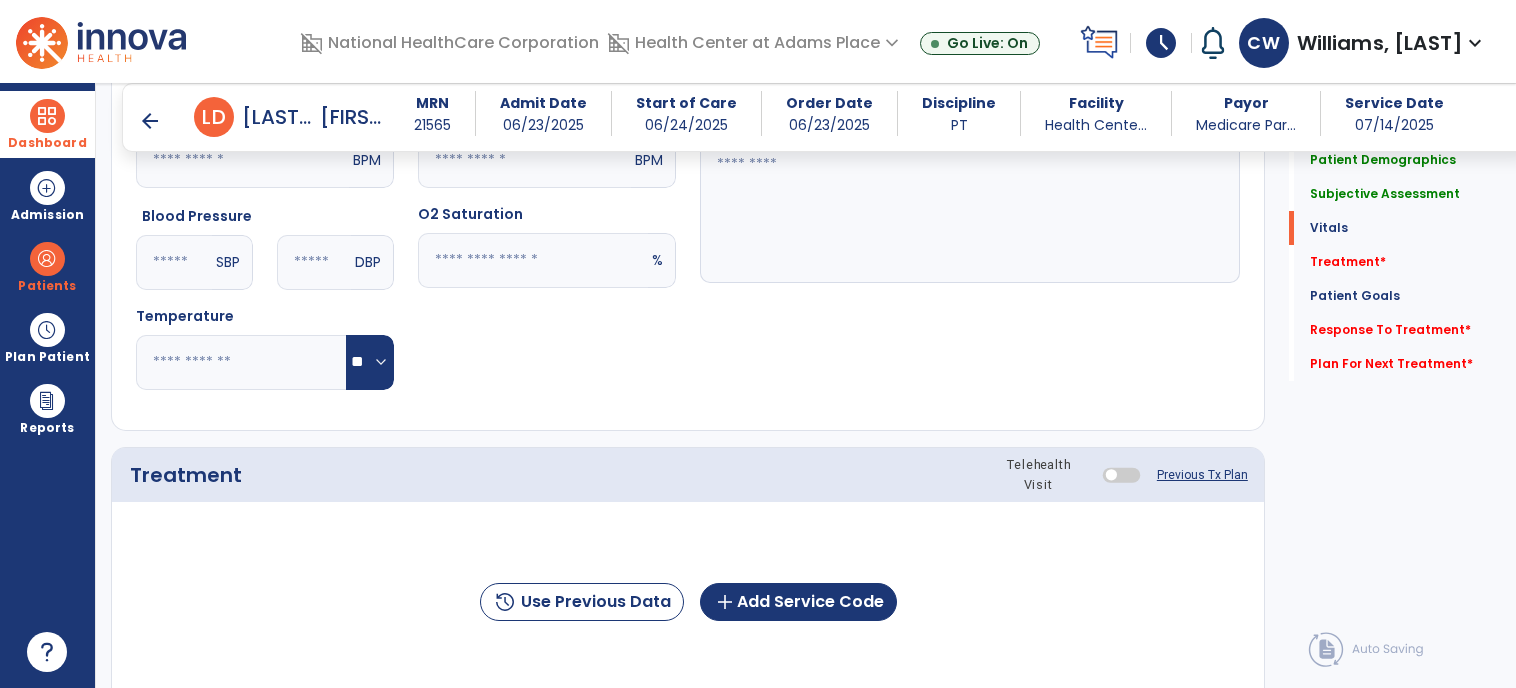 scroll, scrollTop: 934, scrollLeft: 0, axis: vertical 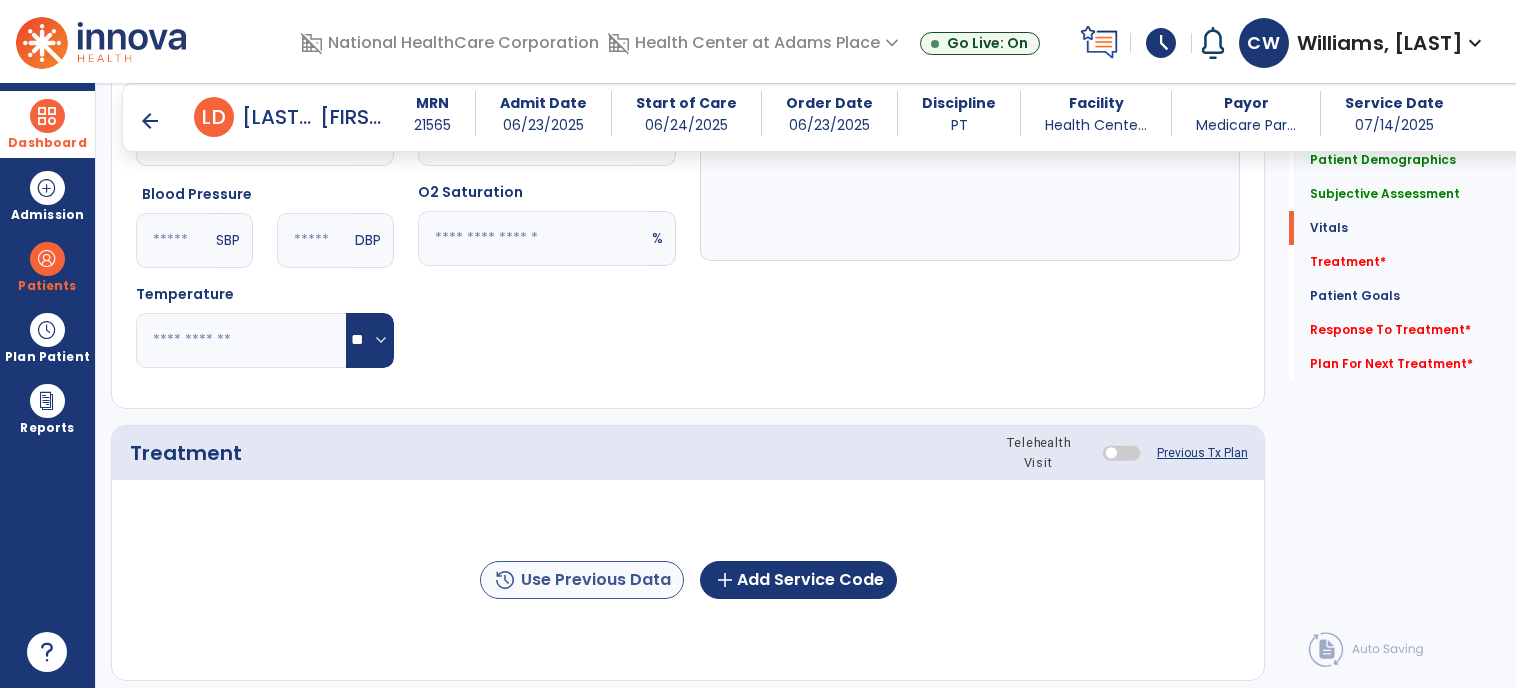 type on "**********" 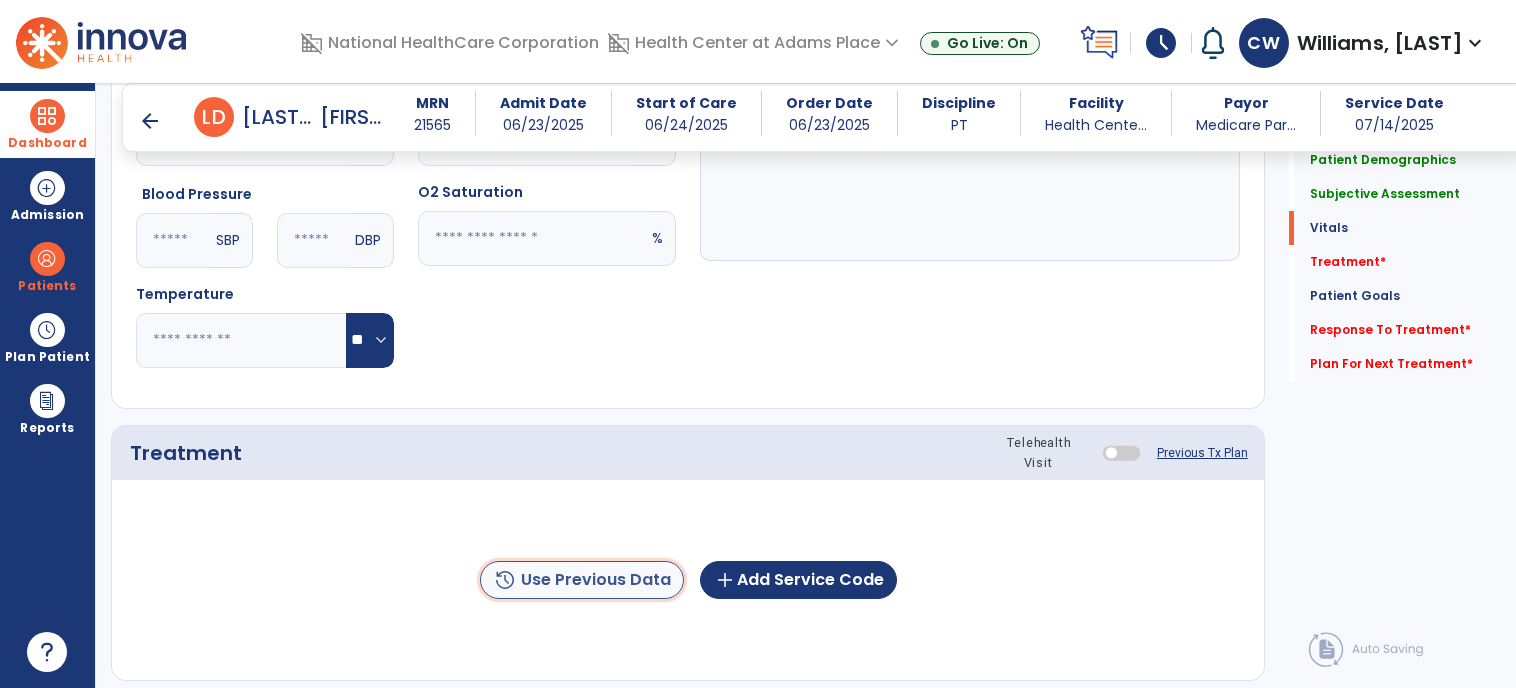 click on "history  Use Previous Data" 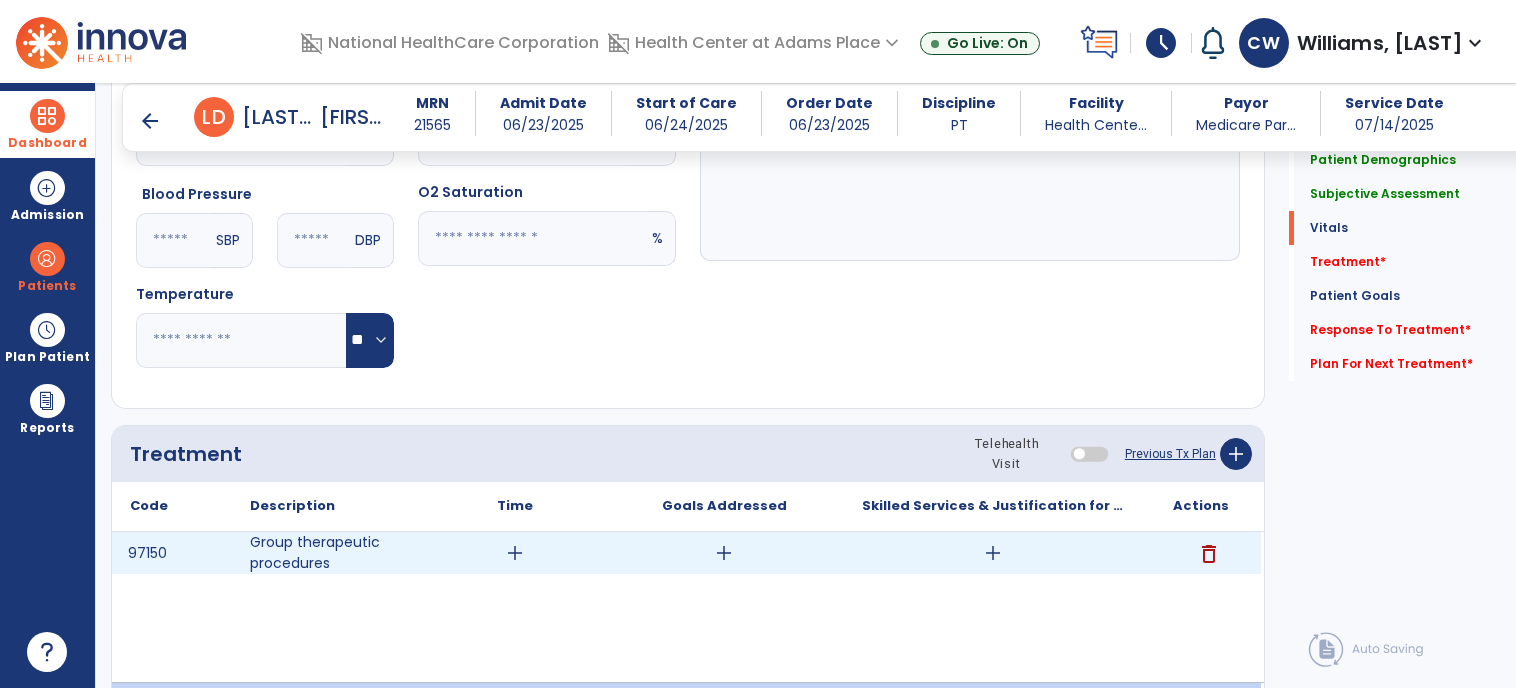 click on "delete" at bounding box center (1209, 554) 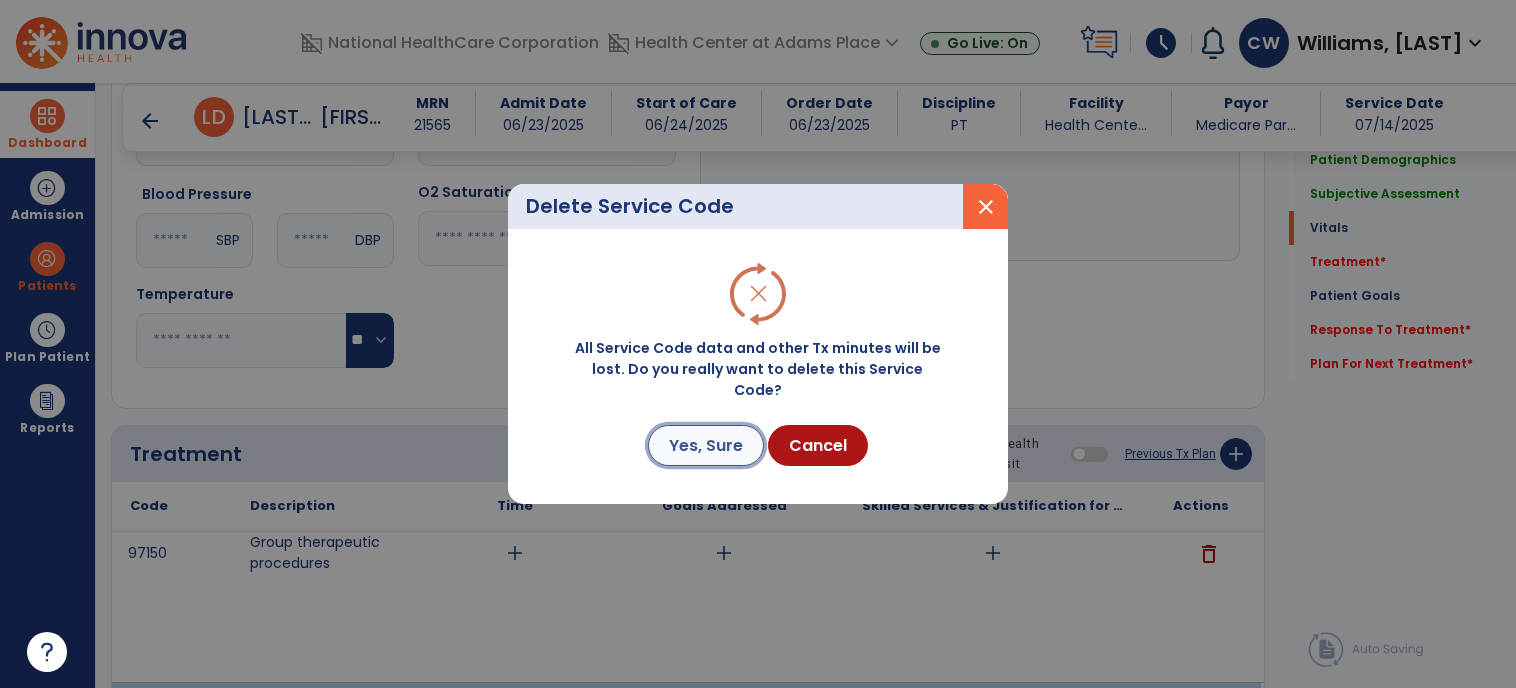 click on "Yes, Sure" at bounding box center [706, 445] 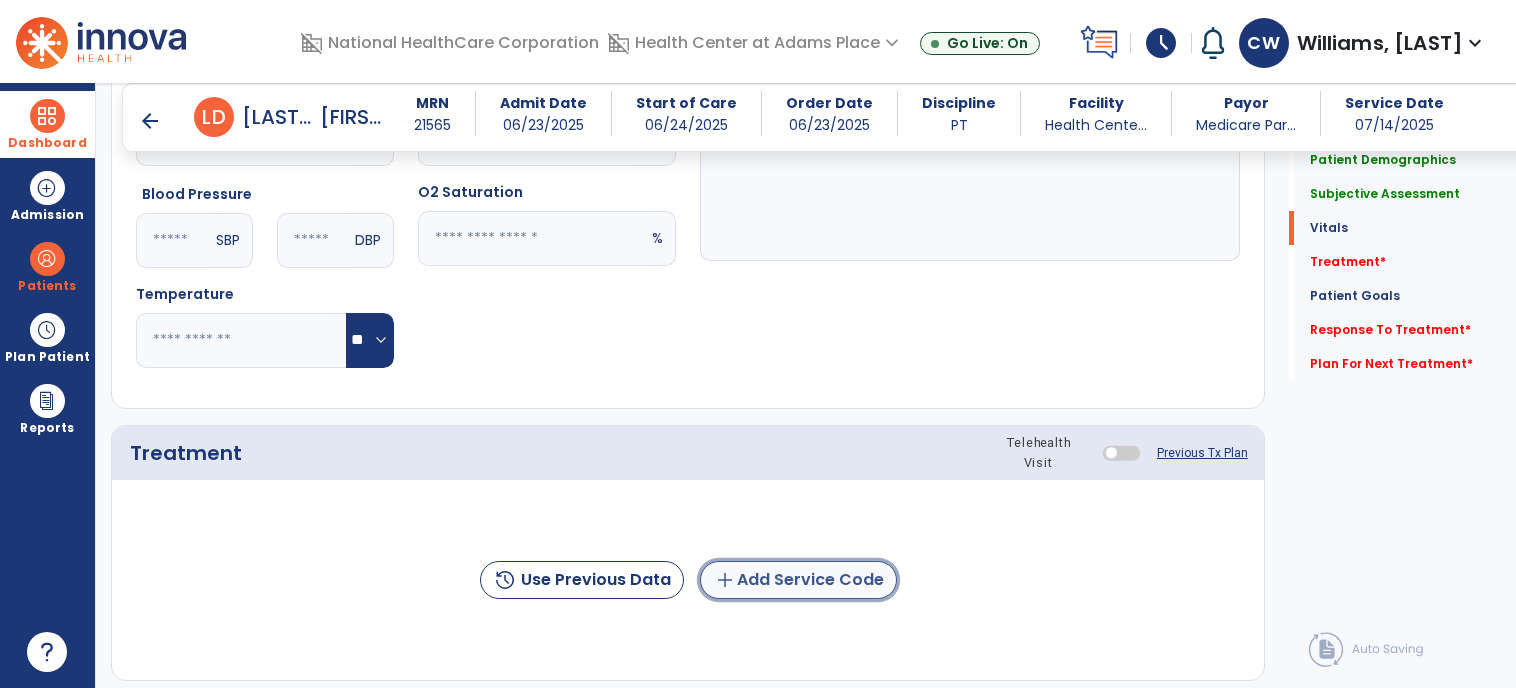 click on "add  Add Service Code" 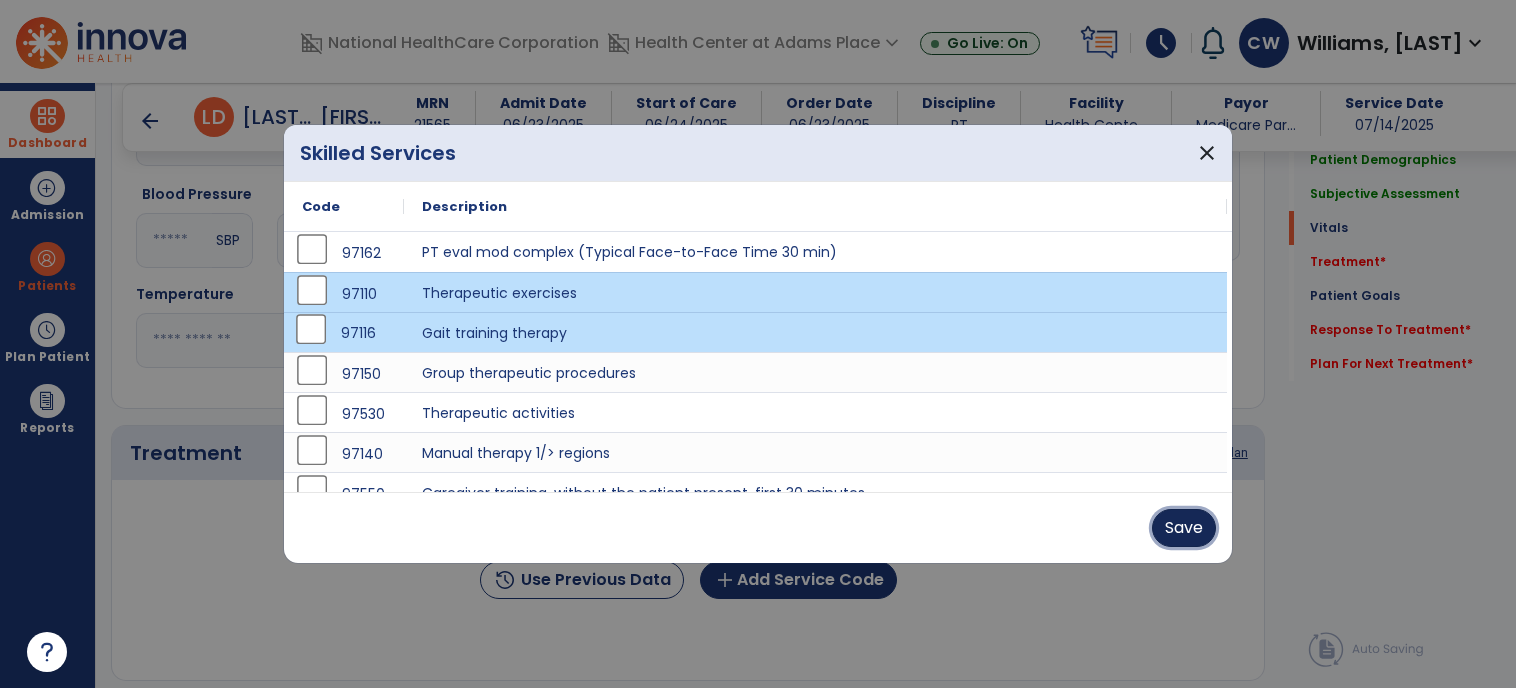 click on "Save" at bounding box center (1184, 528) 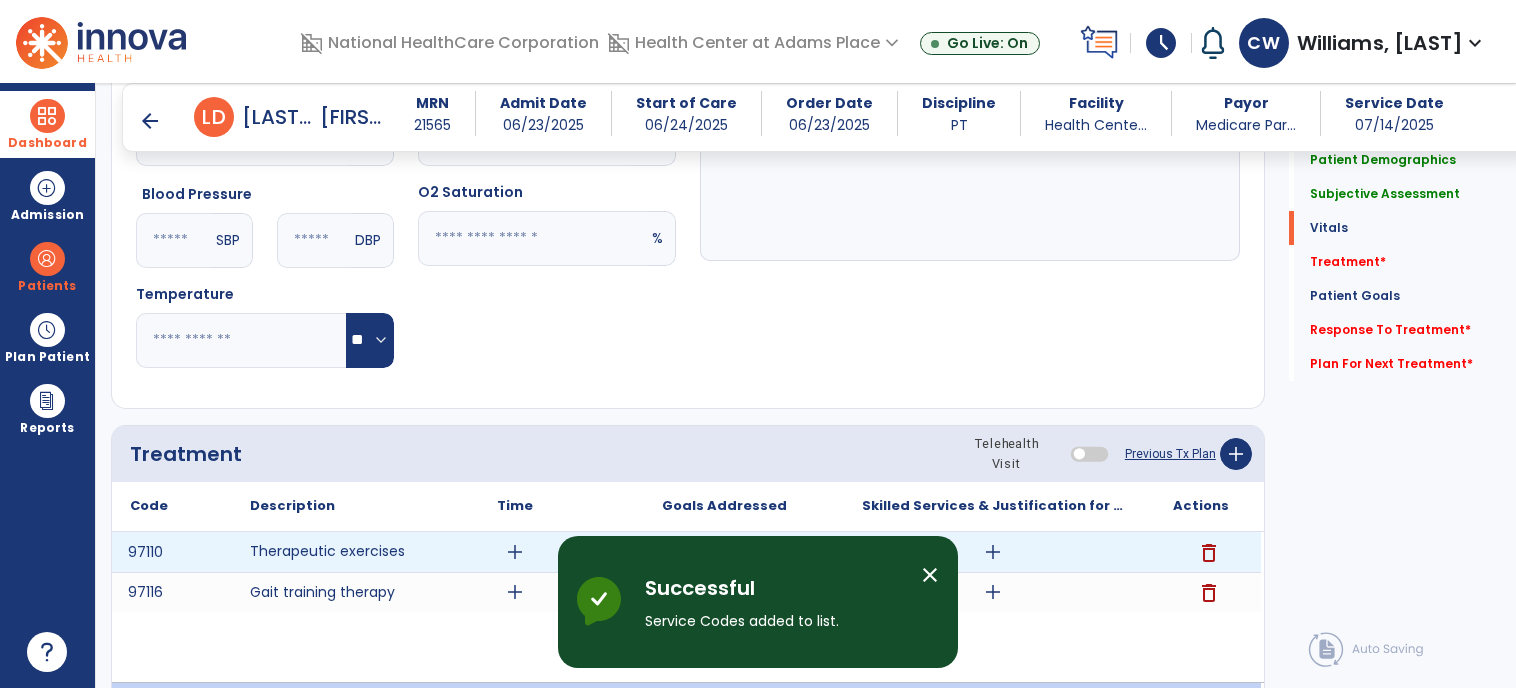 click on "add" at bounding box center [515, 552] 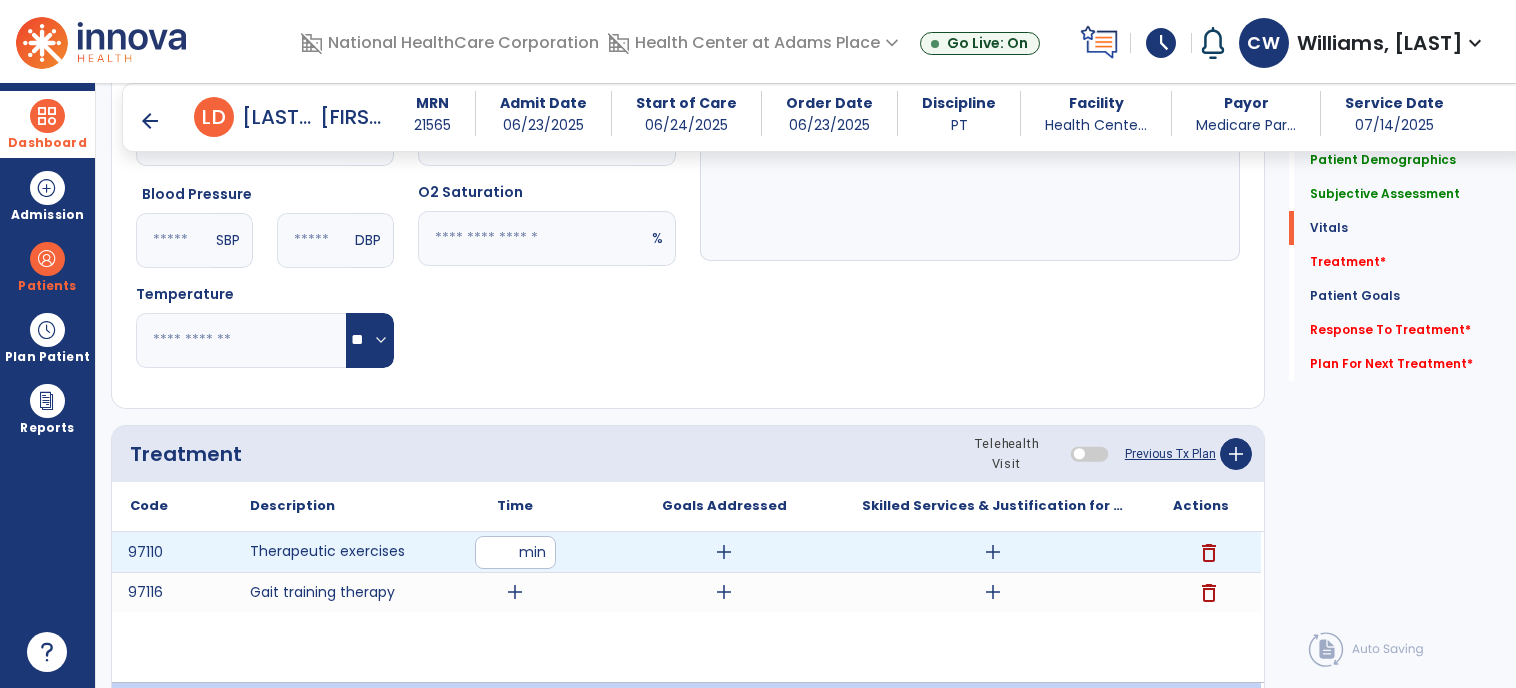 type on "**" 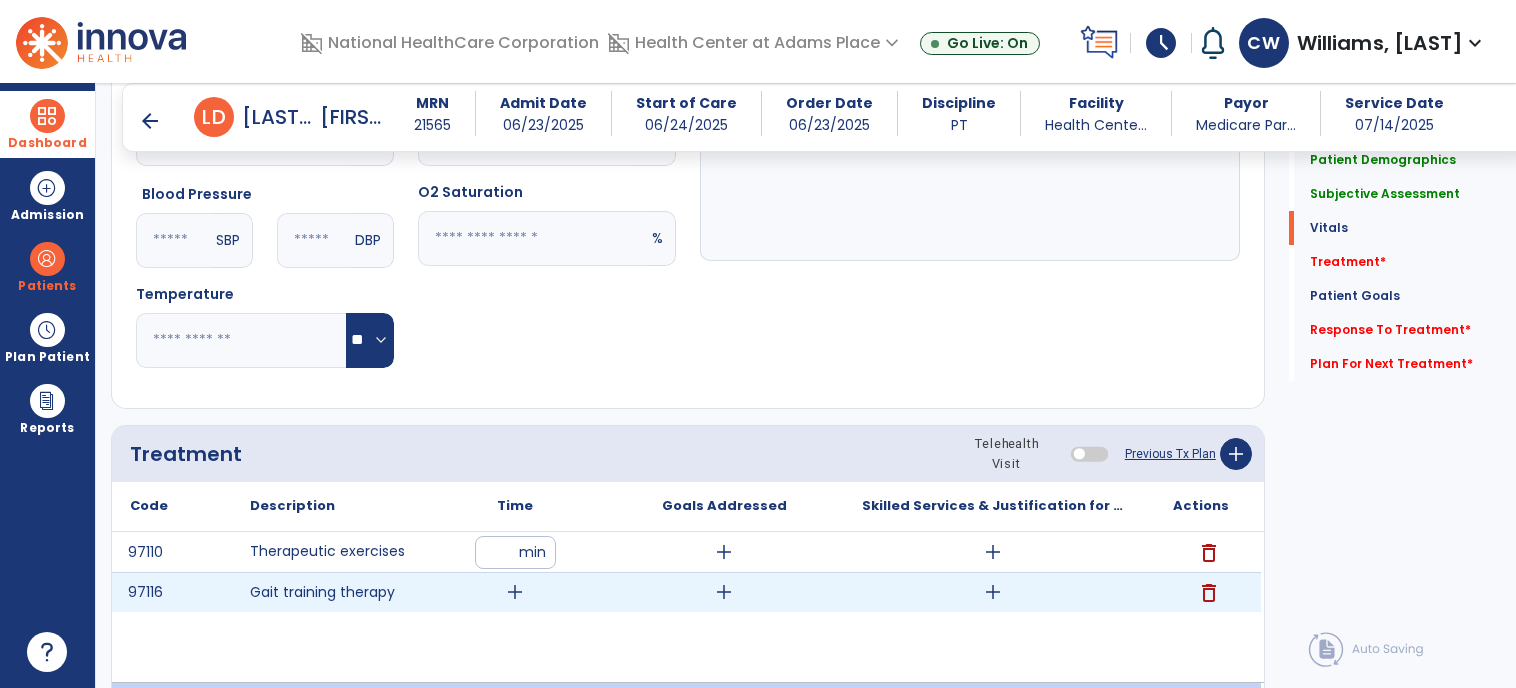 click on "add" at bounding box center [515, 592] 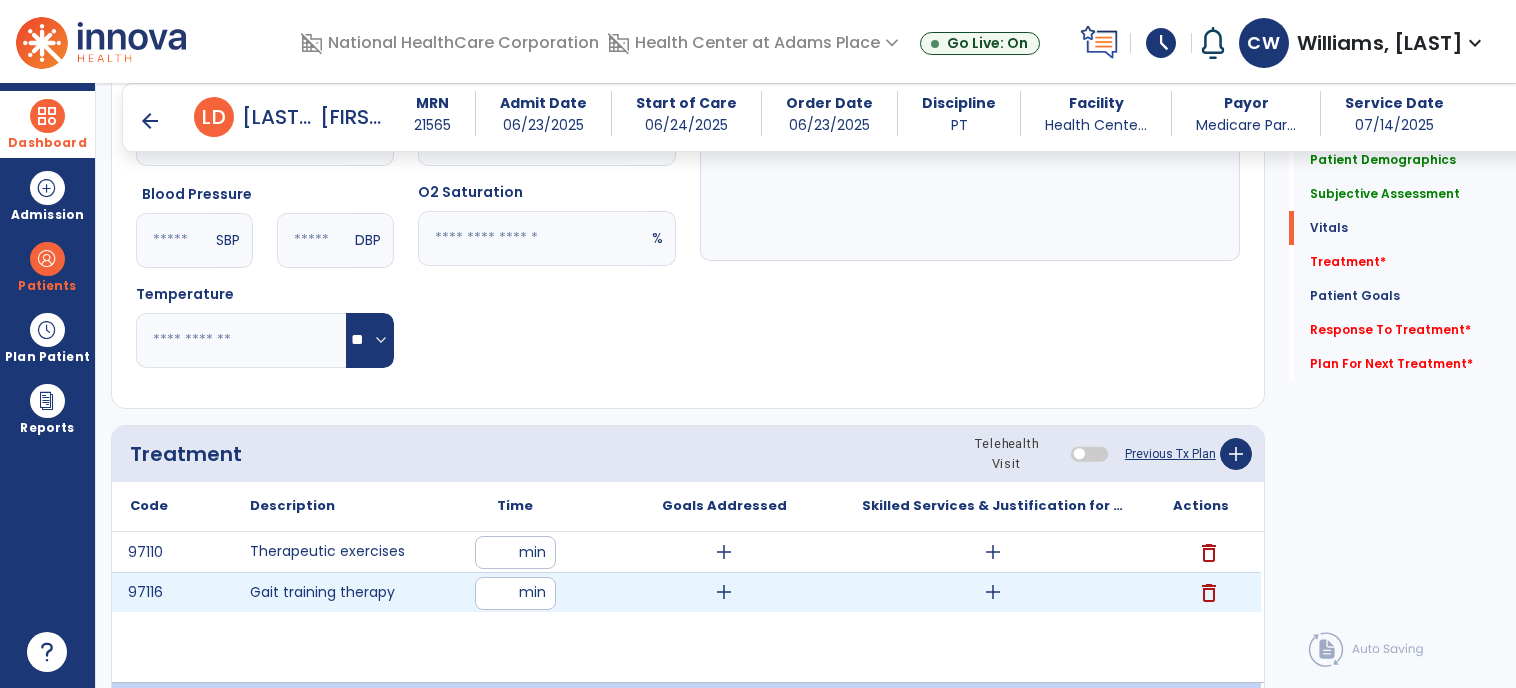 type on "**" 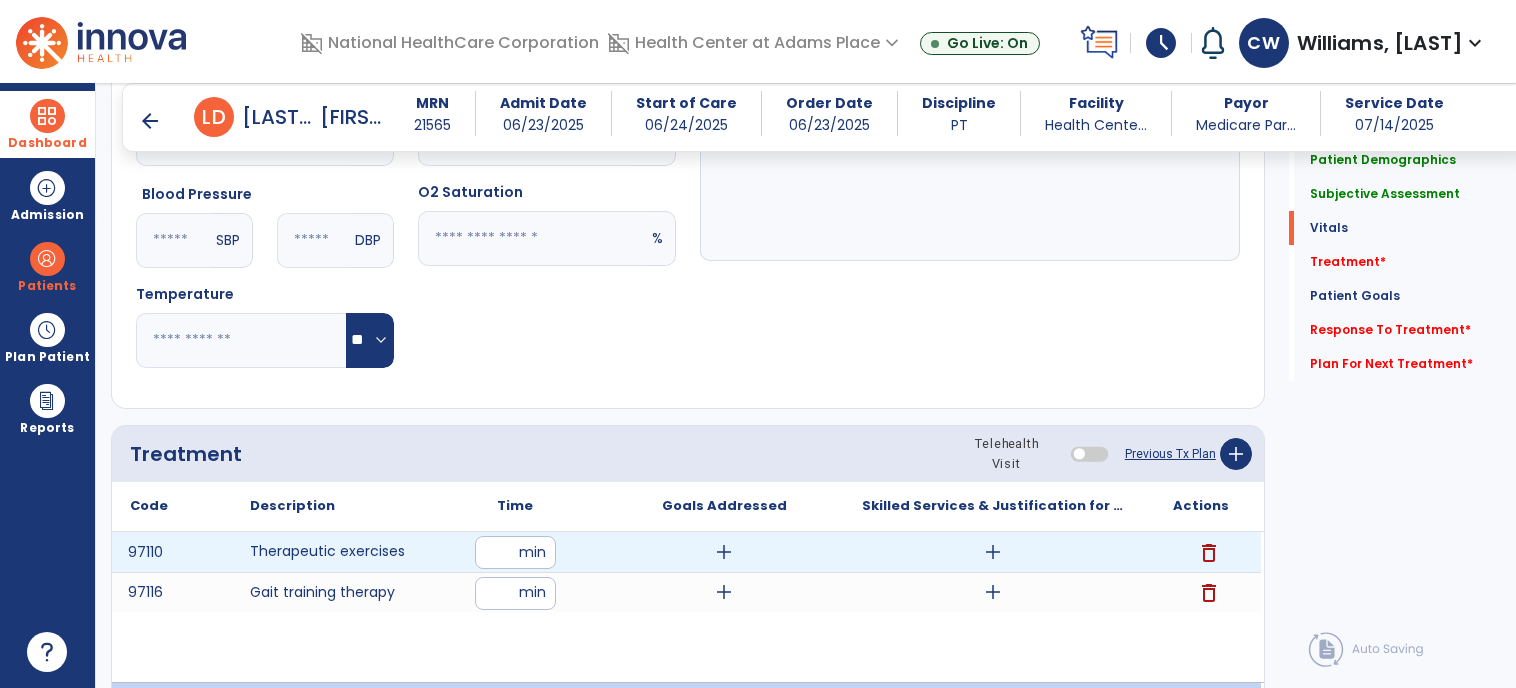 click on "add" at bounding box center [993, 552] 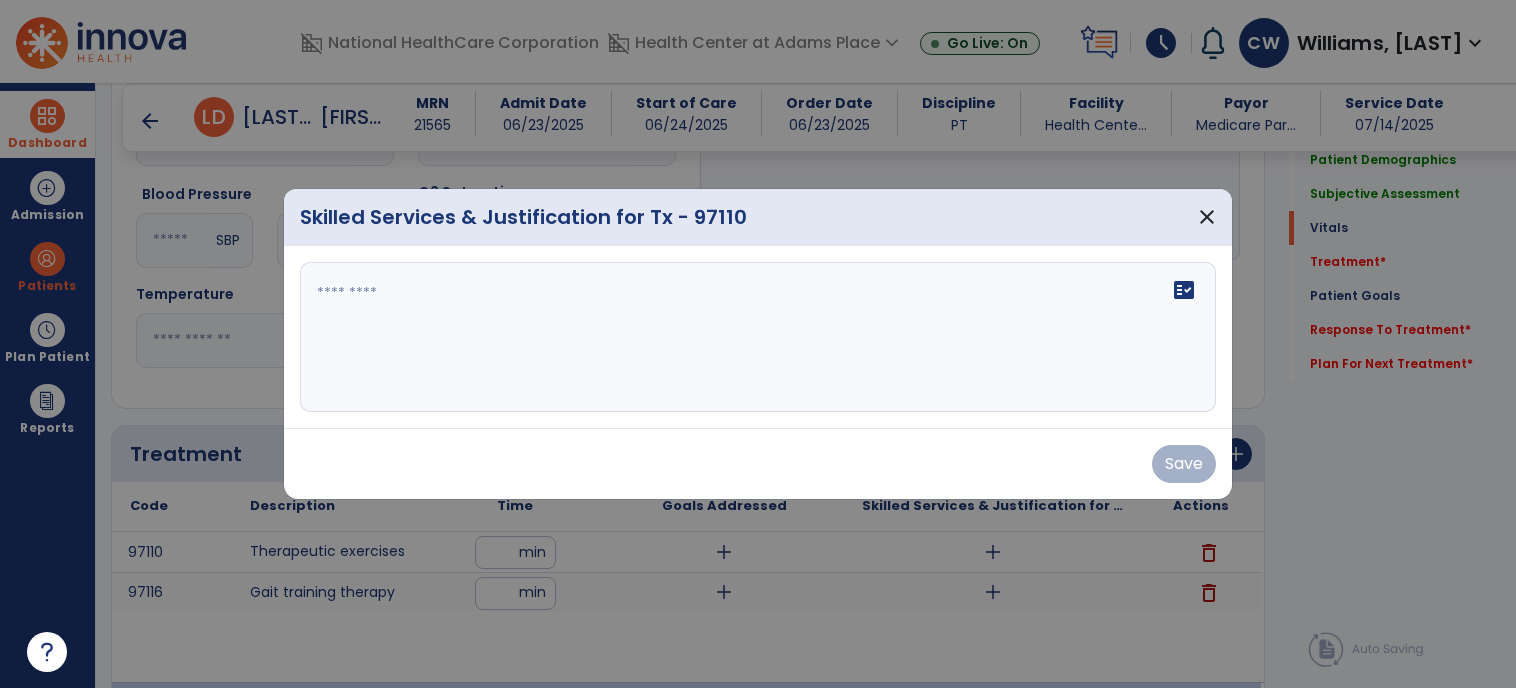 click on "fact_check" at bounding box center (758, 337) 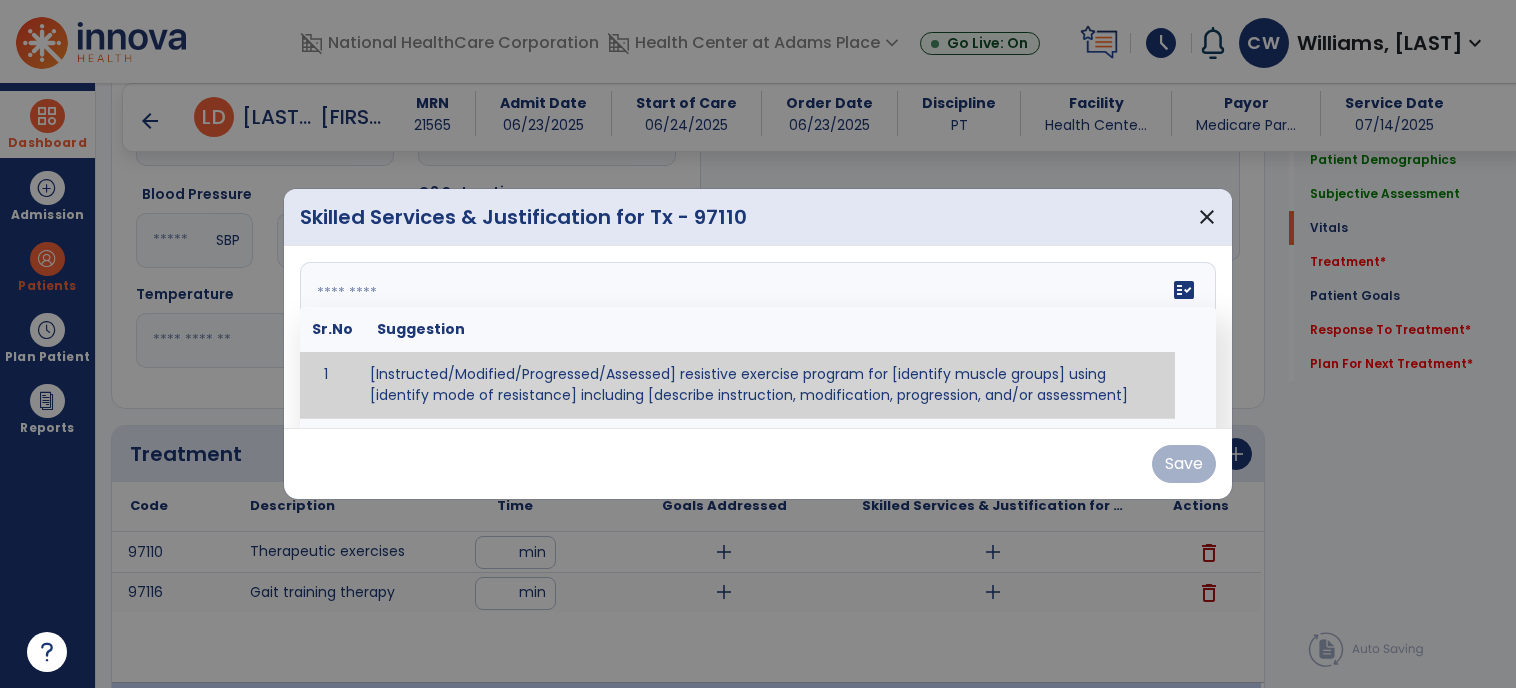 paste on "**********" 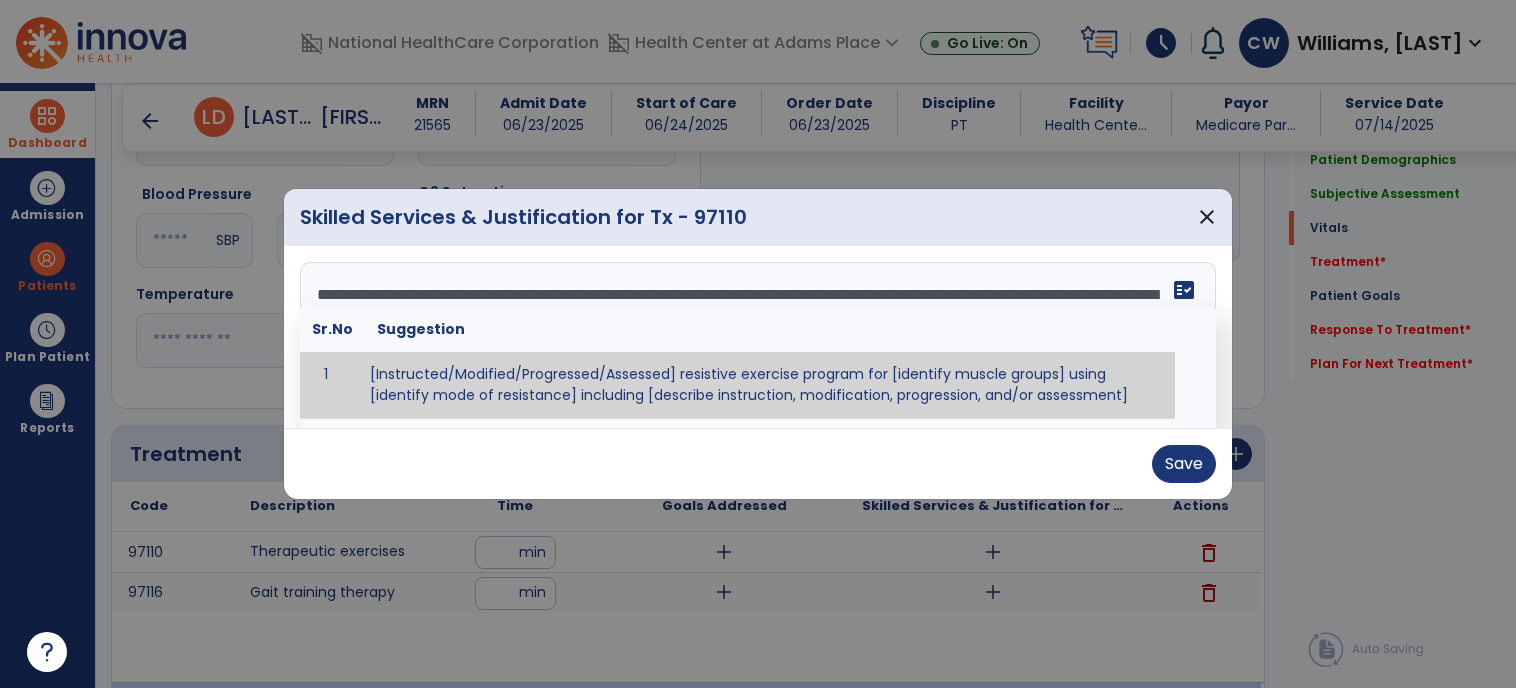 scroll, scrollTop: 112, scrollLeft: 0, axis: vertical 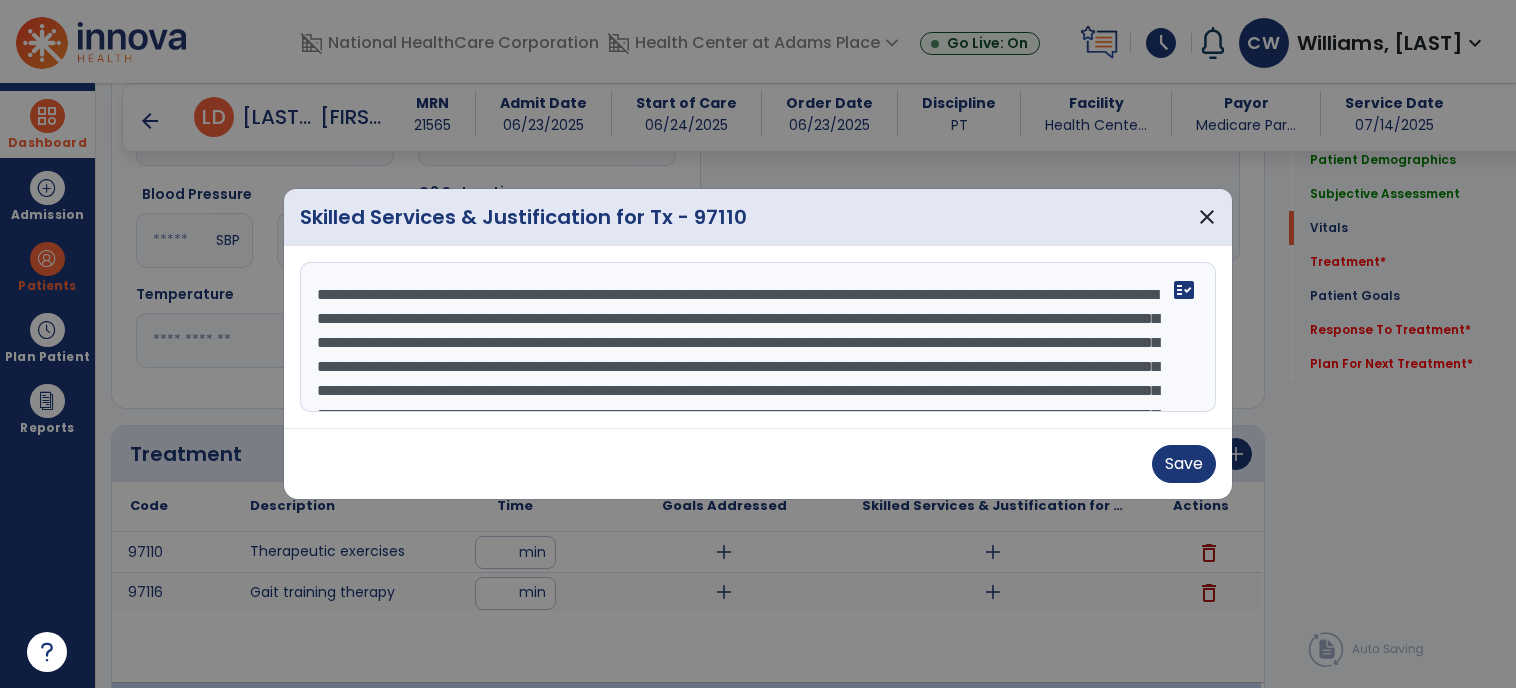 click on "**********" at bounding box center [758, 337] 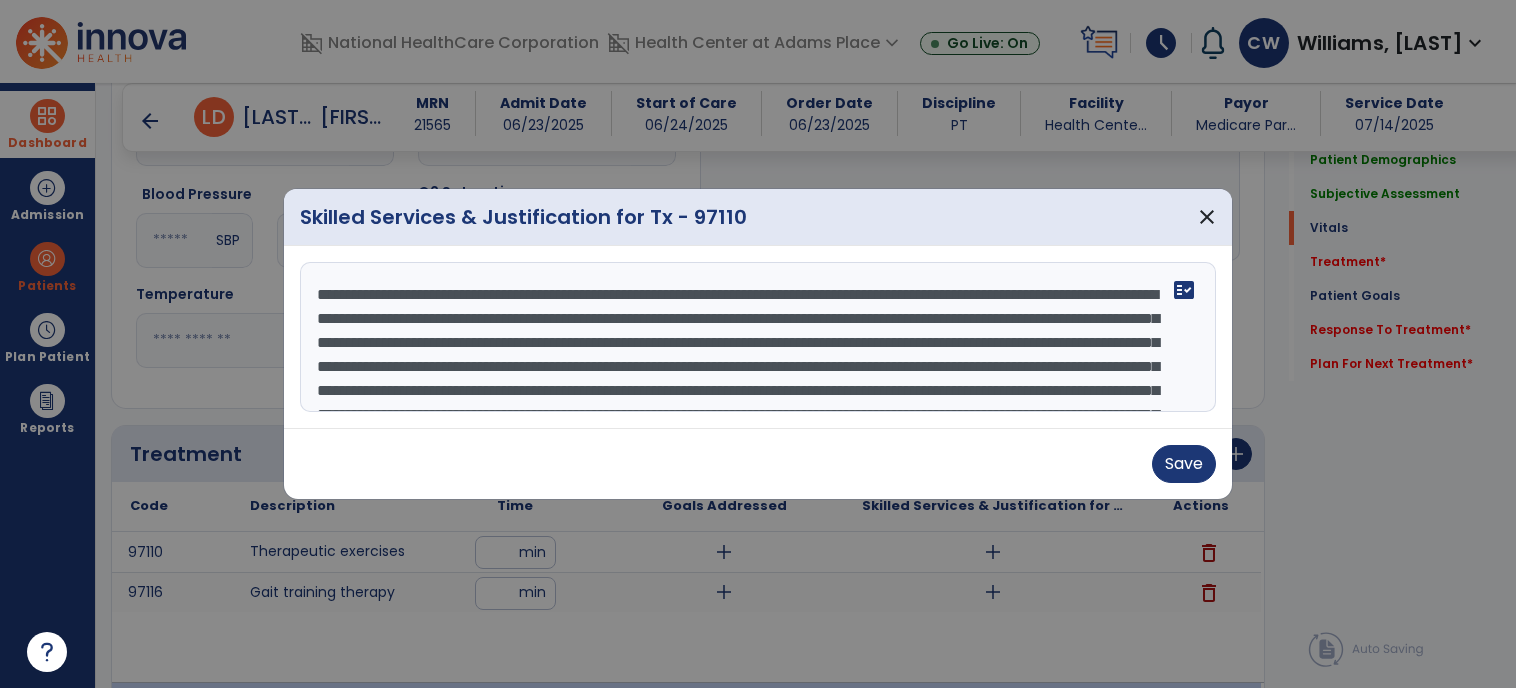 drag, startPoint x: 792, startPoint y: 322, endPoint x: 749, endPoint y: 323, distance: 43.011627 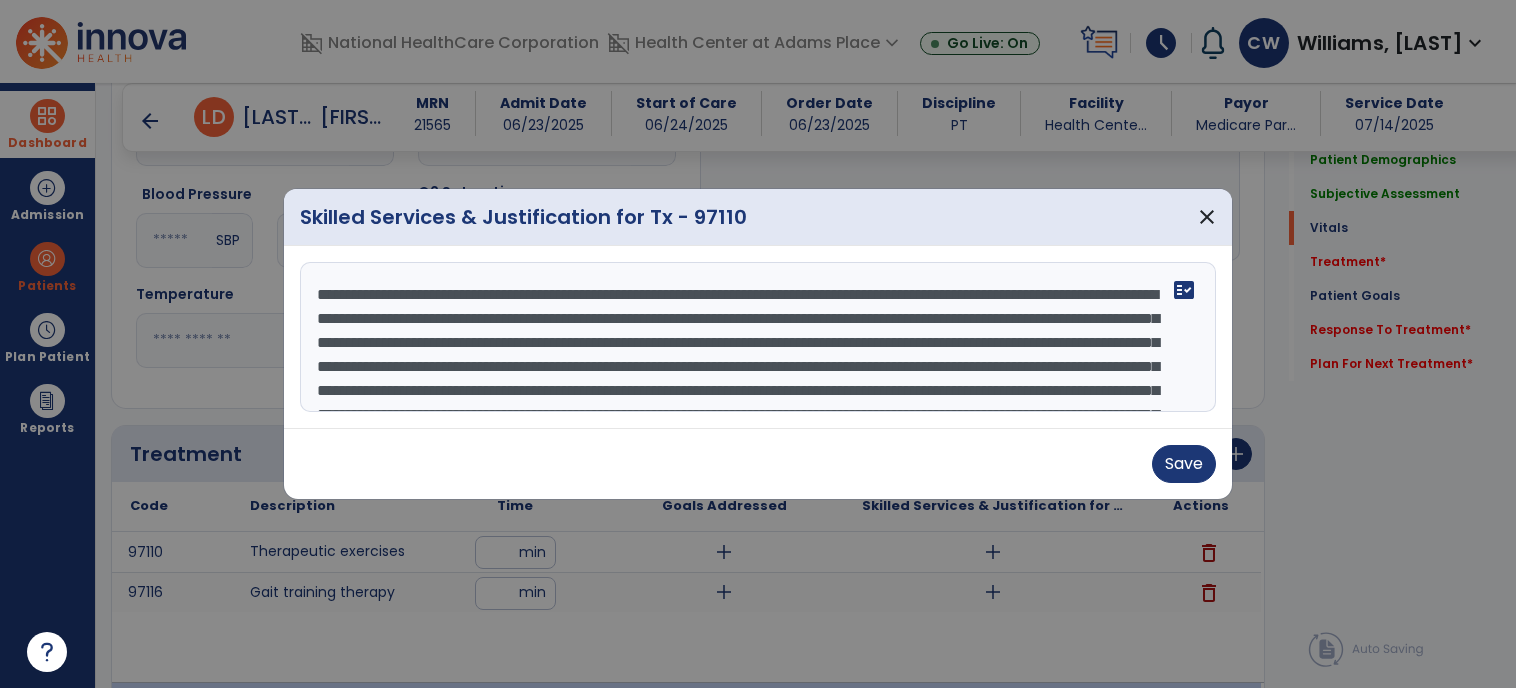 click on "**********" at bounding box center [758, 337] 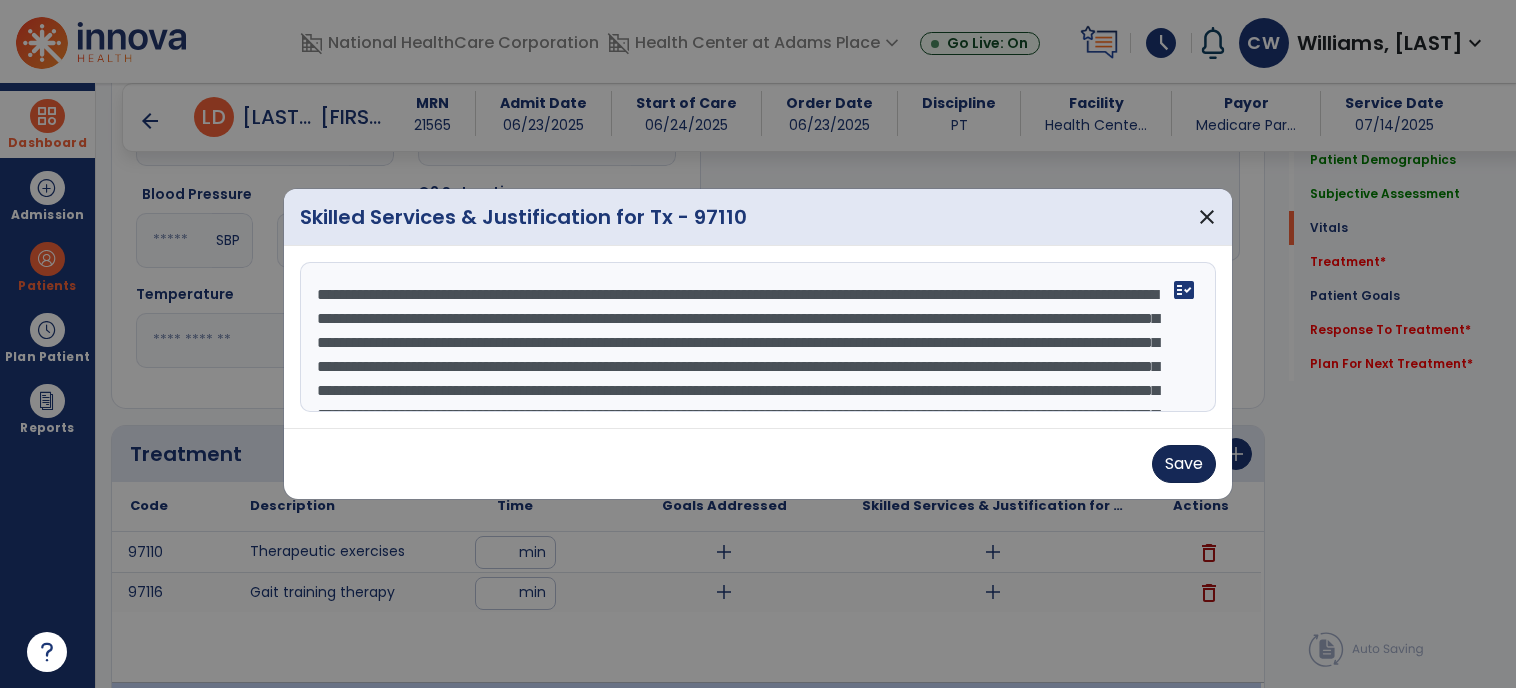 type on "**********" 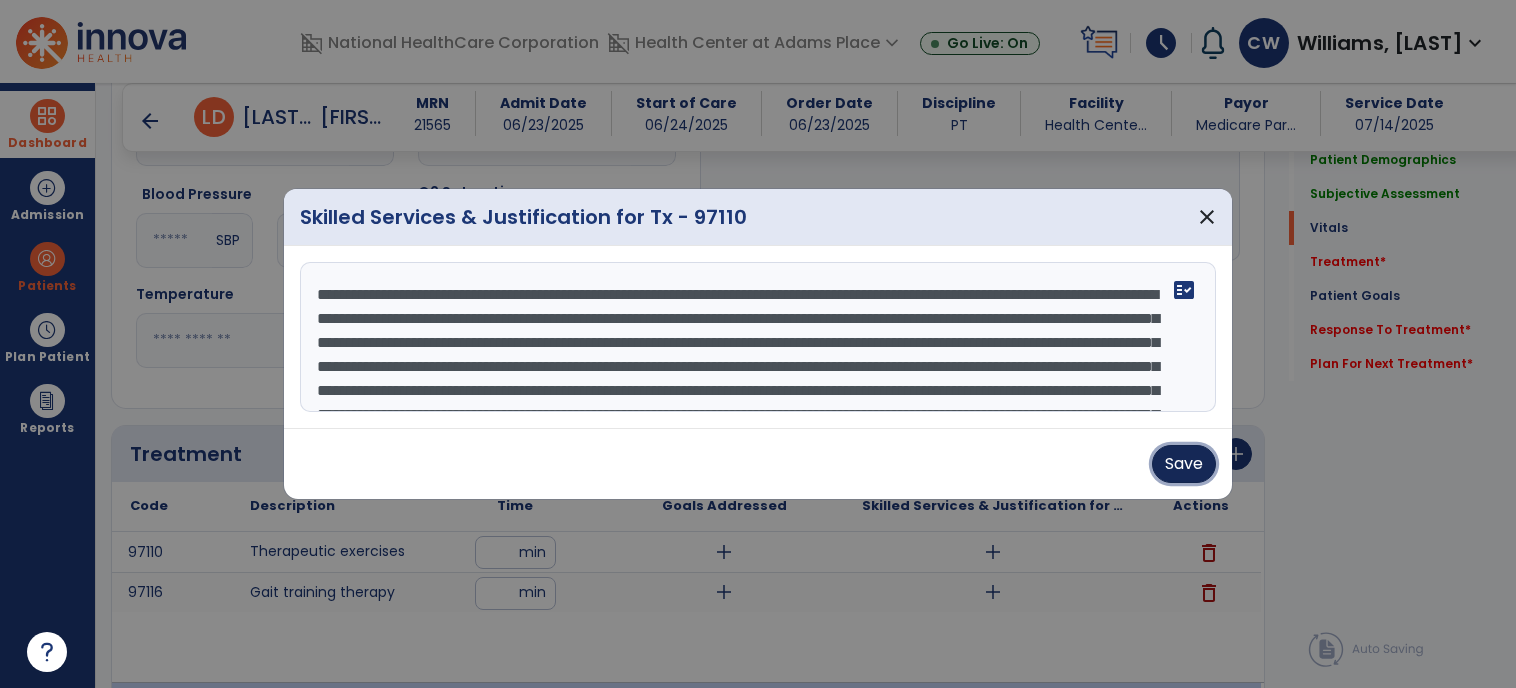 click on "Save" at bounding box center (1184, 464) 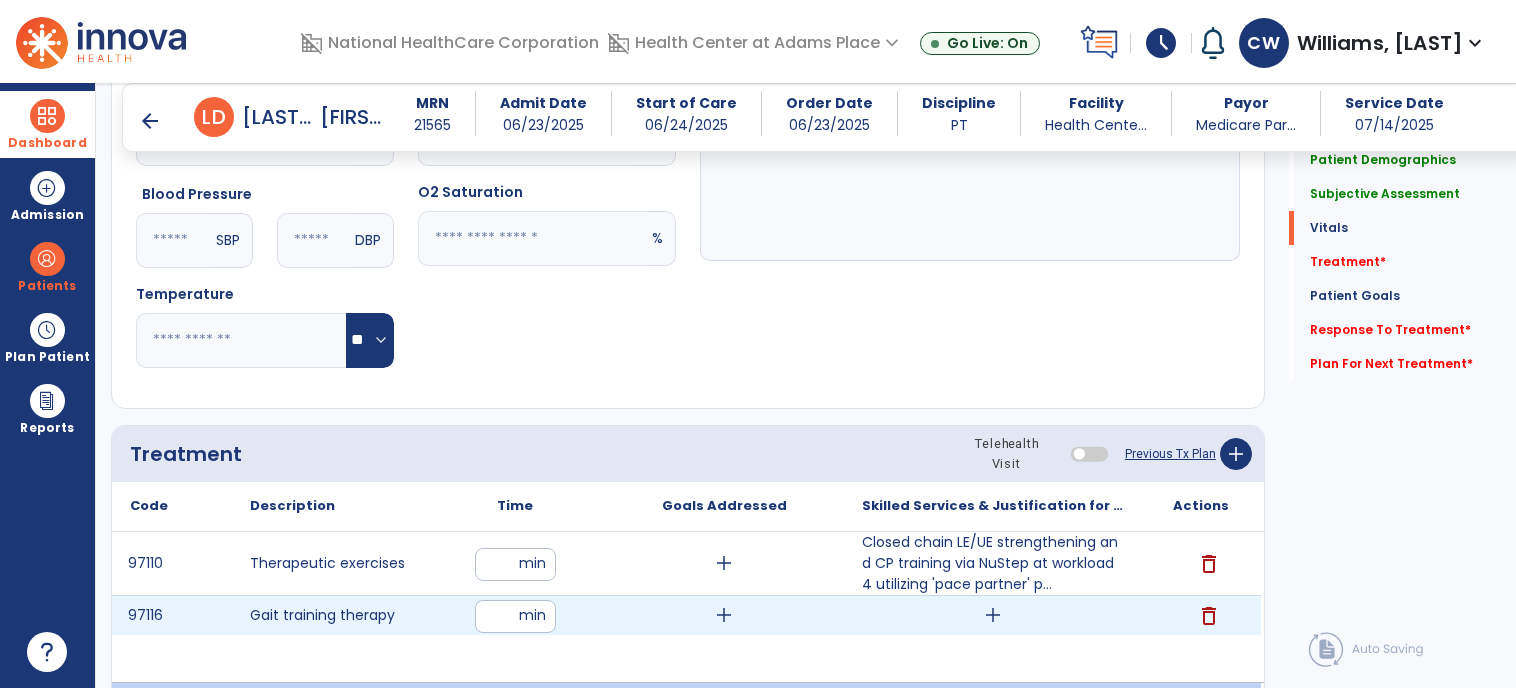drag, startPoint x: 985, startPoint y: 618, endPoint x: 923, endPoint y: 621, distance: 62.072536 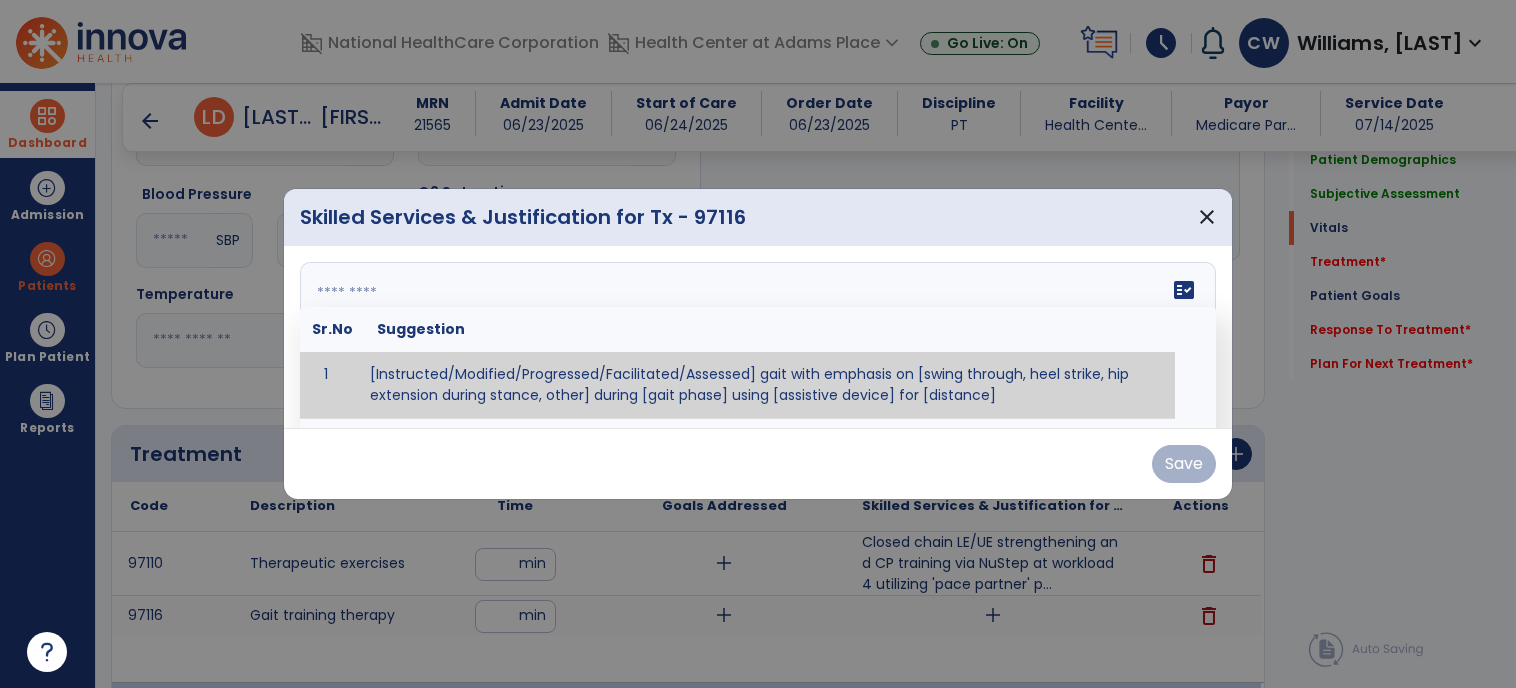 click on "fact_check  Sr.No Suggestion 1 [Instructed/Modified/Progressed/Facilitated/Assessed] gait with emphasis on [swing through, heel strike, hip extension during stance, other] during [gait phase] using [assistive device] for [distance] 2 [Instructed/Modified/Progressed/Facilitated/Assessed] use of [assistive device] and [NWB, PWB, step-to gait pattern, step through gait pattern] 3 [Instructed/Modified/Progressed/Facilitated/Assessed] patient's ability to [ascend/descend # of steps, perform directional changes, walk on even/uneven surfaces, pick-up objects off floor, velocity changes, other] using [assistive device]. 4 [Instructed/Modified/Progressed/Facilitated/Assessed] pre-gait activities including [identify exercise] in order to prepare for gait training. 5" at bounding box center (758, 337) 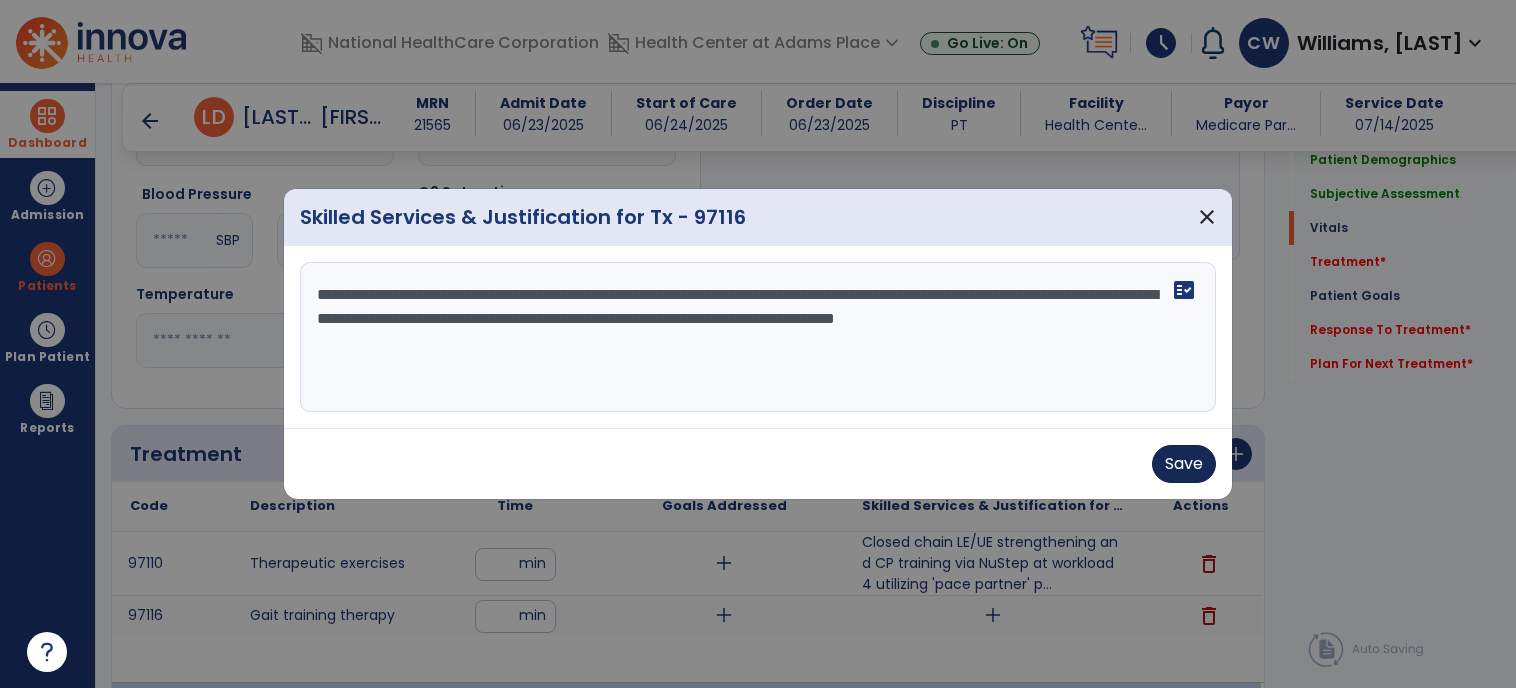 type on "**********" 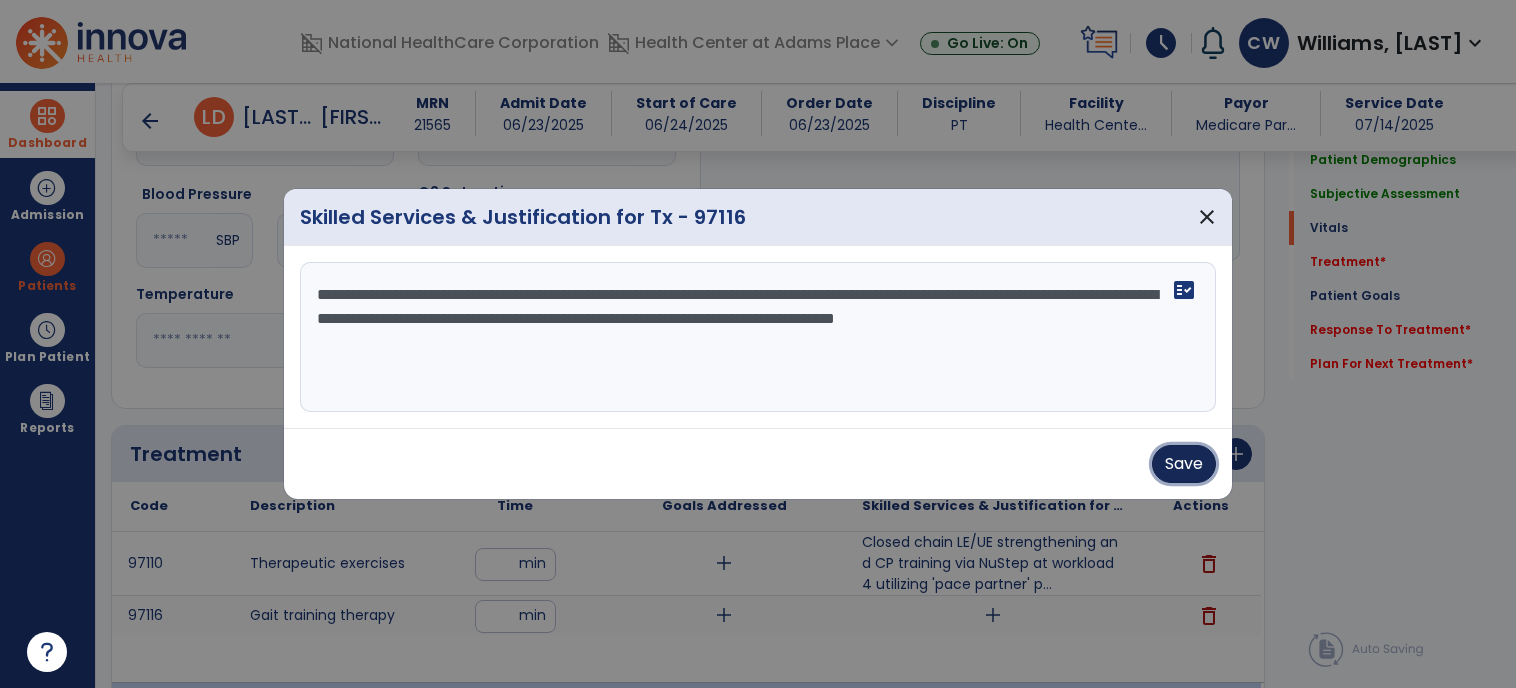 click on "Save" at bounding box center [1184, 464] 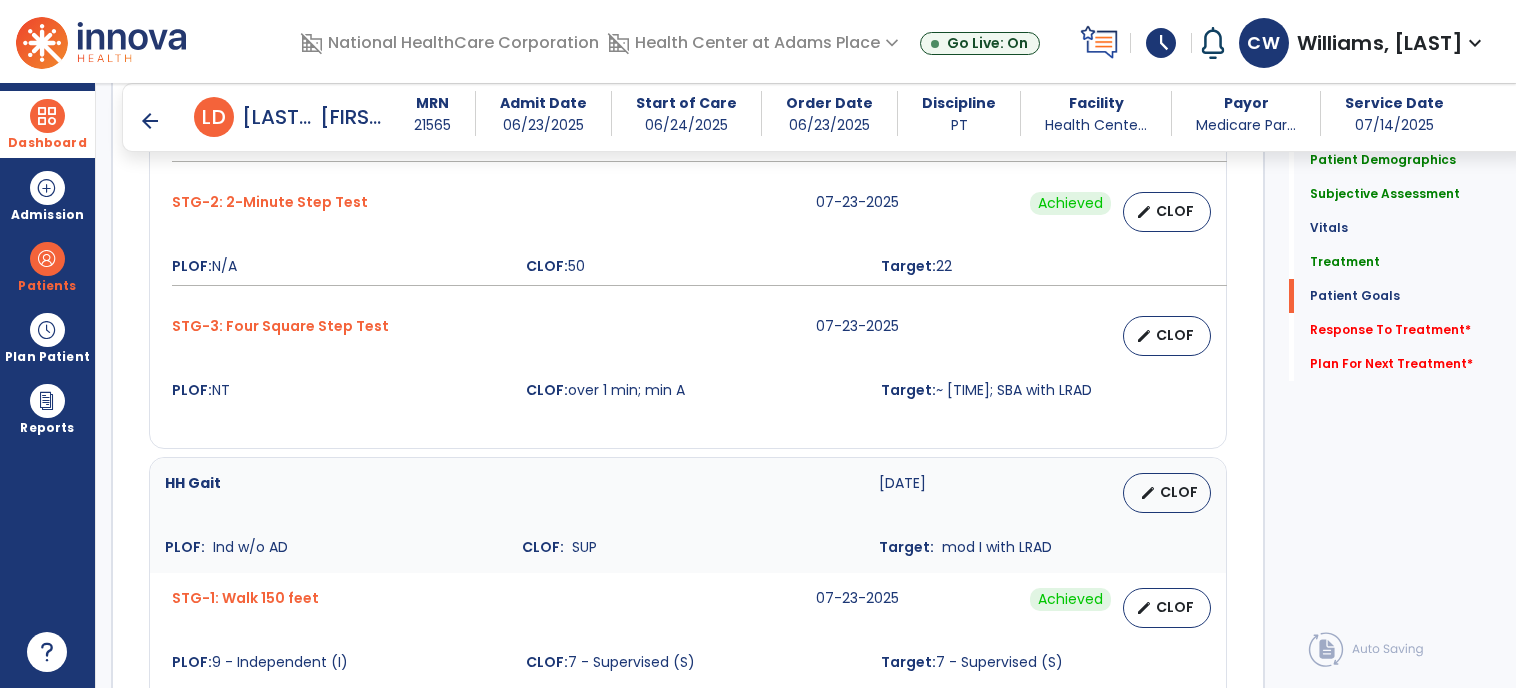 scroll, scrollTop: 1964, scrollLeft: 0, axis: vertical 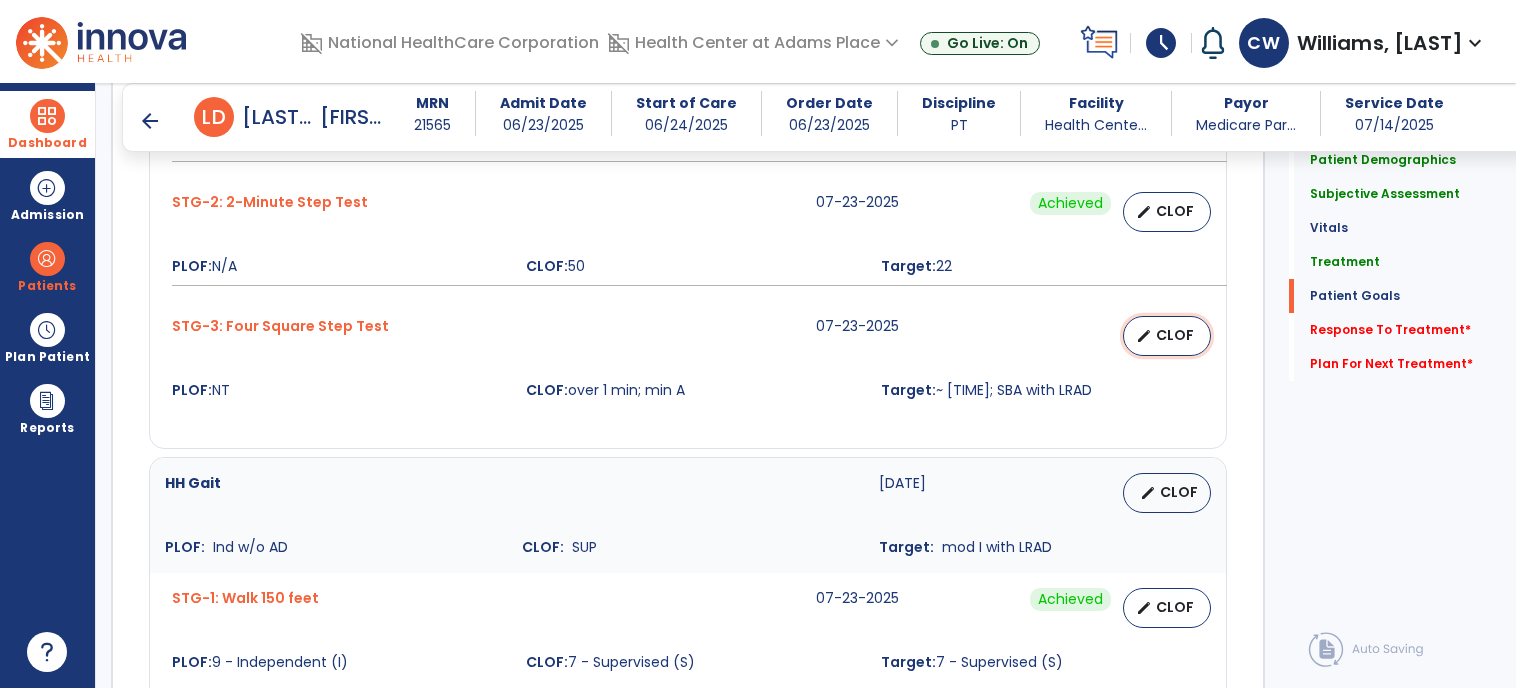 click on "edit" at bounding box center [1144, 336] 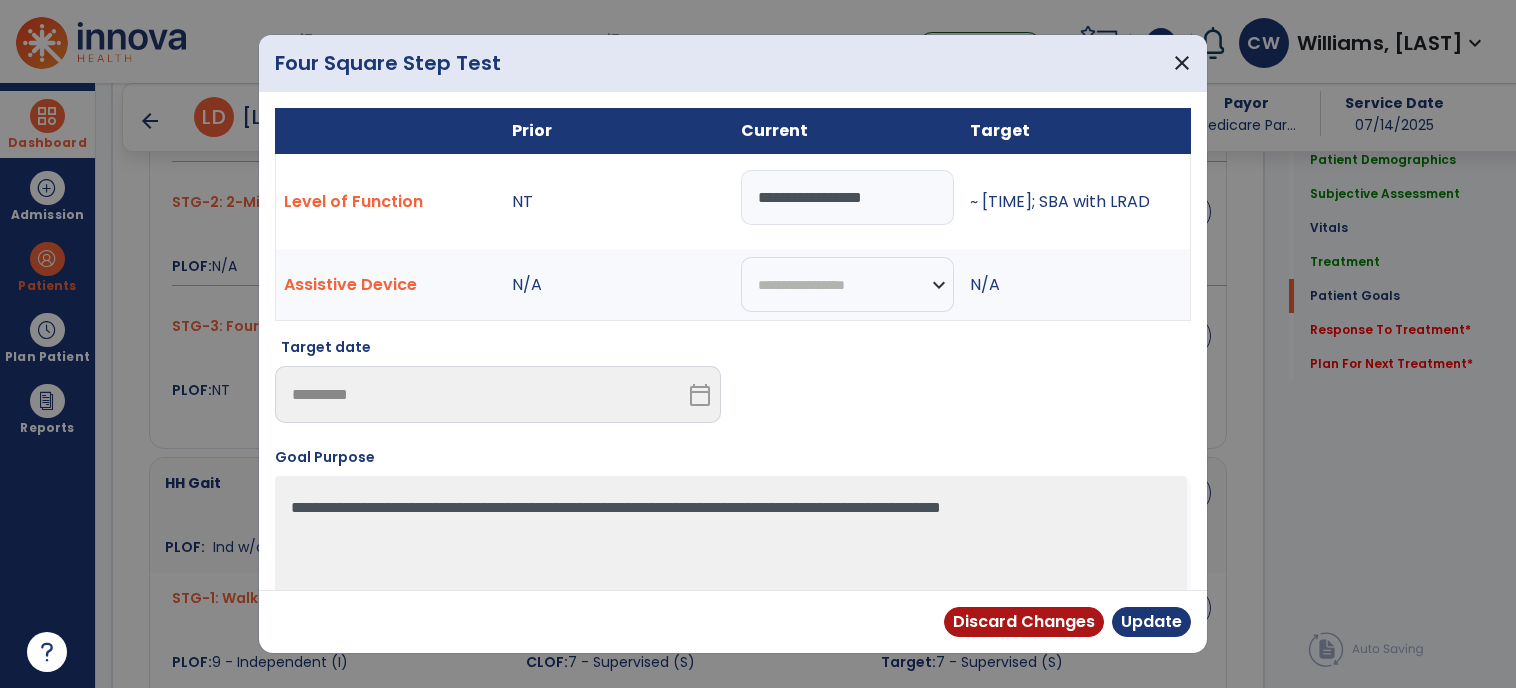 drag, startPoint x: 846, startPoint y: 199, endPoint x: 900, endPoint y: 201, distance: 54.037025 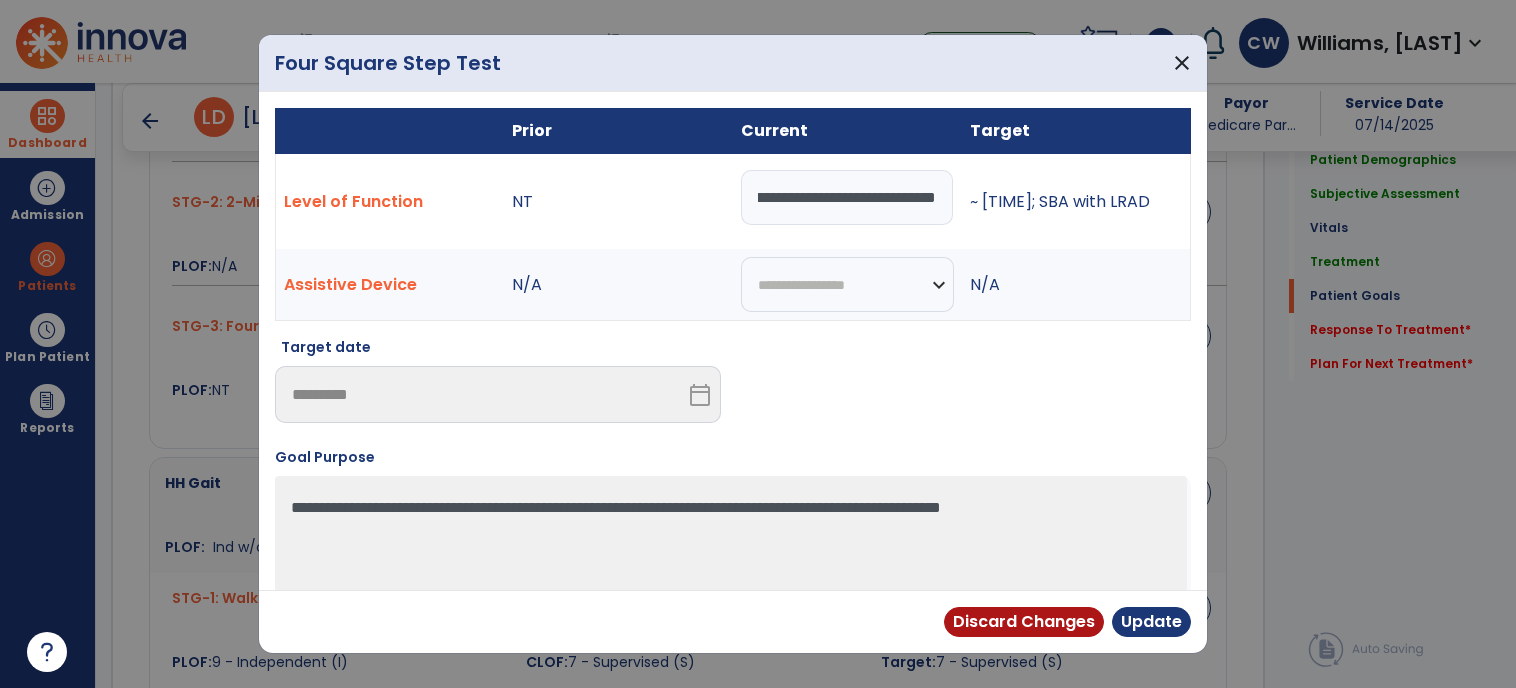 scroll, scrollTop: 0, scrollLeft: 133, axis: horizontal 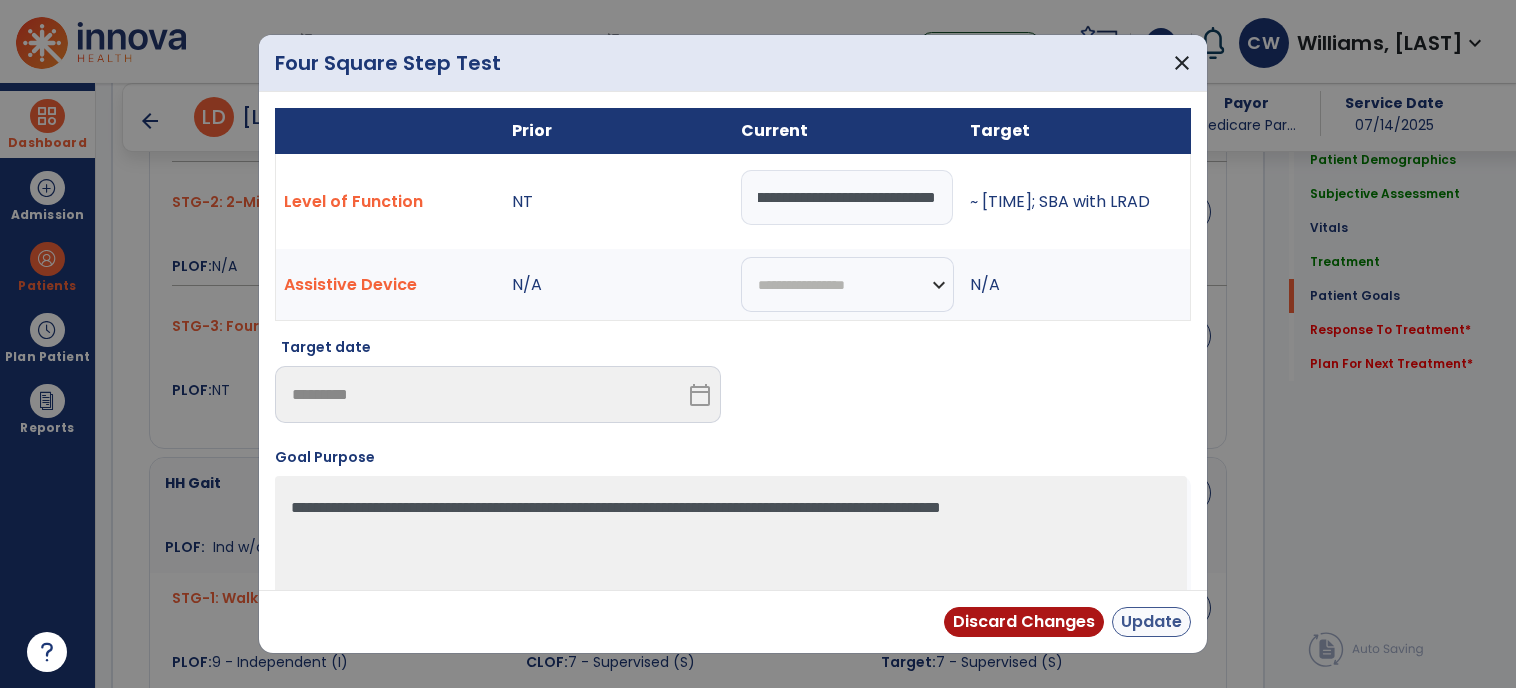 type on "**********" 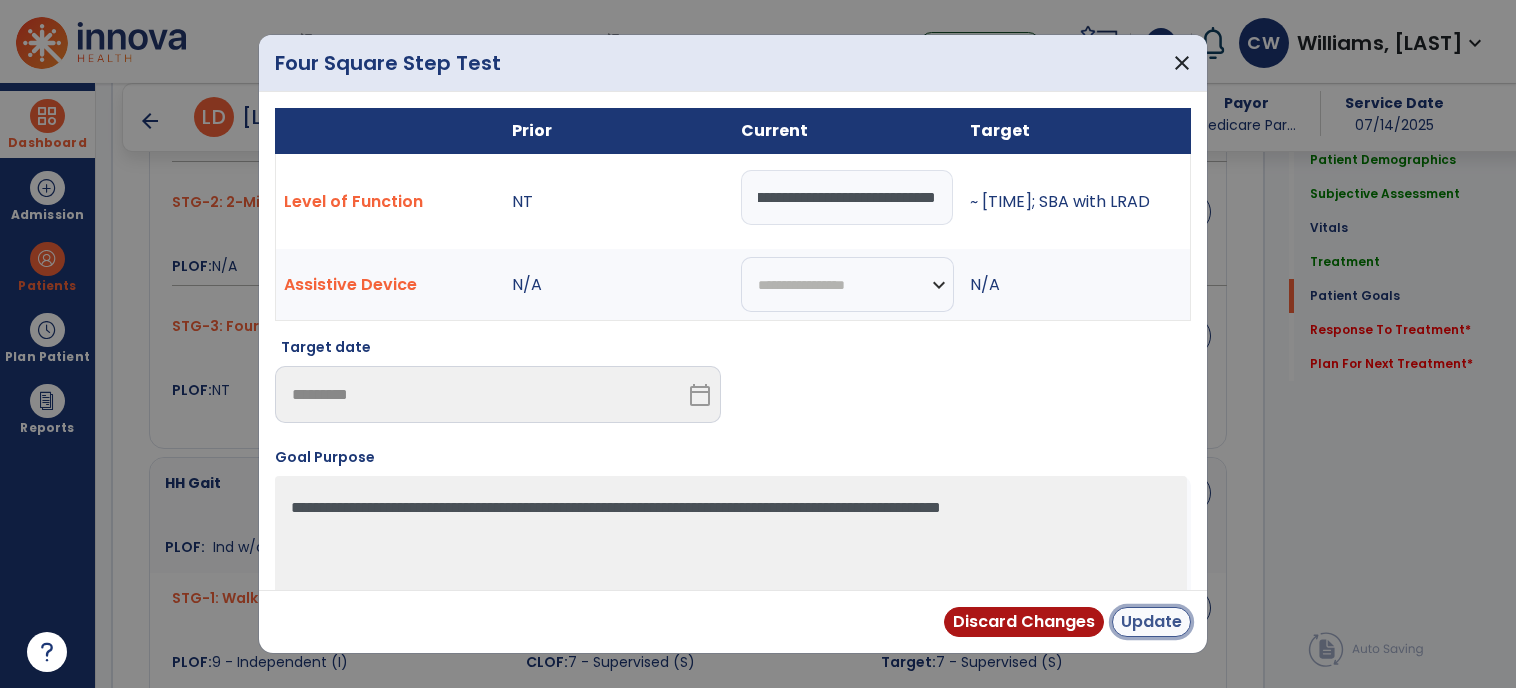 click on "Update" at bounding box center [1151, 622] 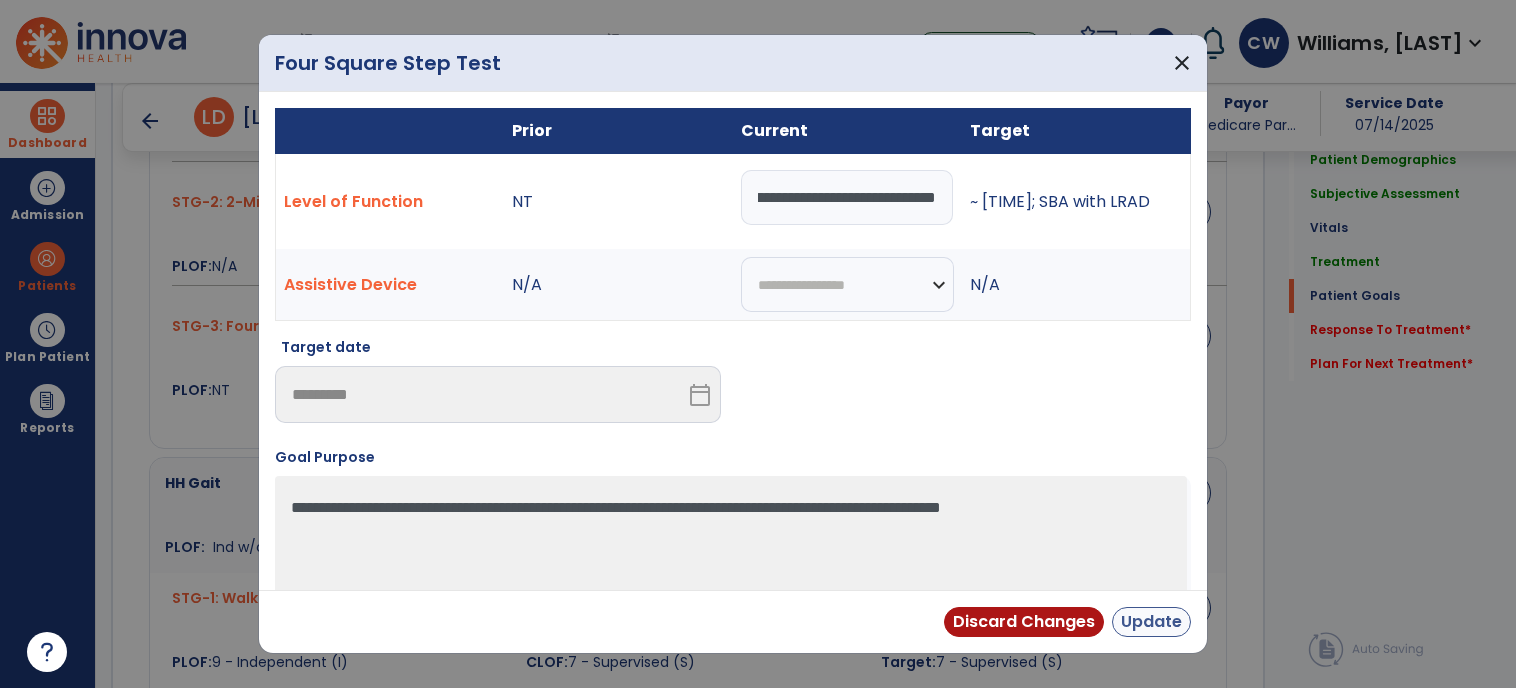 scroll, scrollTop: 0, scrollLeft: 0, axis: both 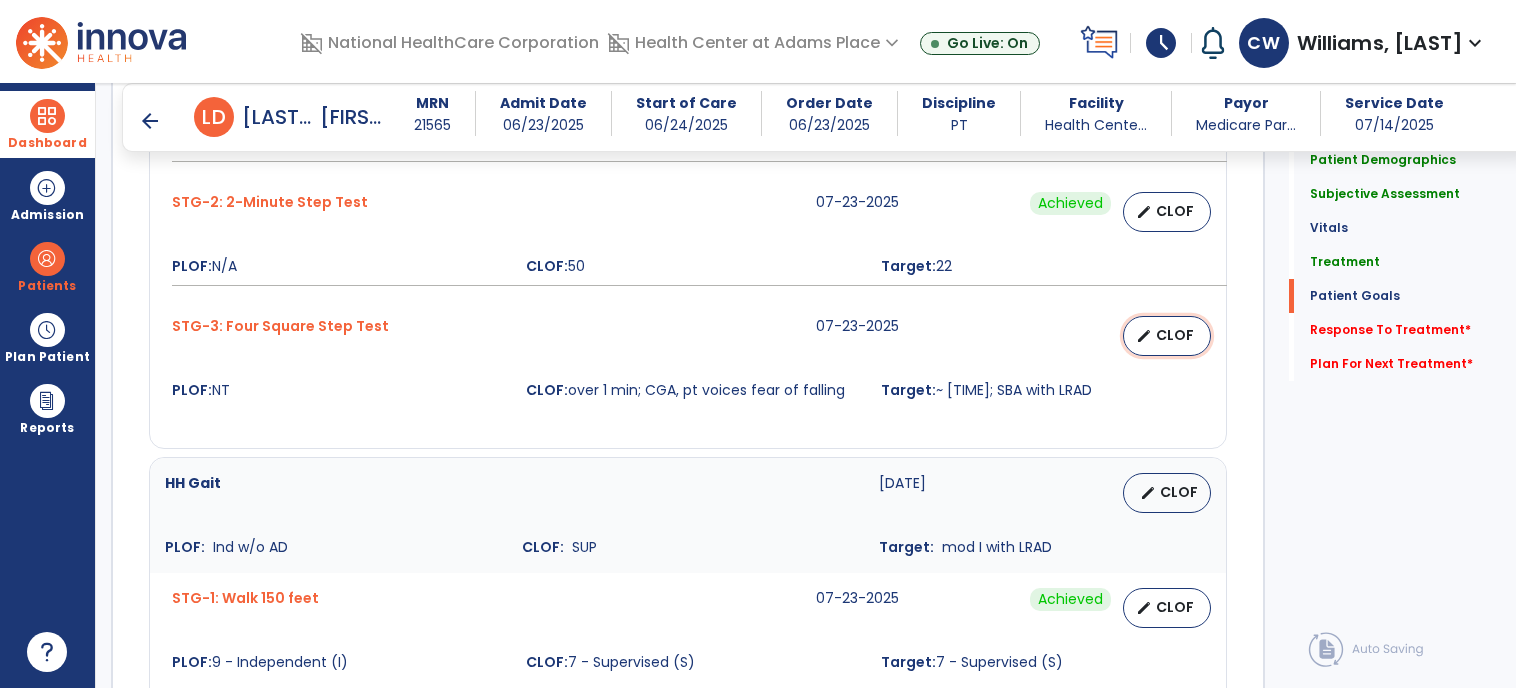 click on "CLOF" at bounding box center [1175, 335] 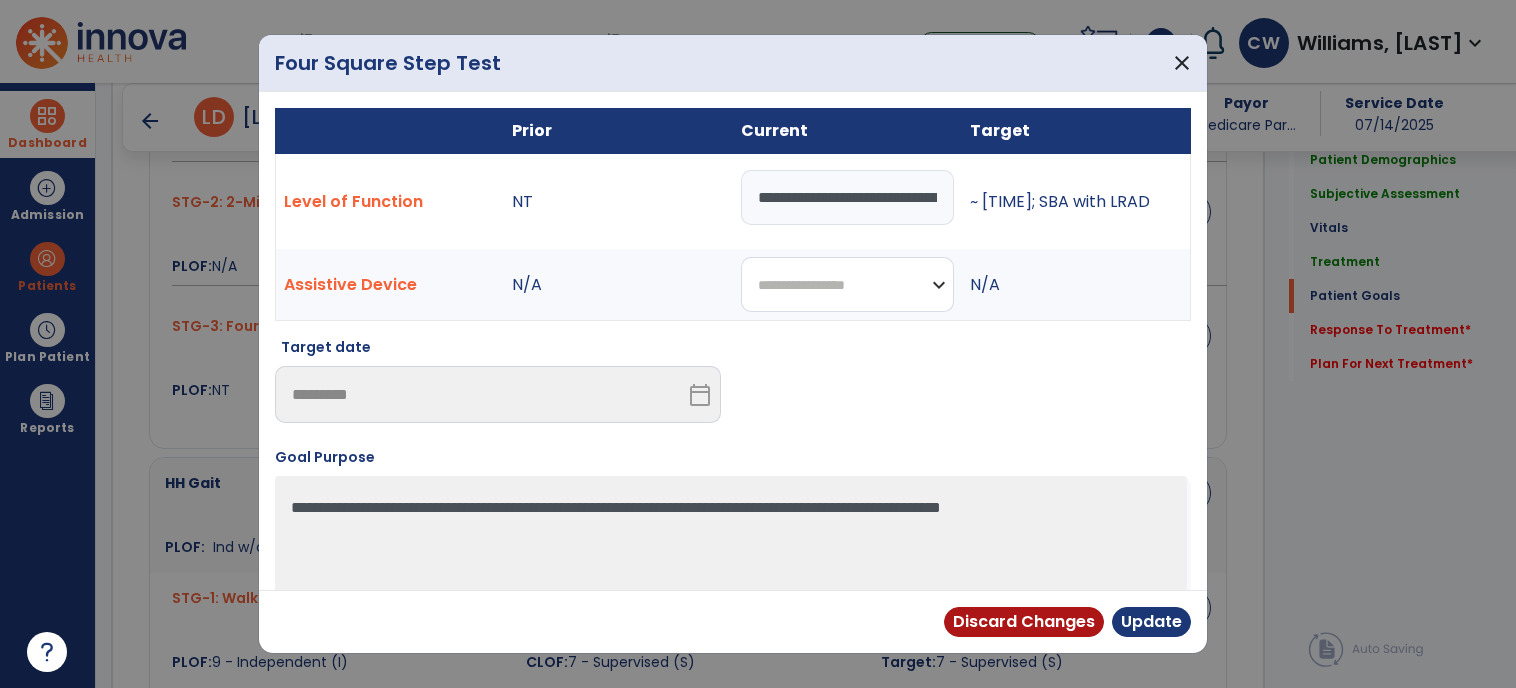 click on "**********" at bounding box center (847, 284) 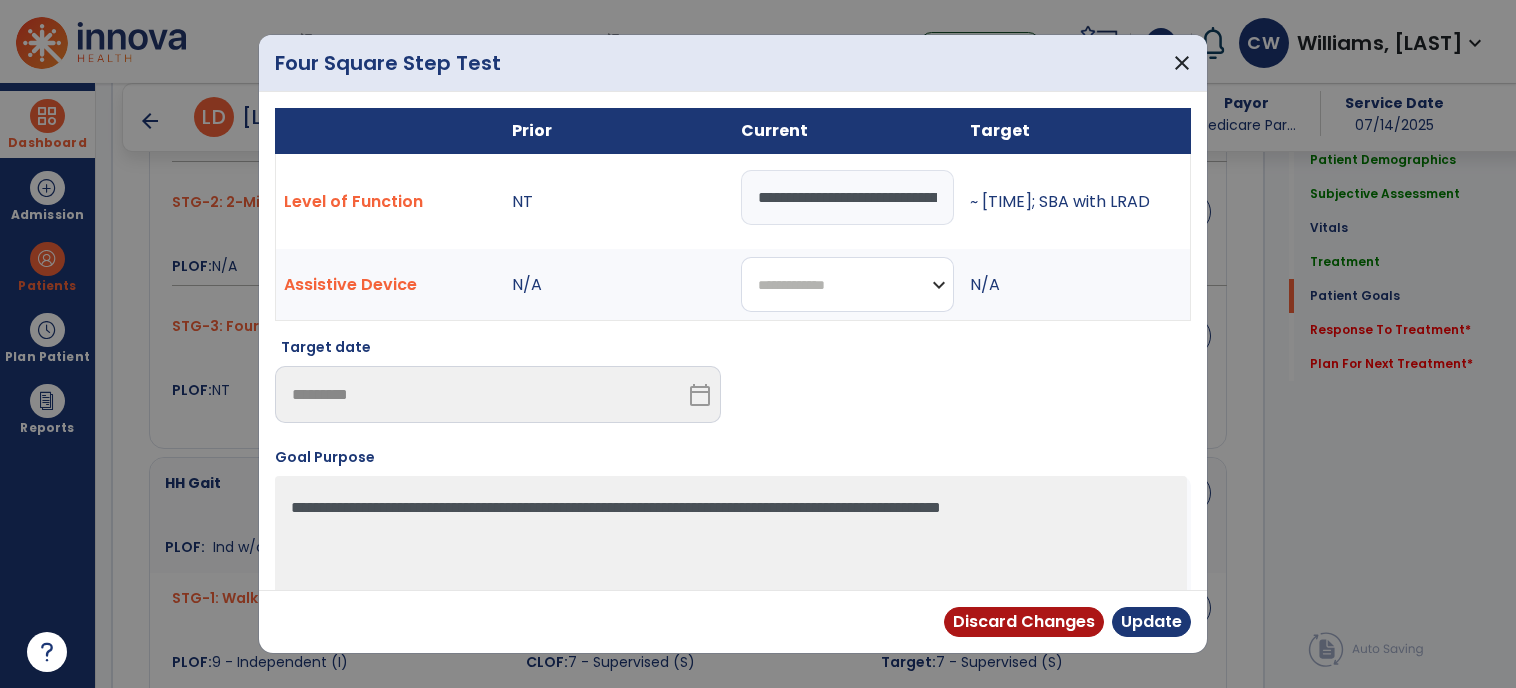 click on "**********" at bounding box center (847, 284) 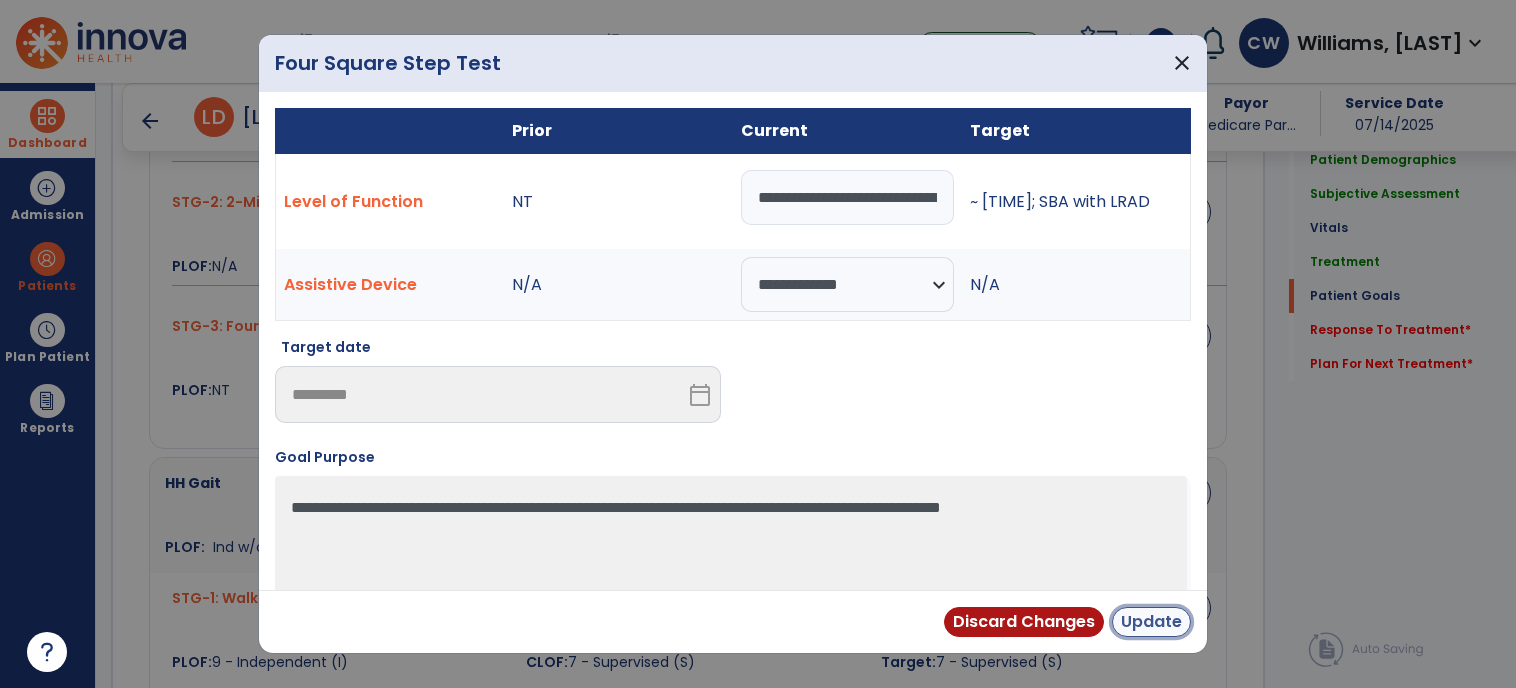 click on "Update" at bounding box center (1151, 622) 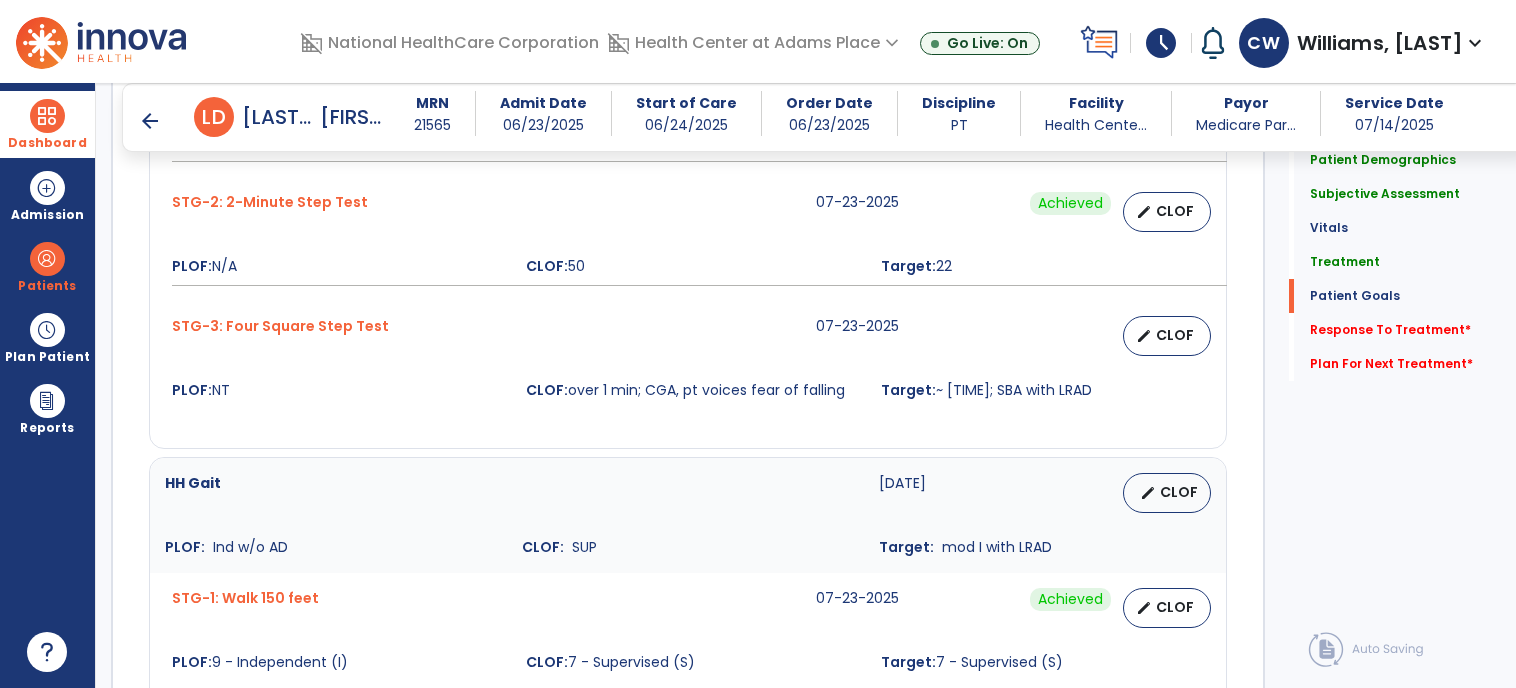 scroll, scrollTop: 2048, scrollLeft: 0, axis: vertical 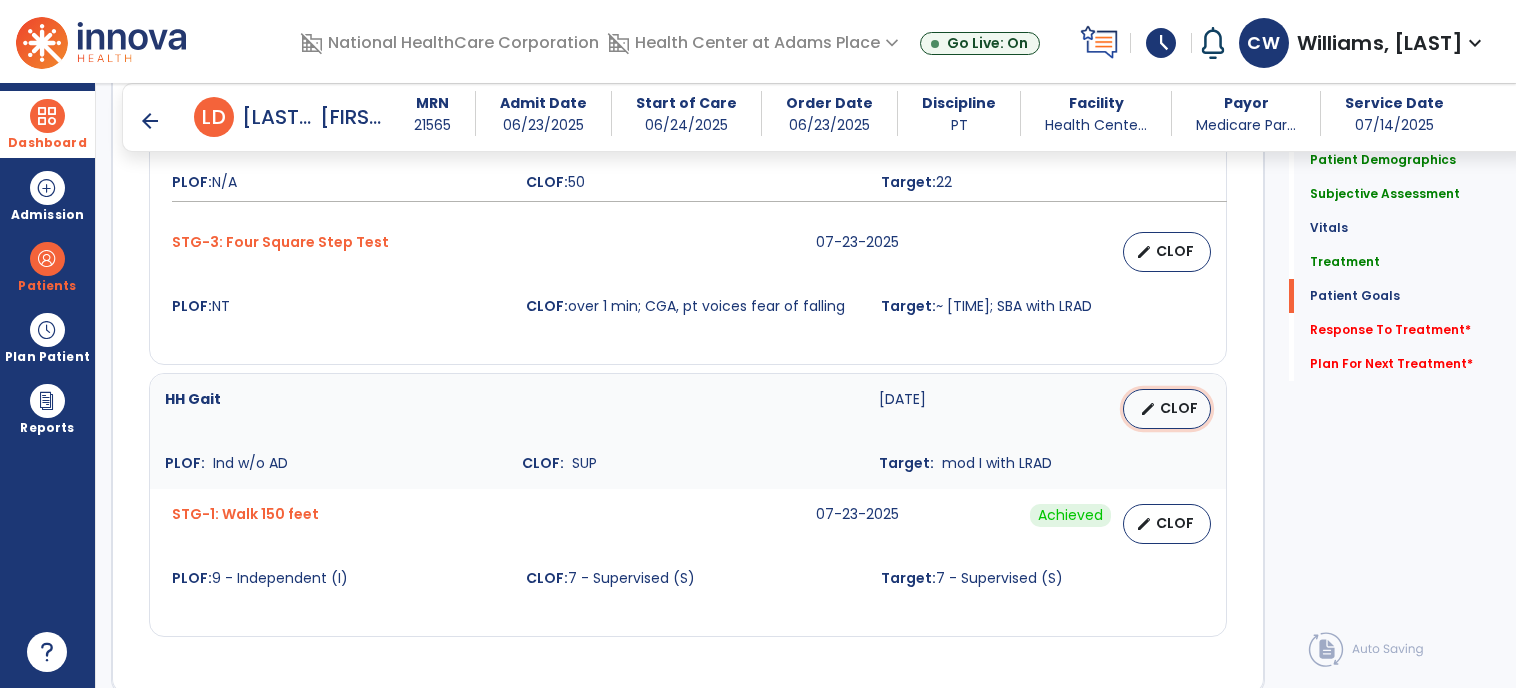 click on "CLOF" at bounding box center (1179, 408) 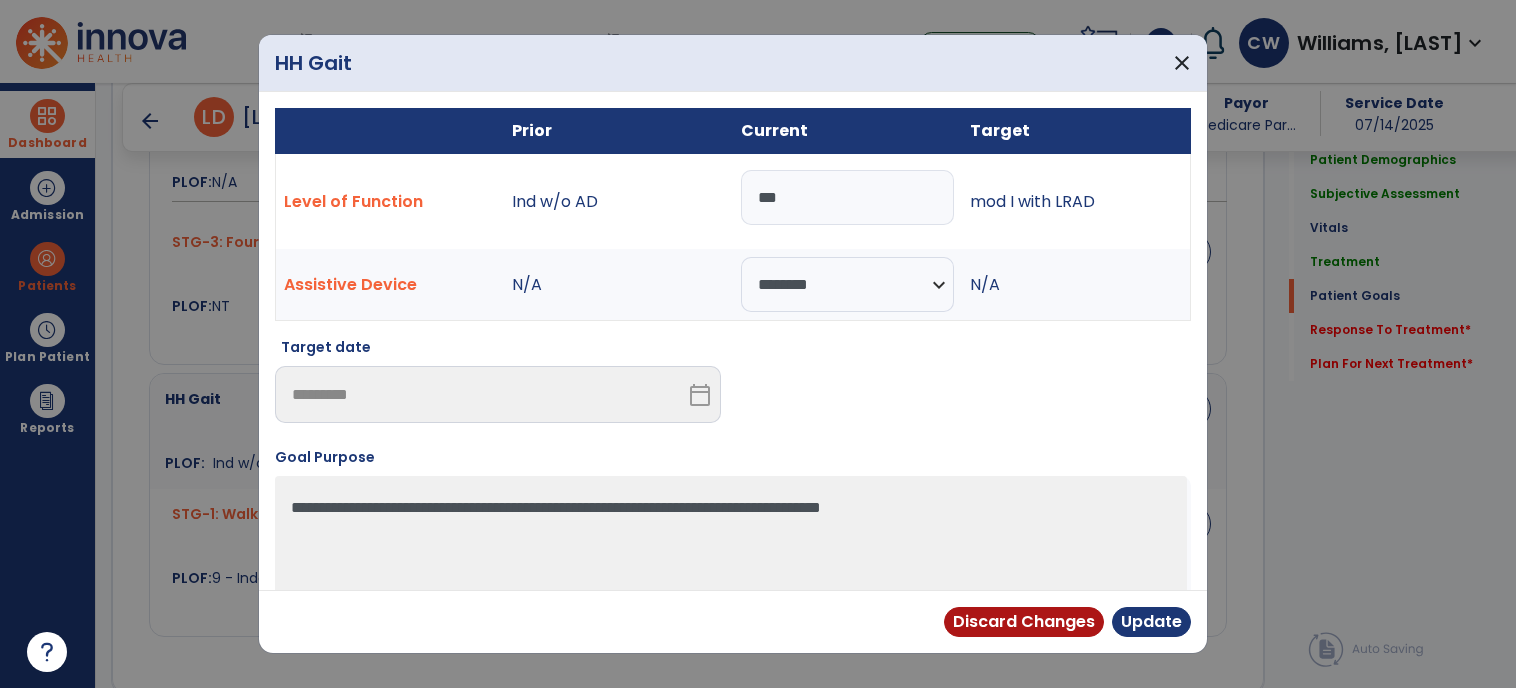 drag, startPoint x: 788, startPoint y: 194, endPoint x: 745, endPoint y: 191, distance: 43.104523 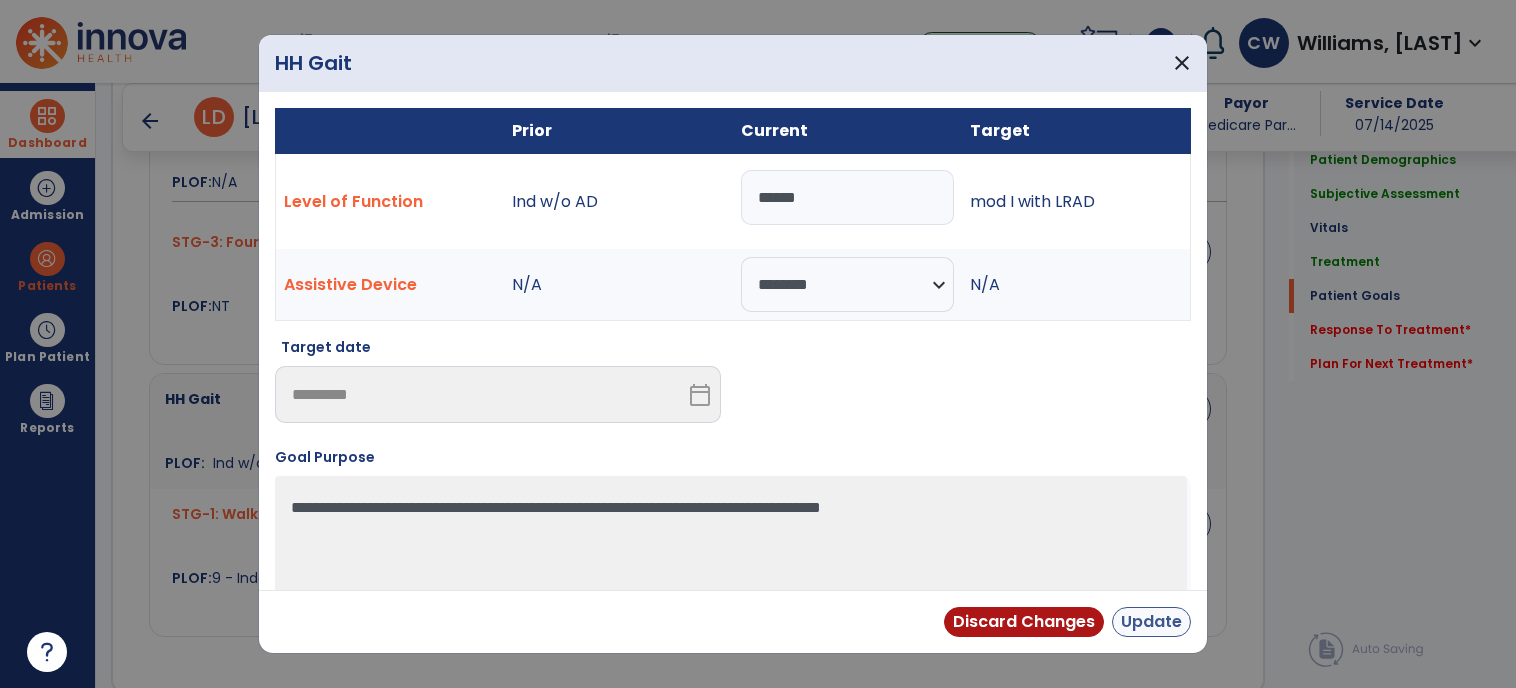 type on "*****" 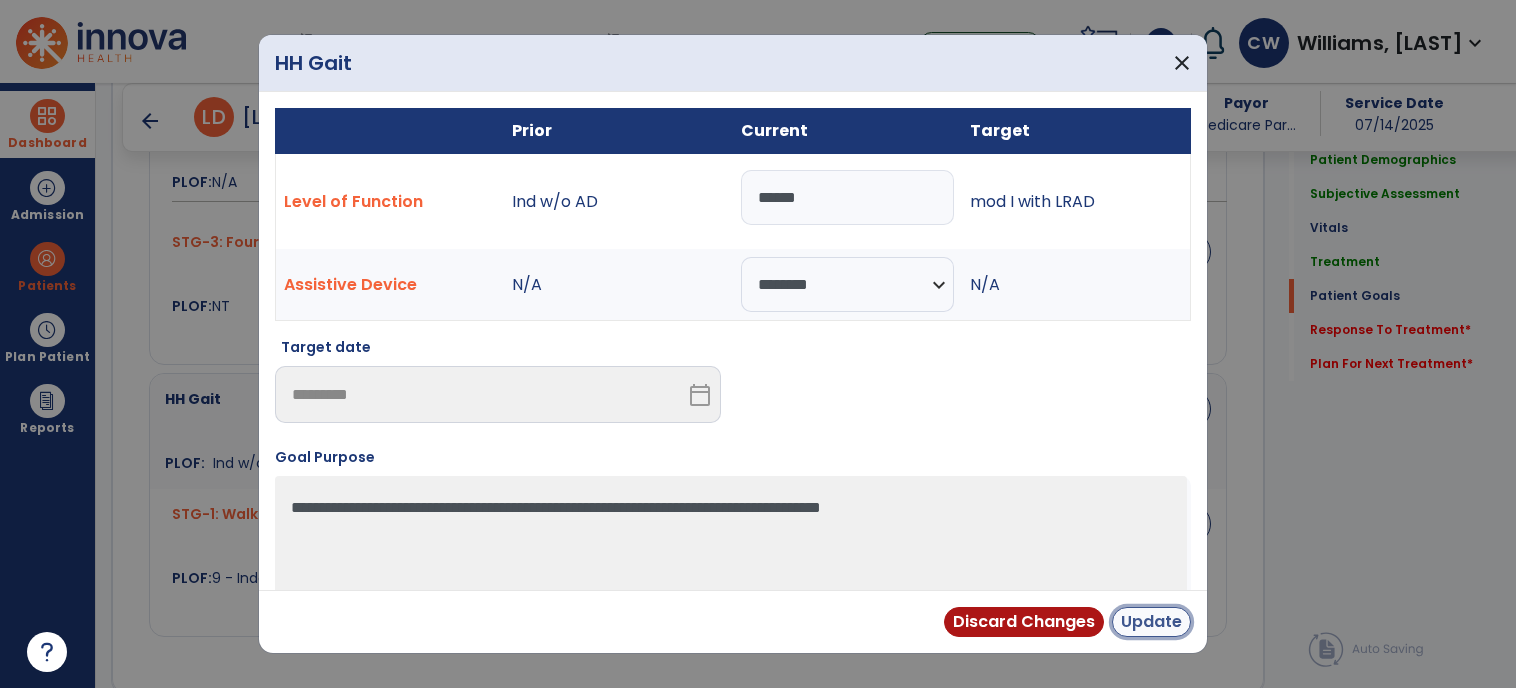 click on "Update" at bounding box center (1151, 622) 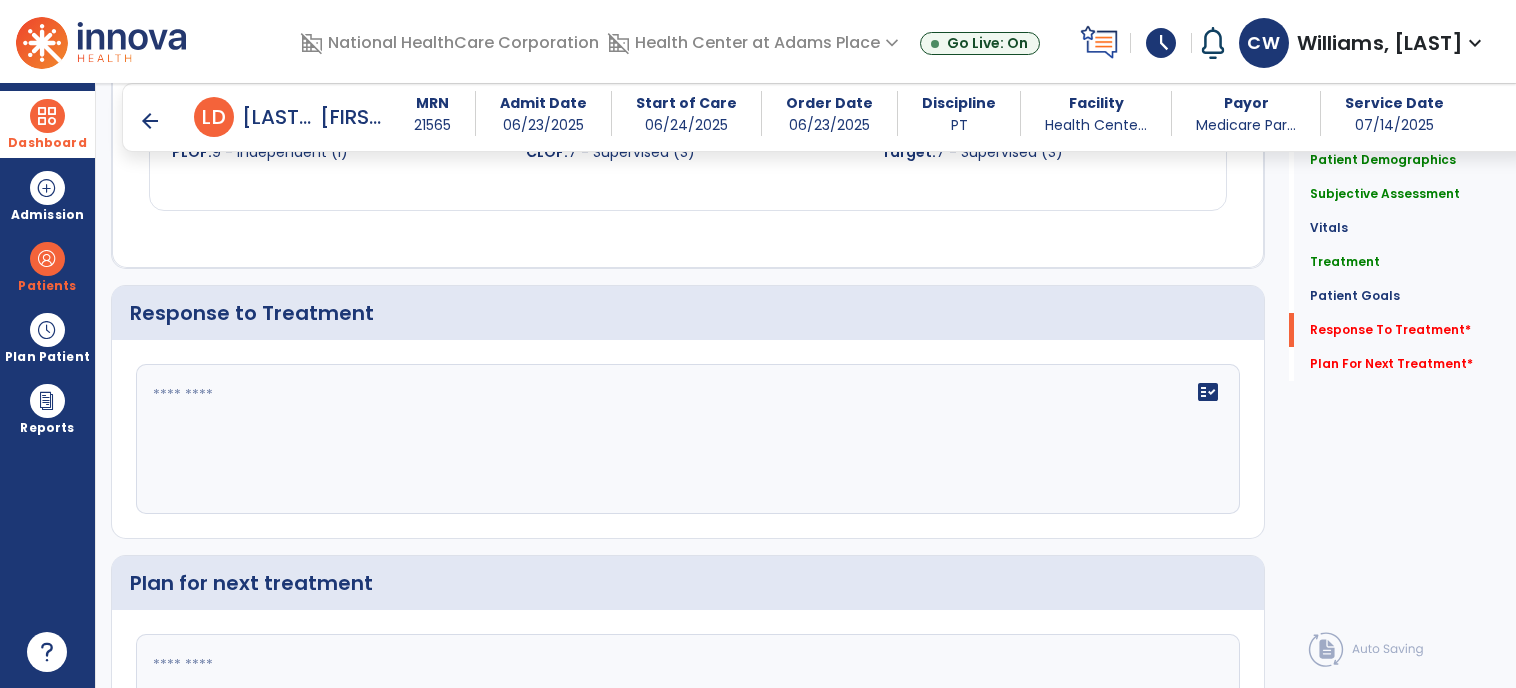 scroll, scrollTop: 2479, scrollLeft: 0, axis: vertical 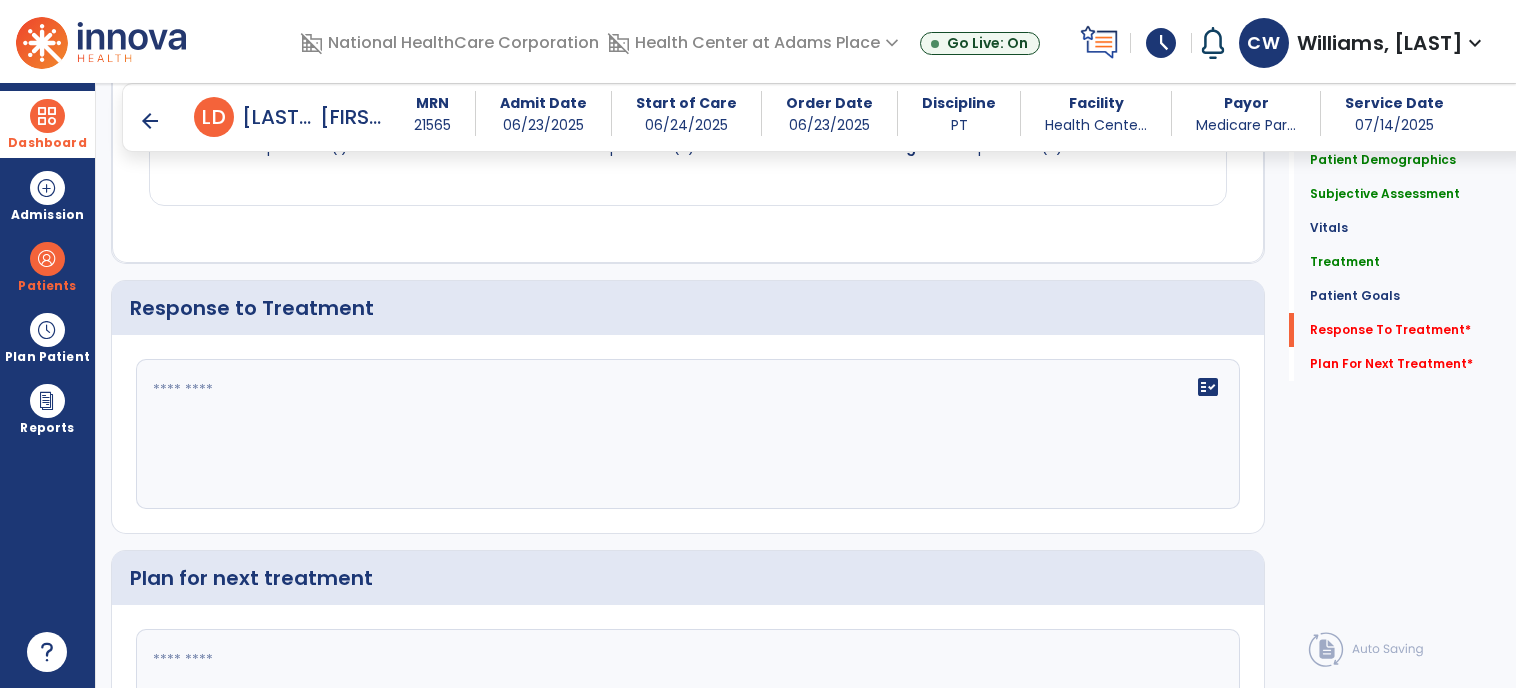 click on "fact_check" 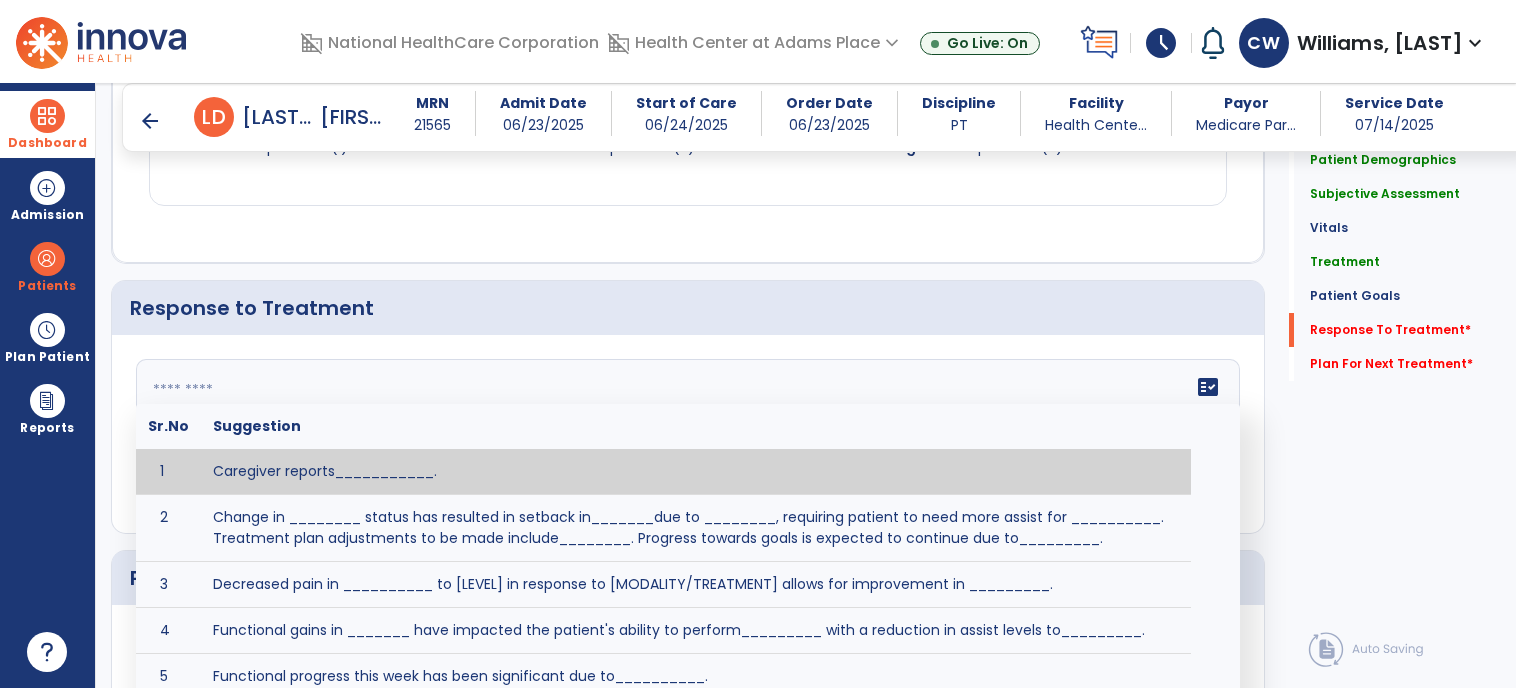 paste on "**********" 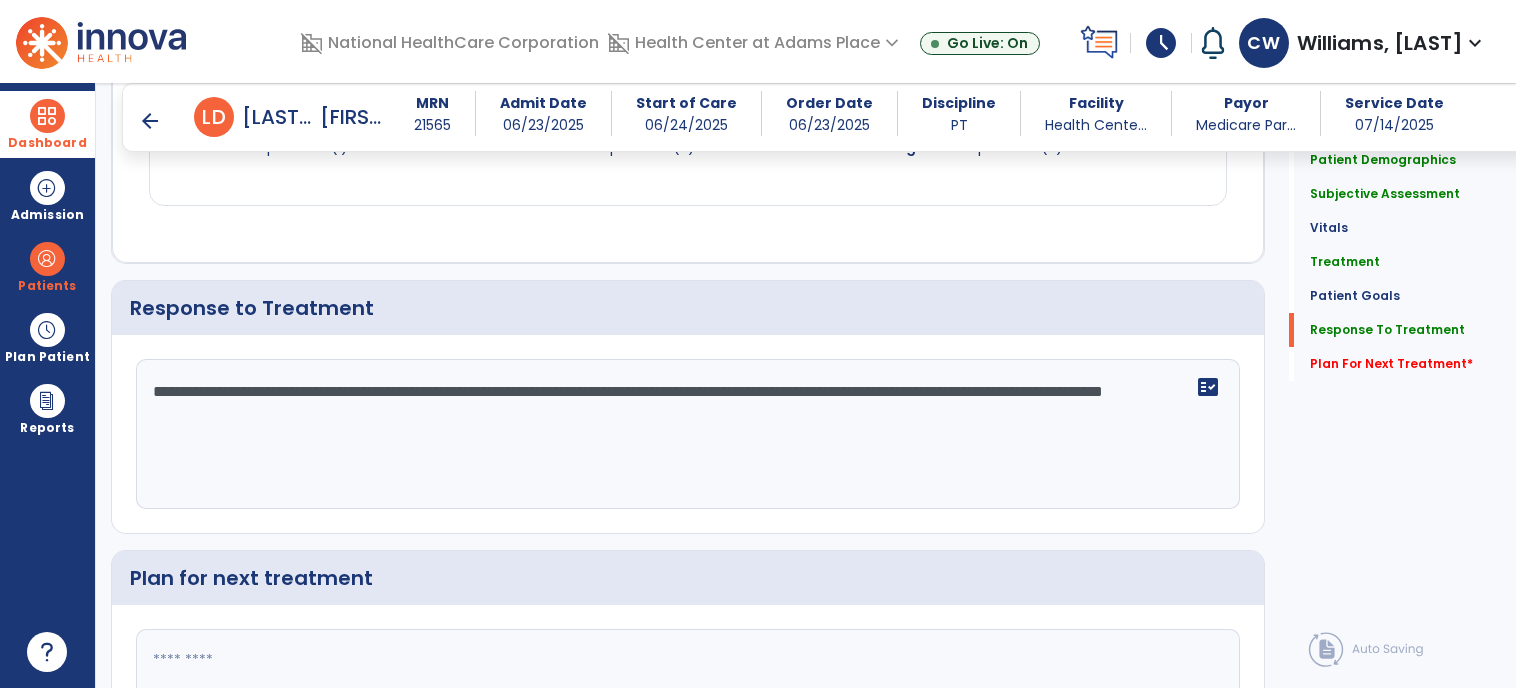 type on "**********" 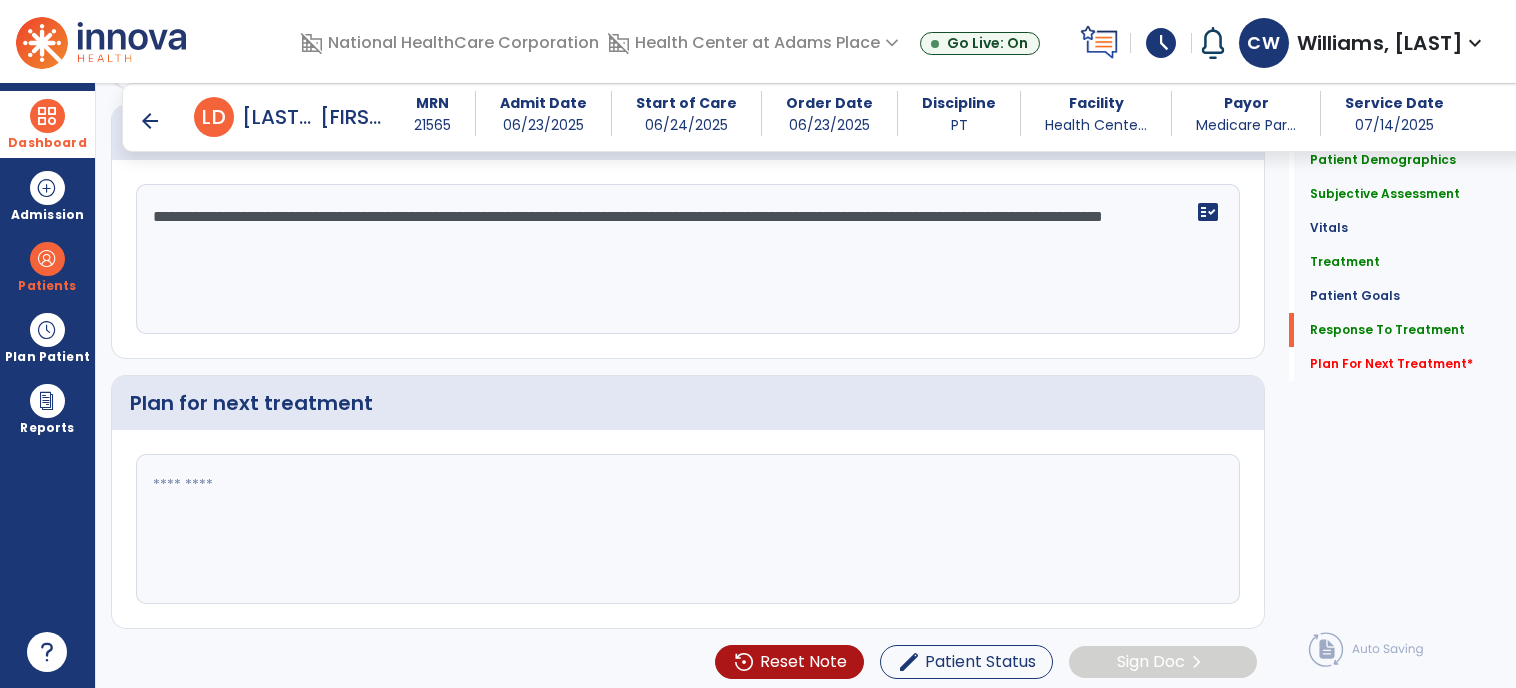 click 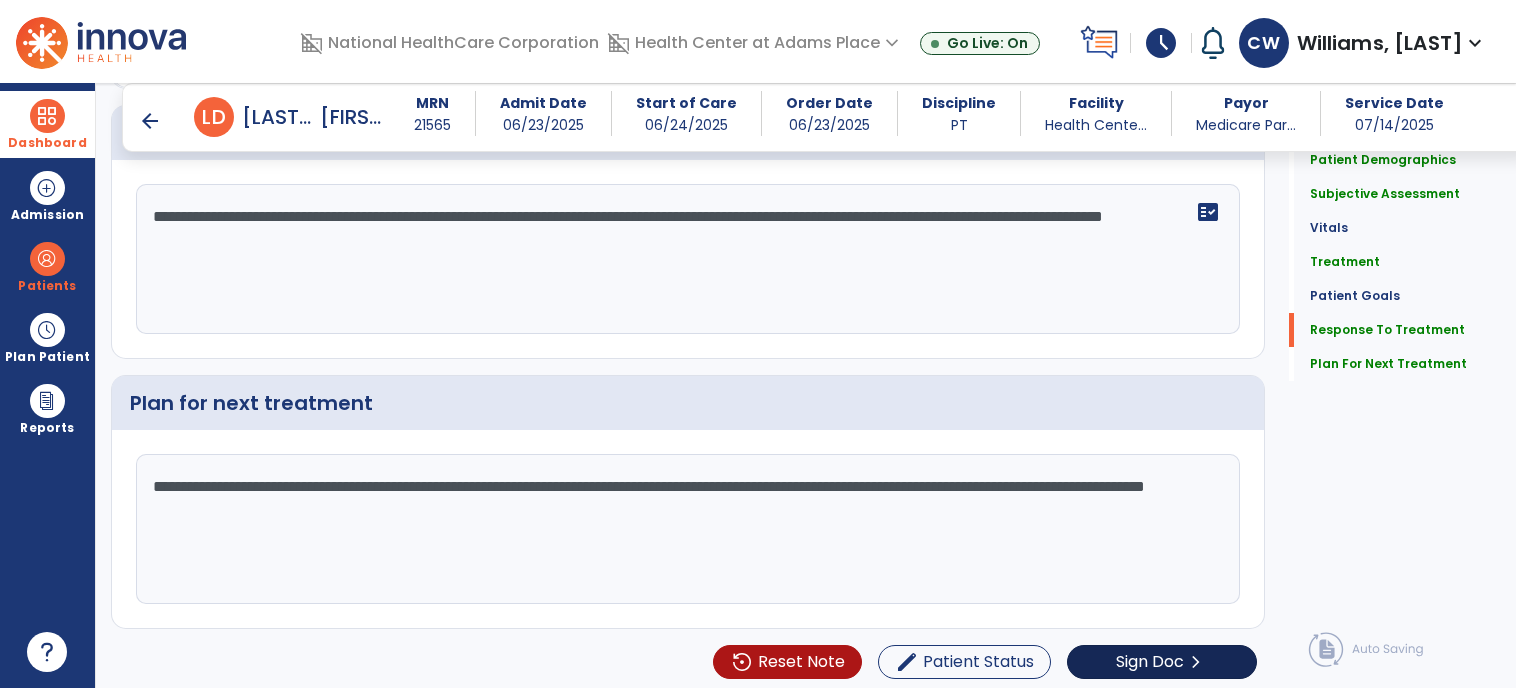 type on "**********" 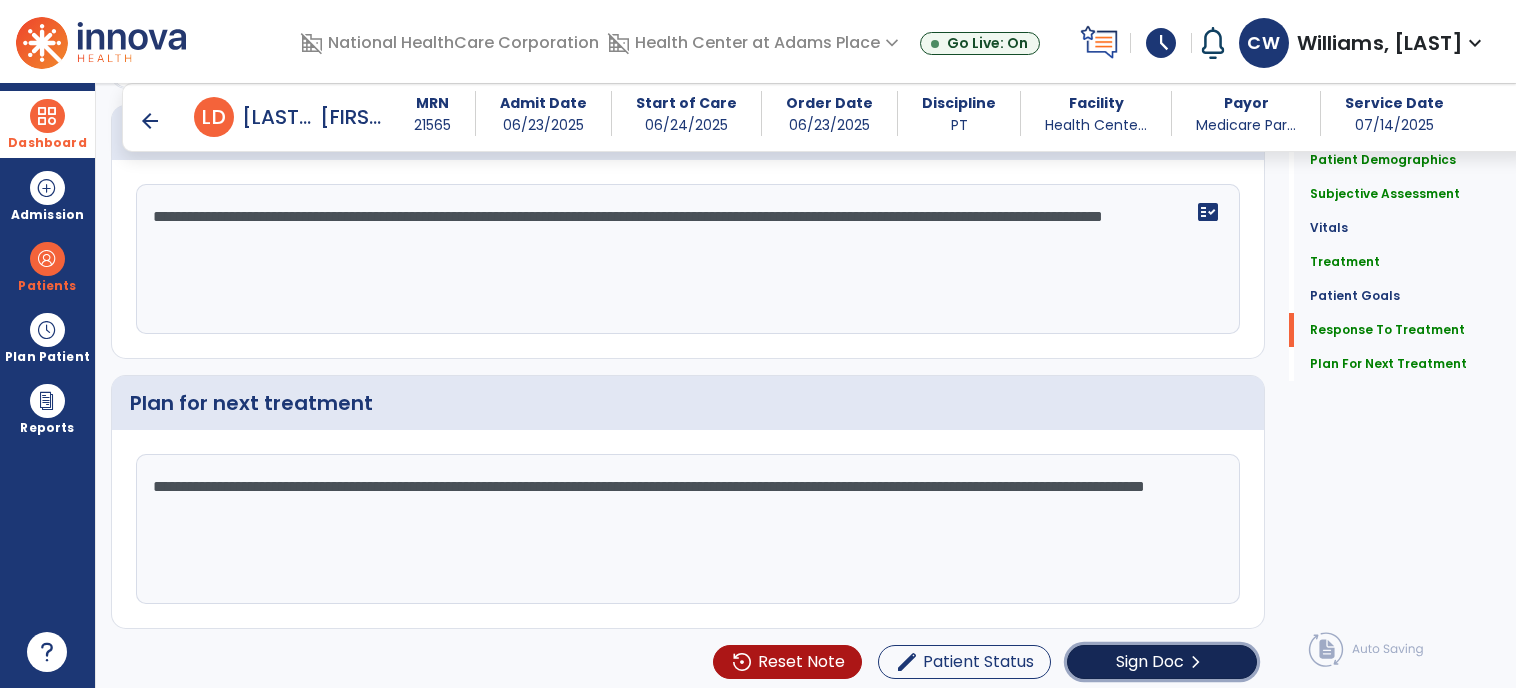 click on "Sign Doc" 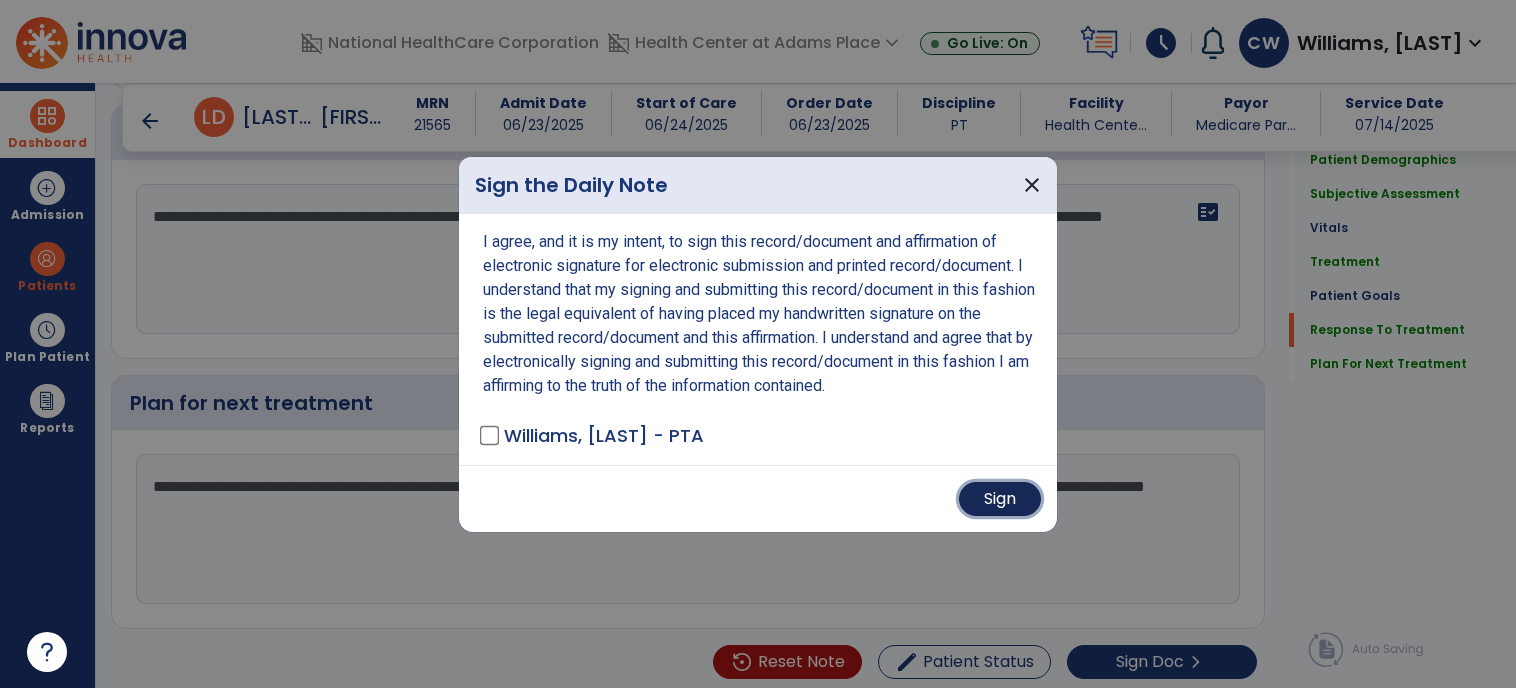 click on "Sign" at bounding box center [1000, 499] 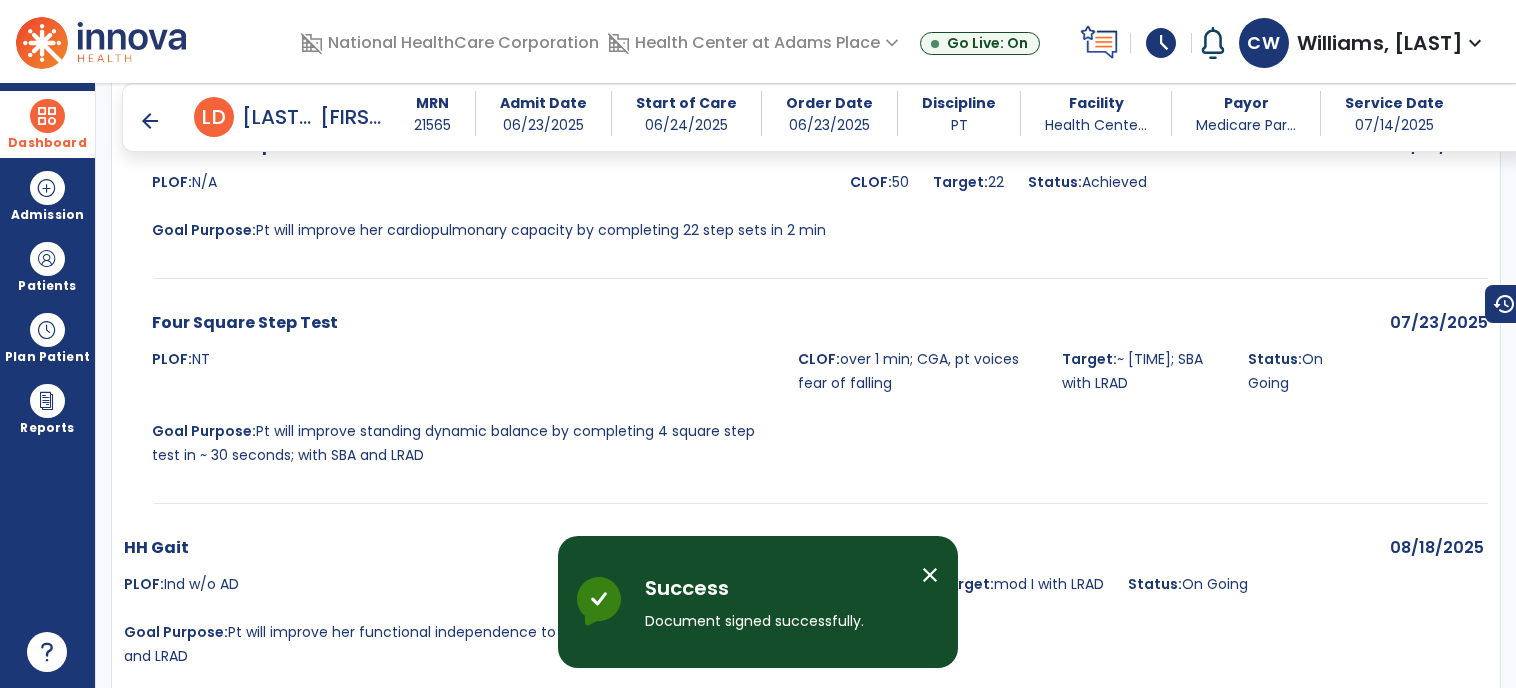 scroll, scrollTop: 4292, scrollLeft: 0, axis: vertical 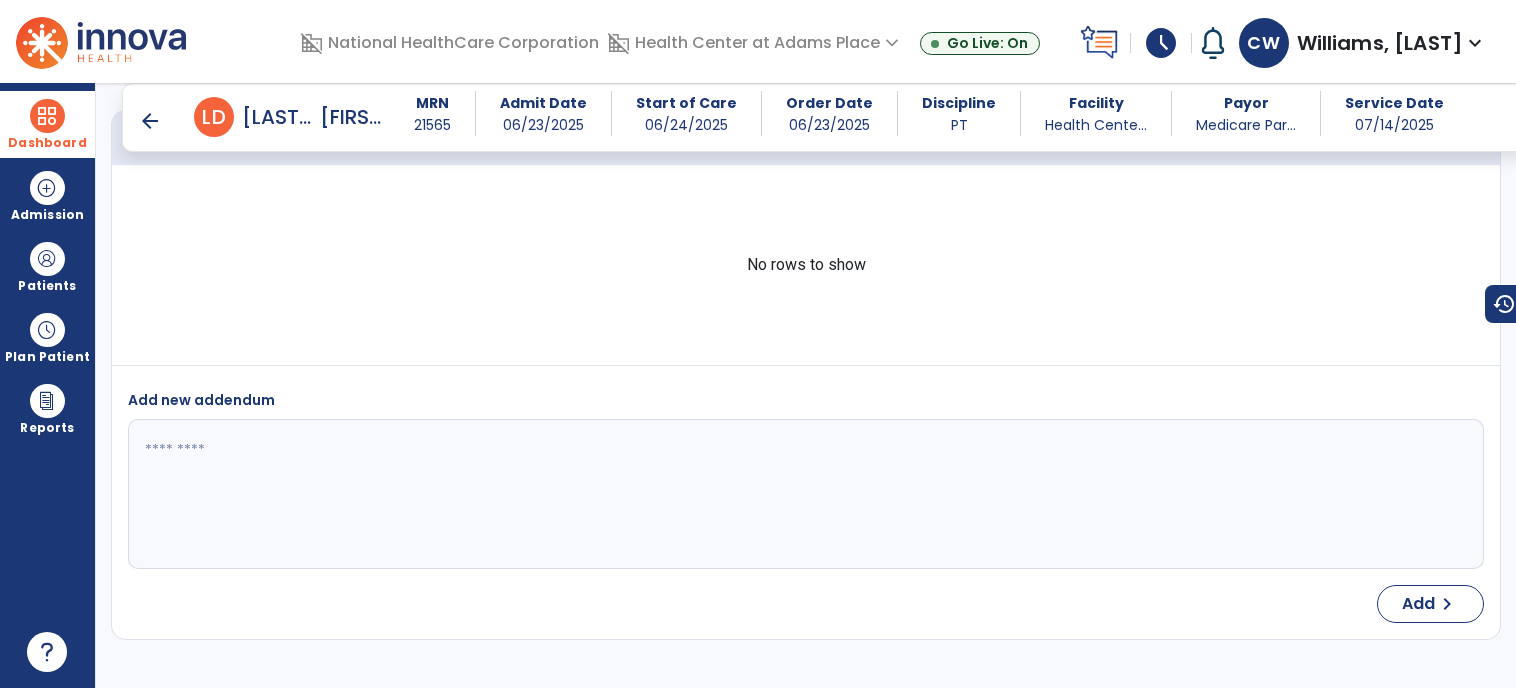 click on "arrow_back" at bounding box center (150, 121) 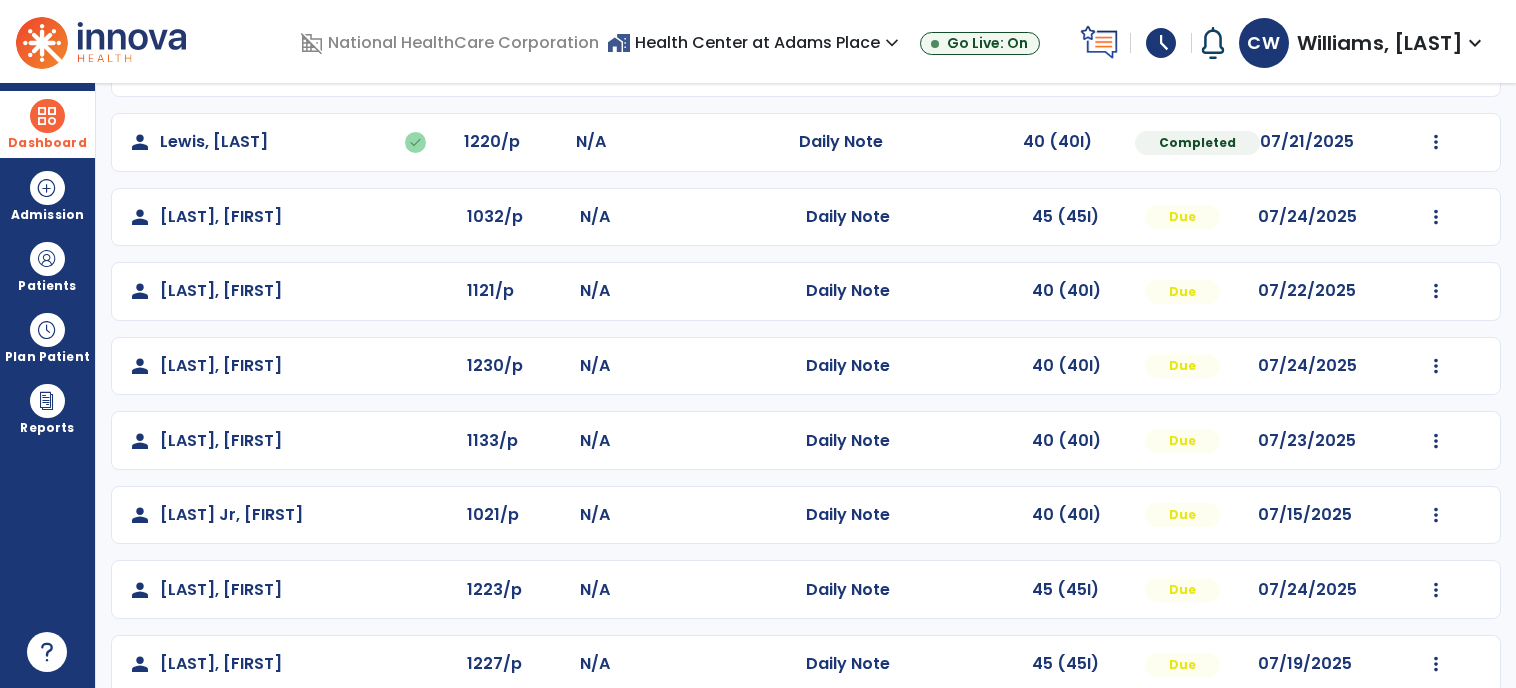 scroll, scrollTop: 475, scrollLeft: 0, axis: vertical 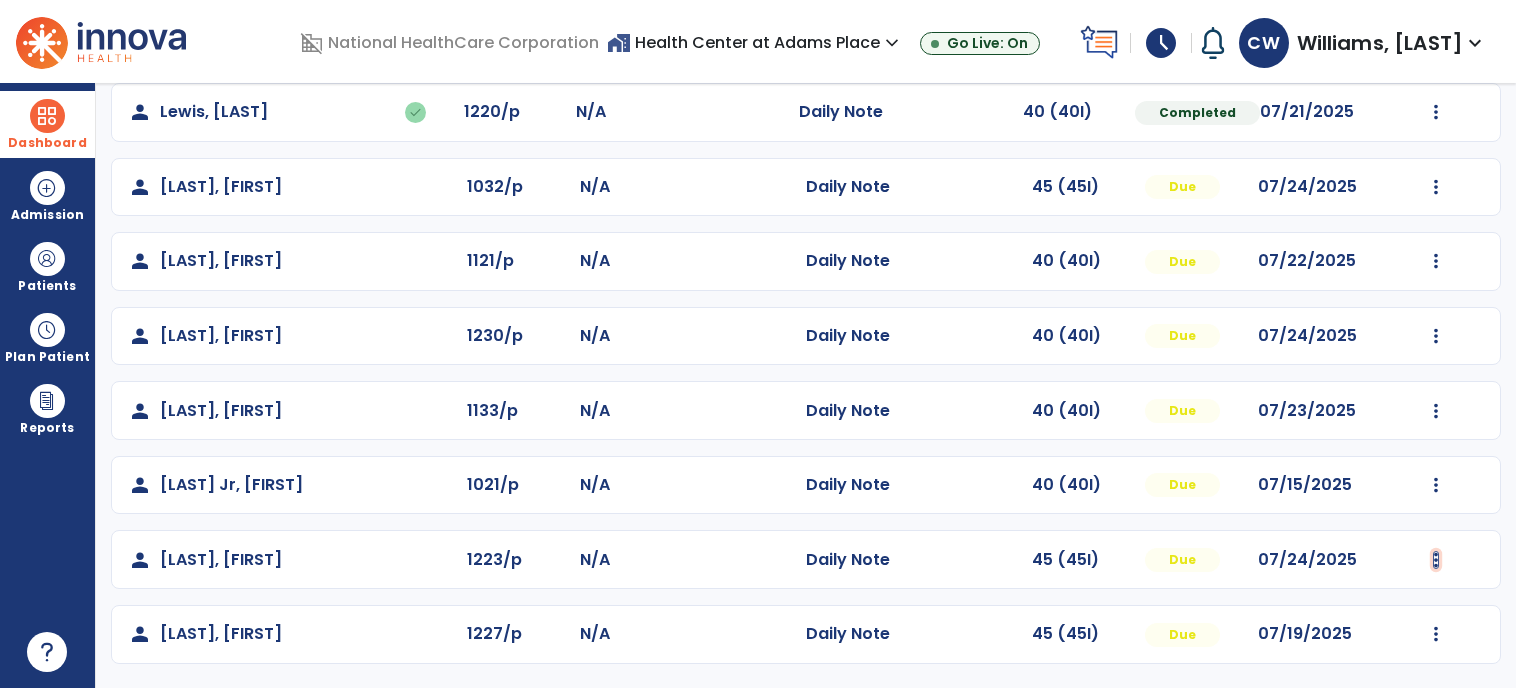 click at bounding box center [1436, -186] 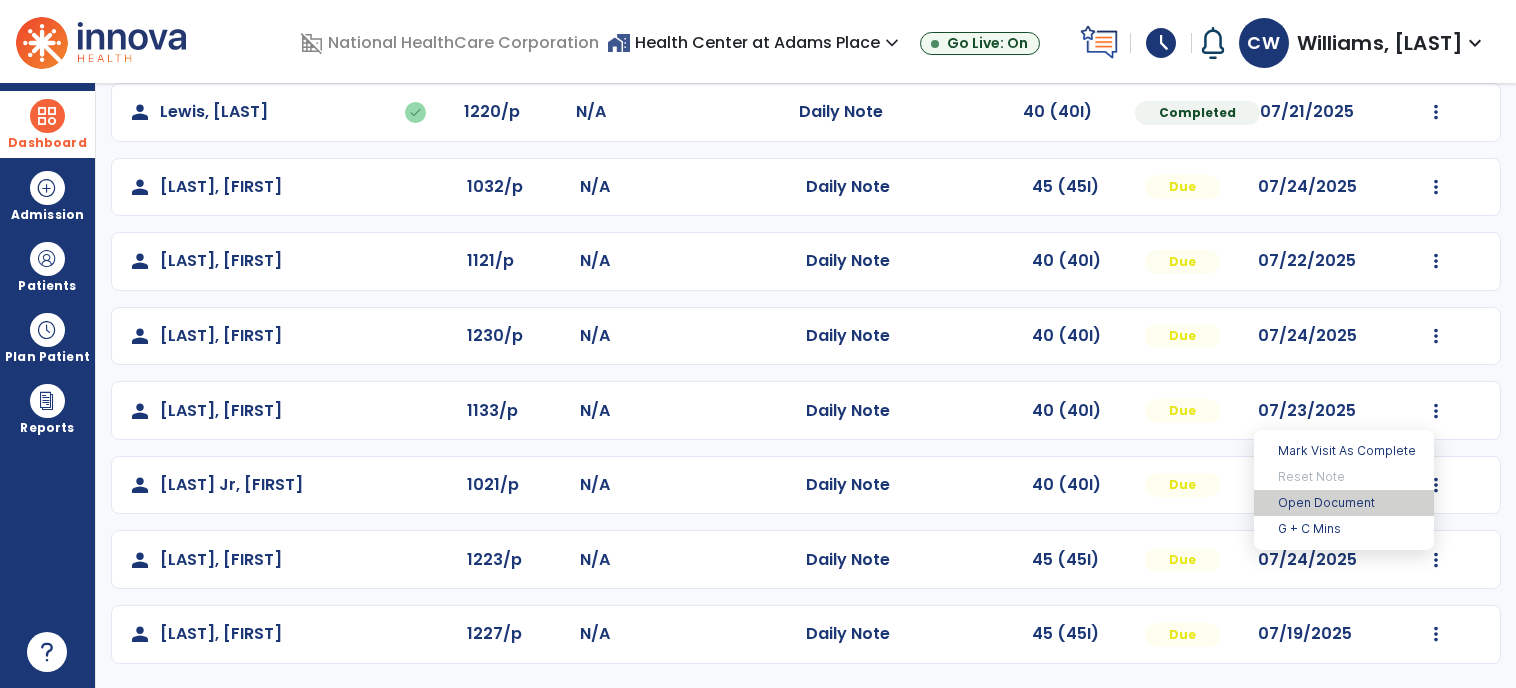 click on "Open Document" at bounding box center (1344, 503) 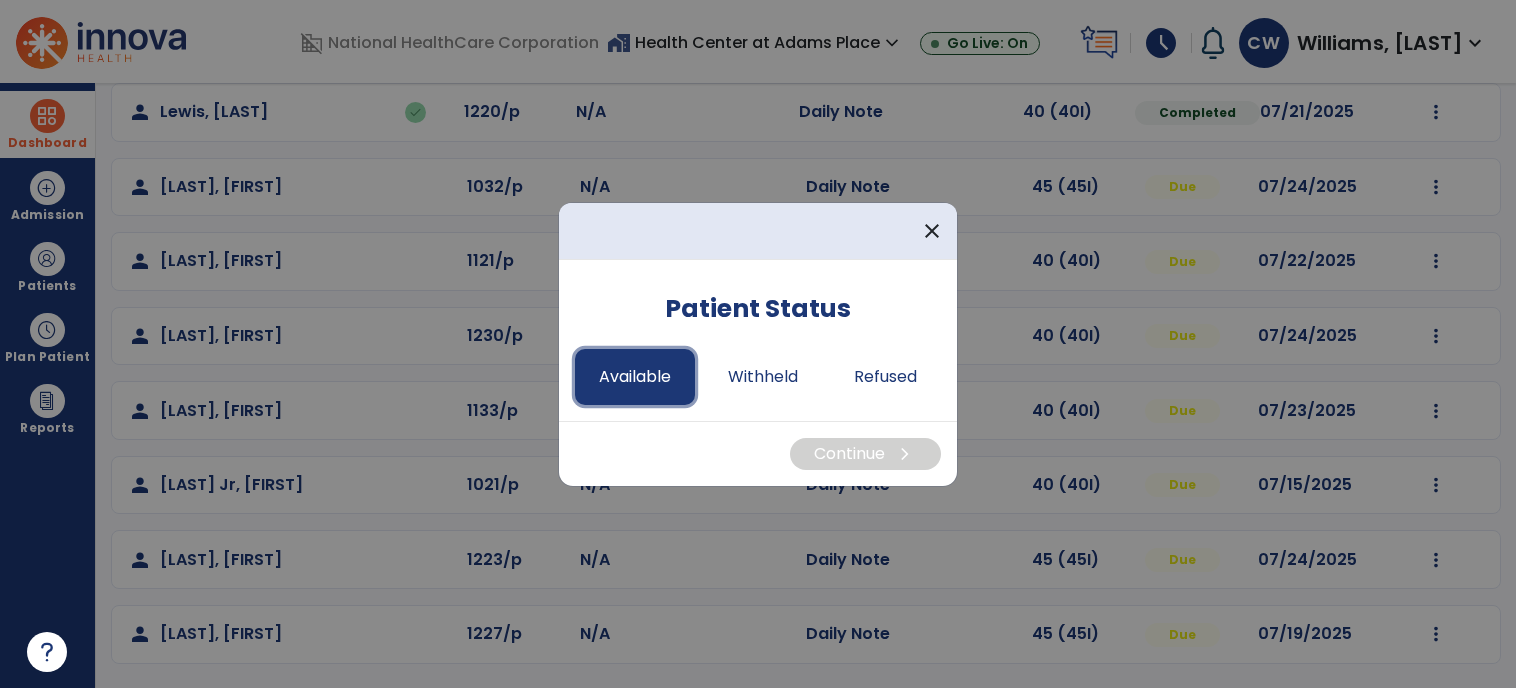 click on "Available" at bounding box center [635, 377] 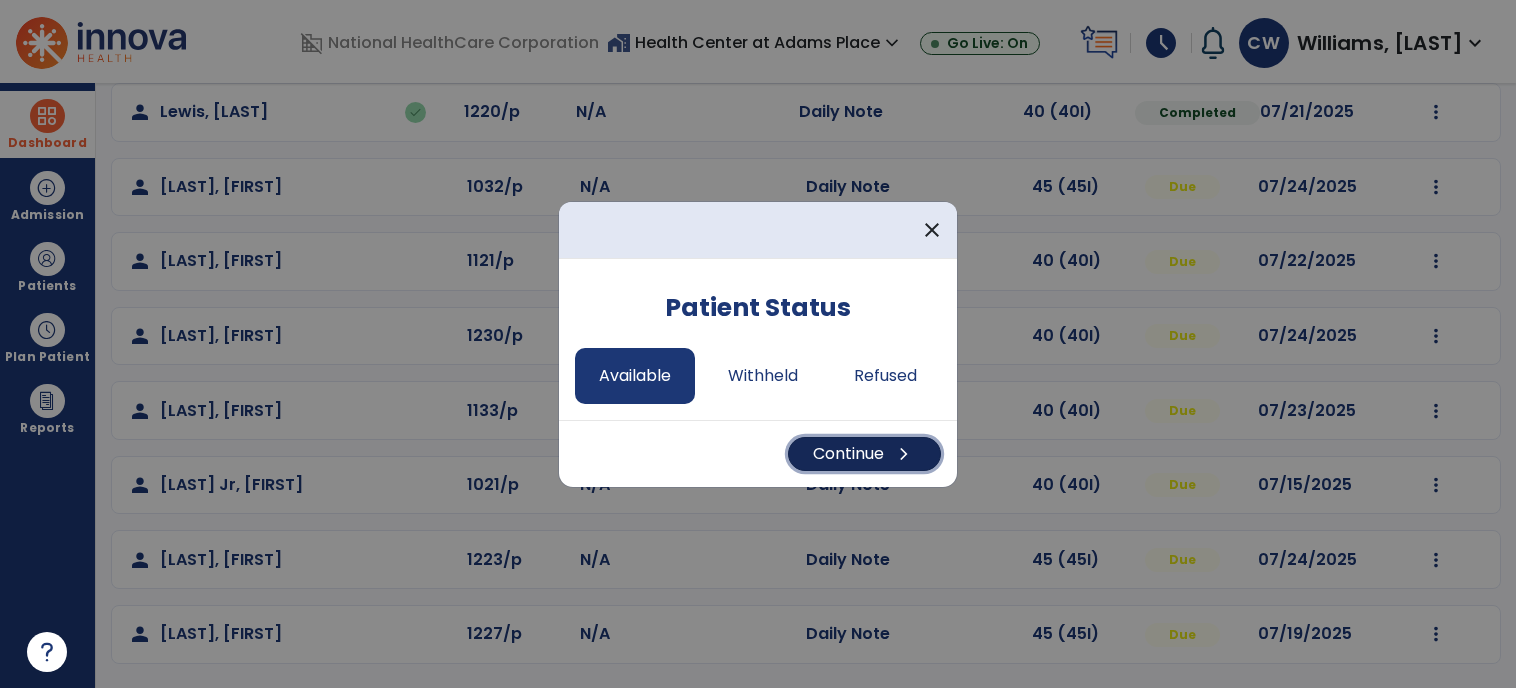 click on "Continue   chevron_right" at bounding box center [864, 454] 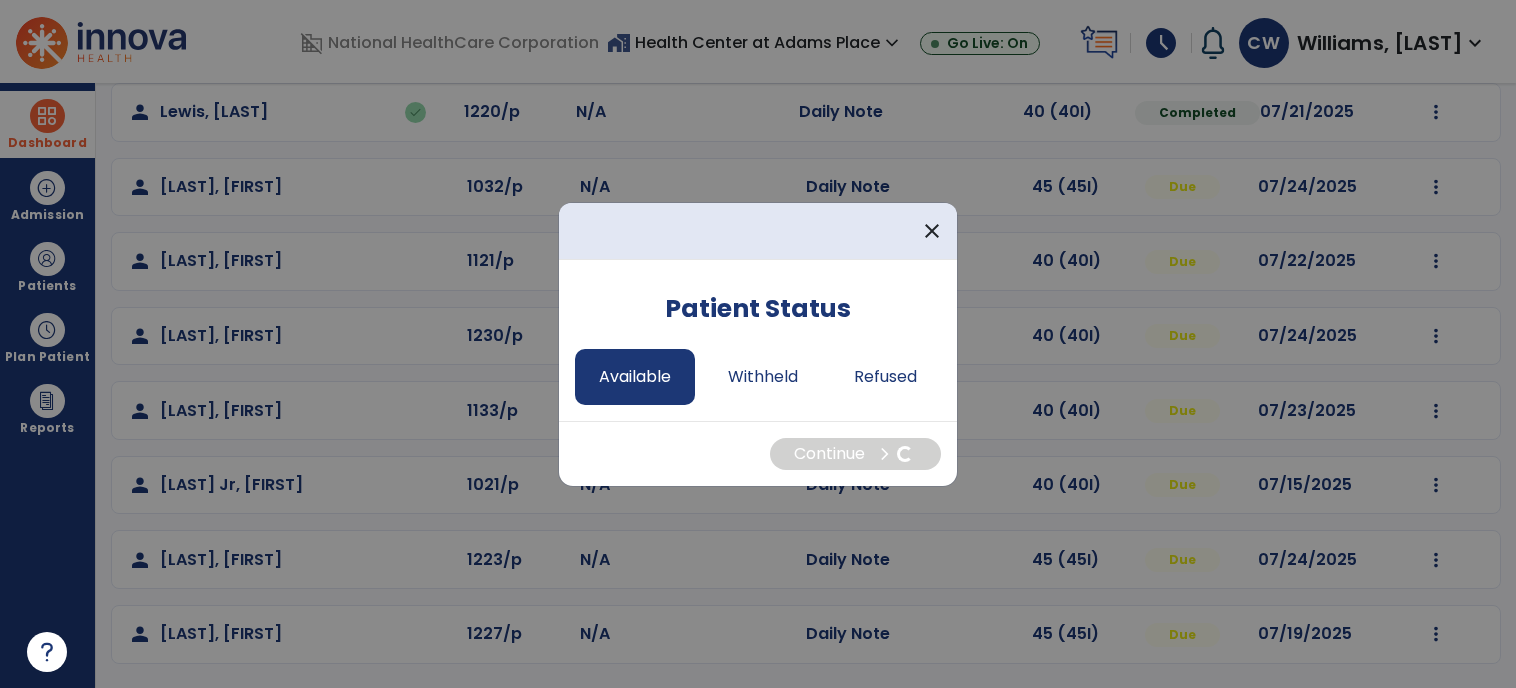select on "*" 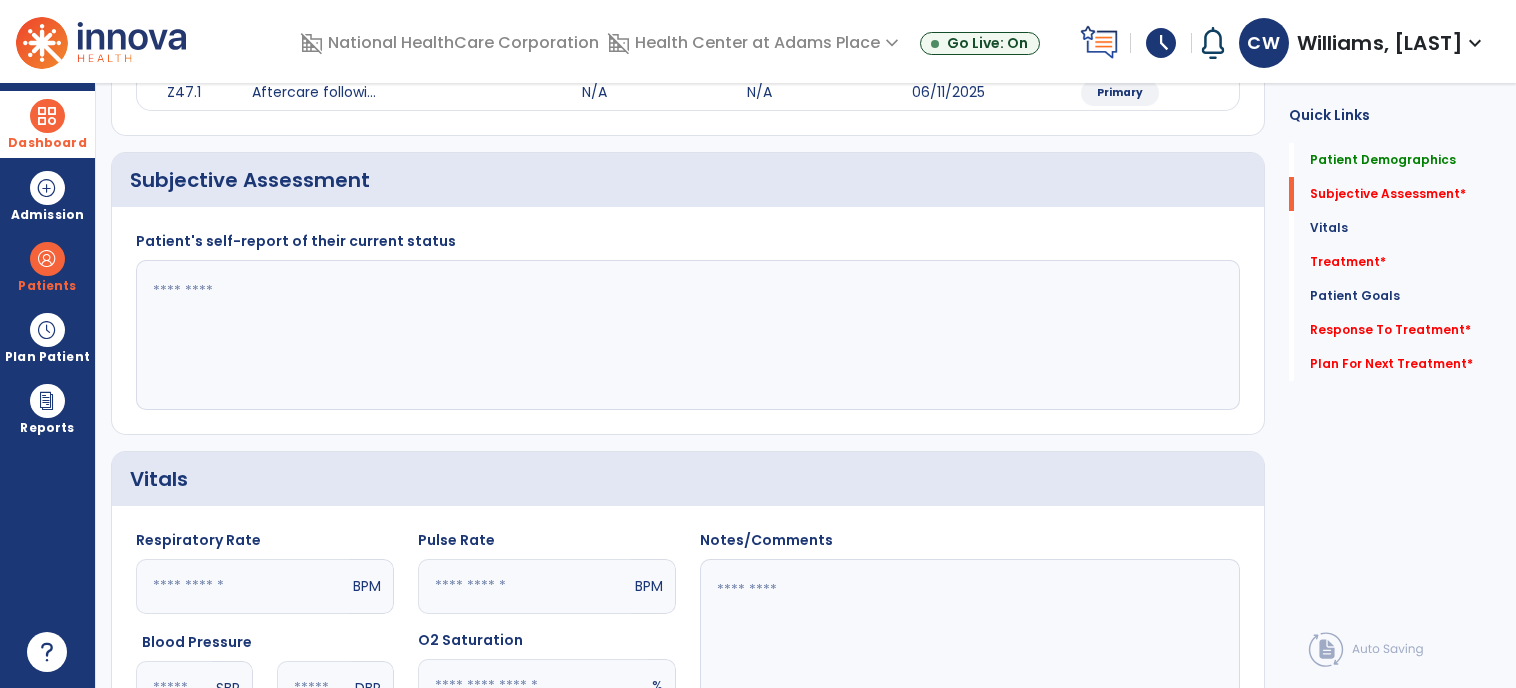 click 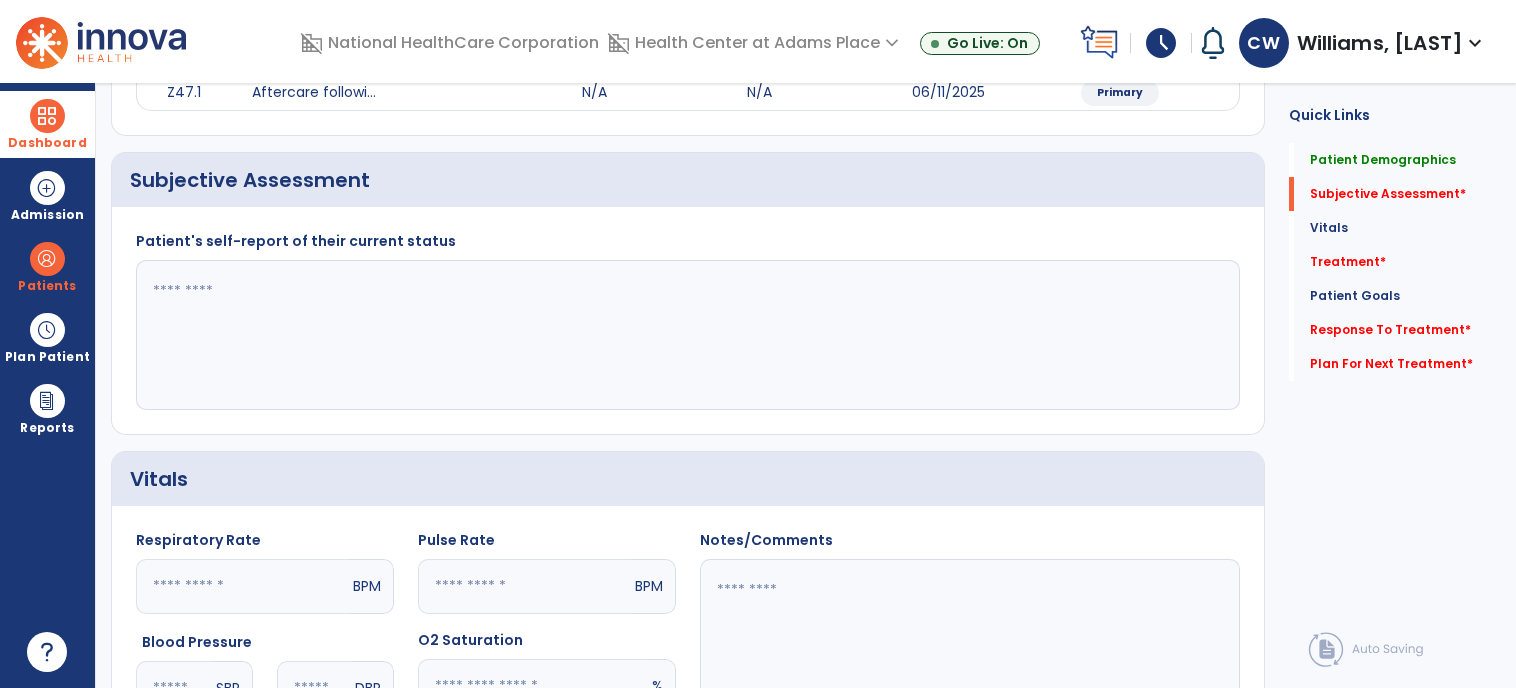 type on "*" 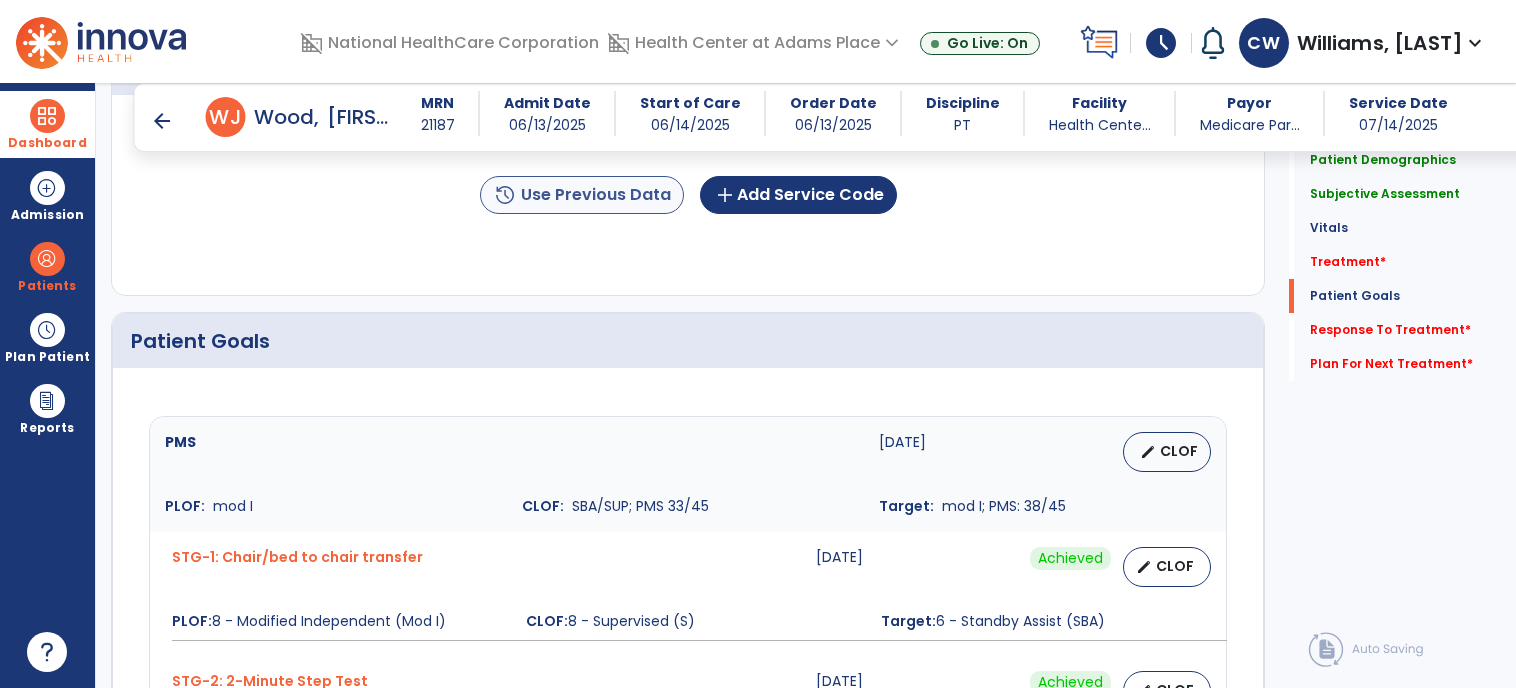 type on "**********" 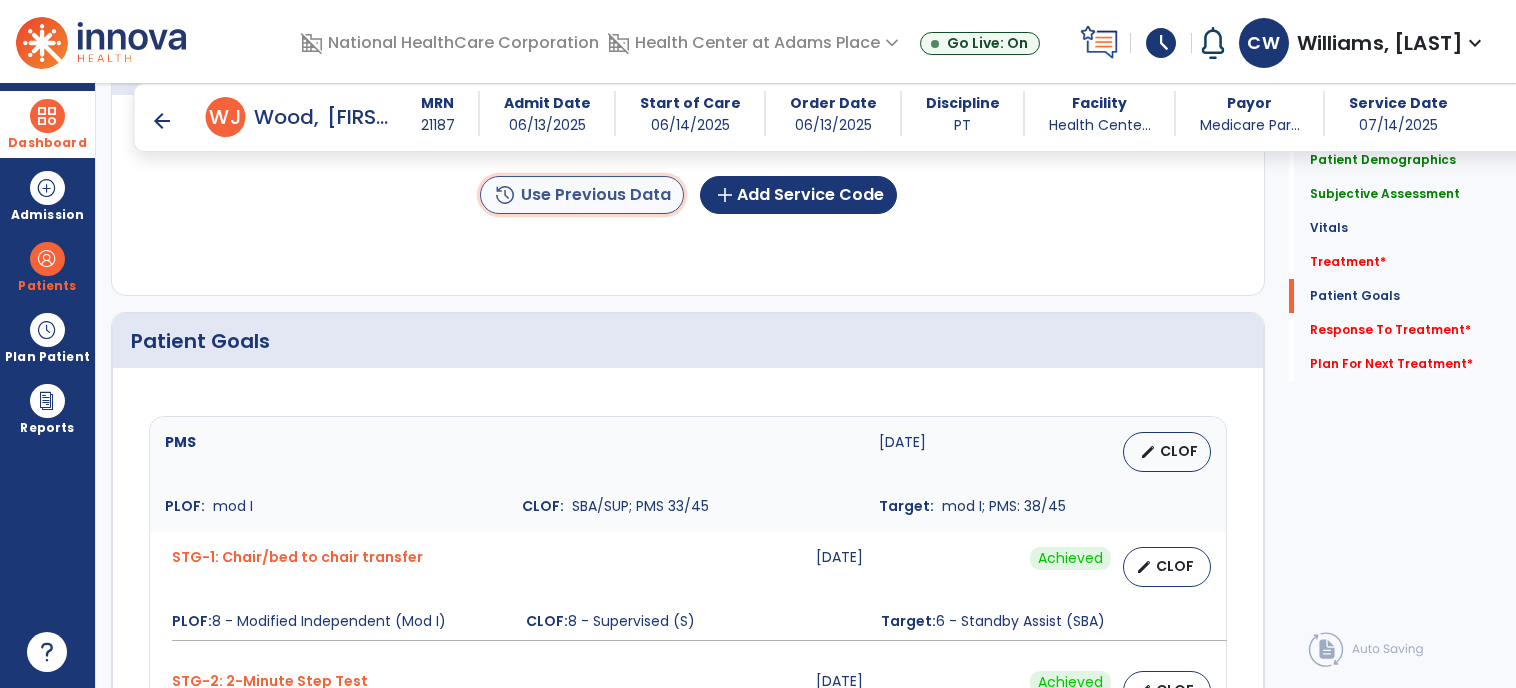 click on "history  Use Previous Data" 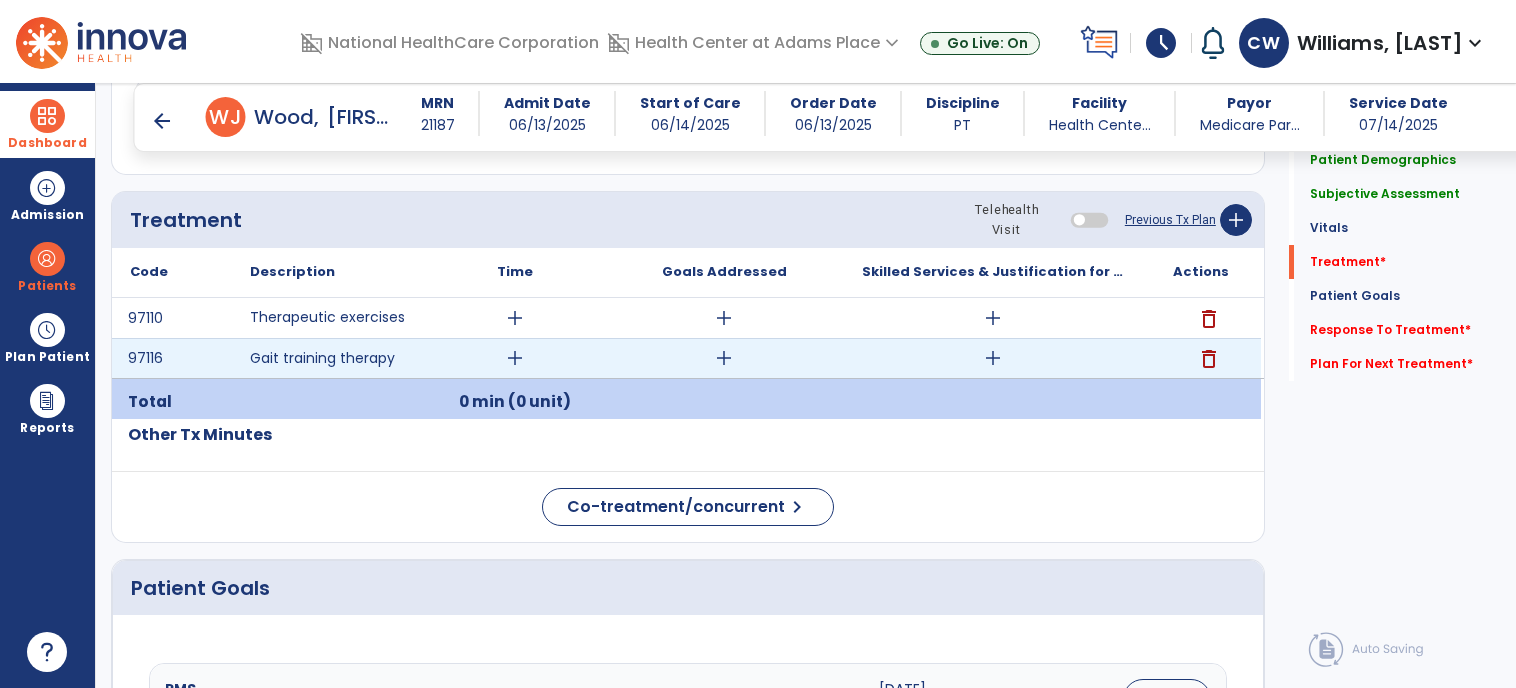 scroll, scrollTop: 1123, scrollLeft: 0, axis: vertical 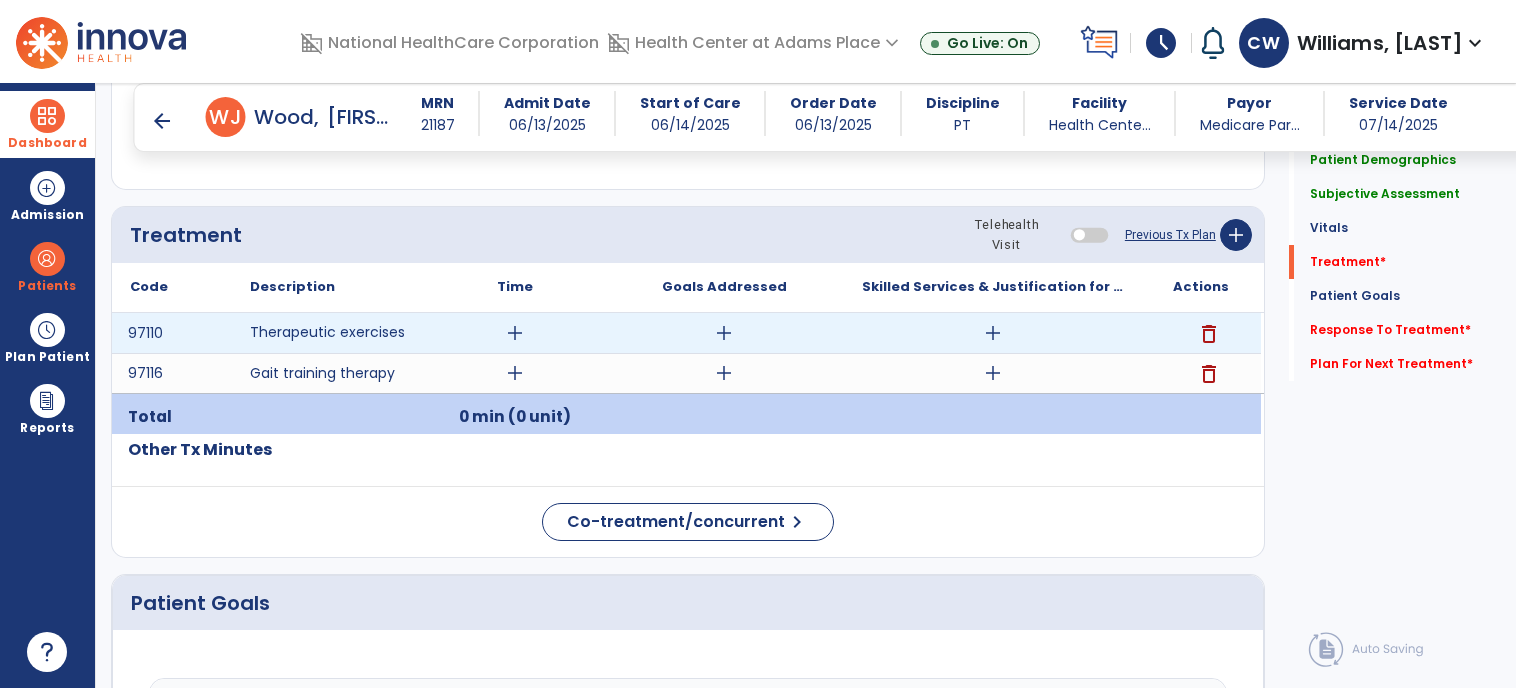 click on "add" at bounding box center [515, 333] 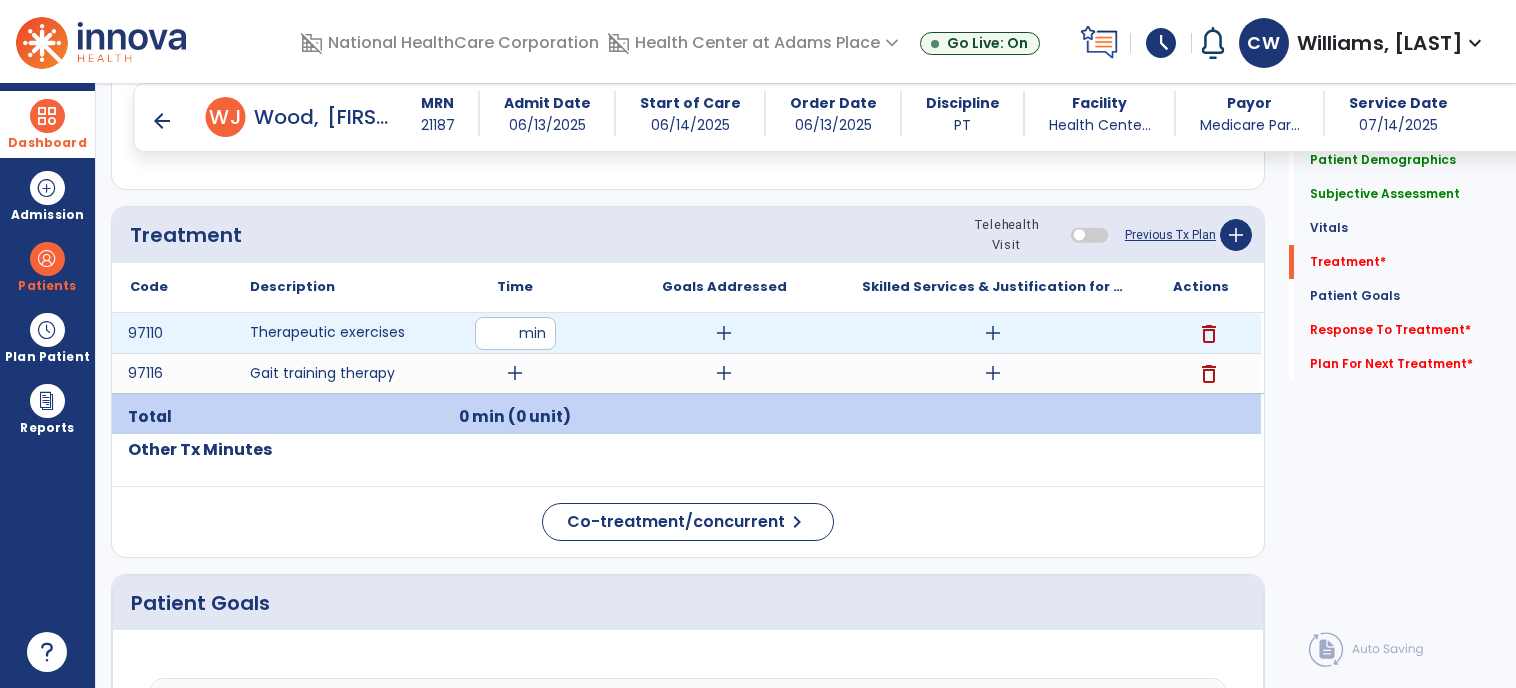 type on "**" 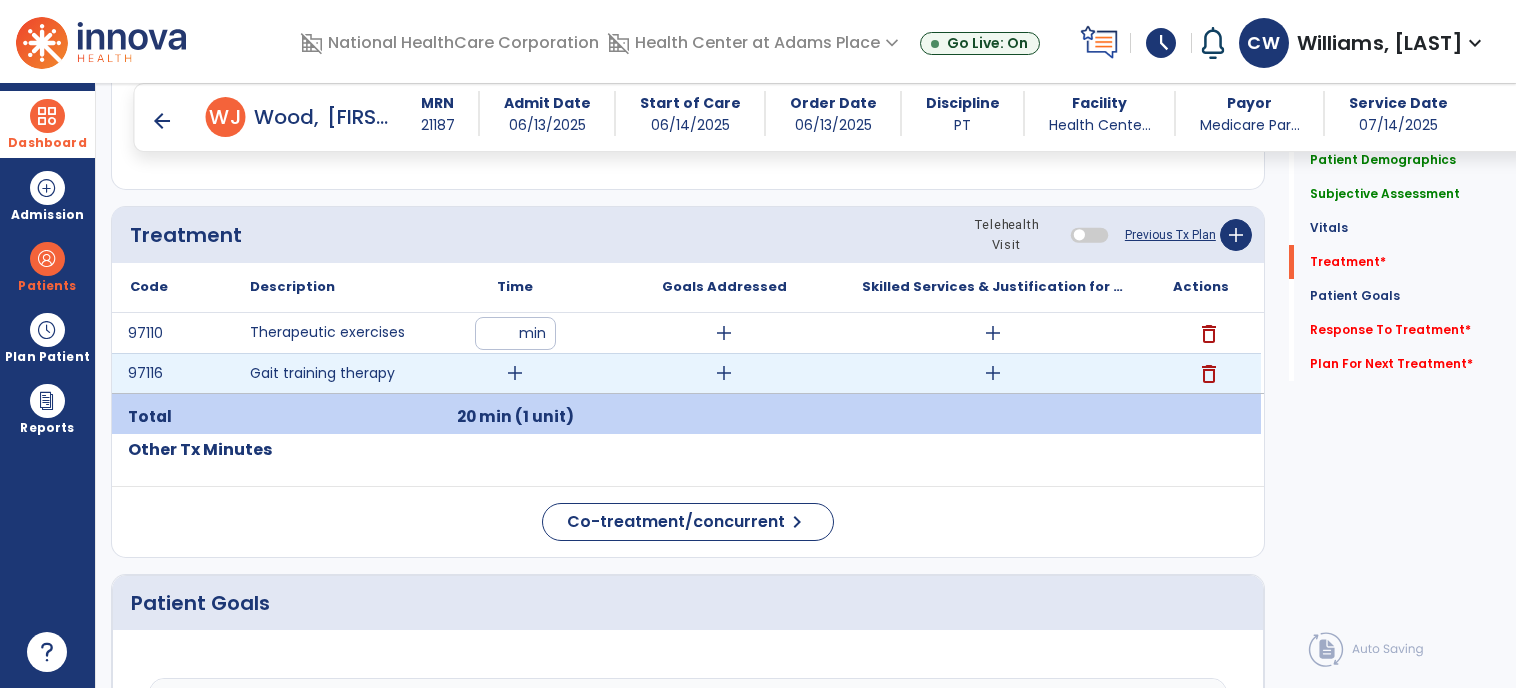 click on "add" at bounding box center (515, 373) 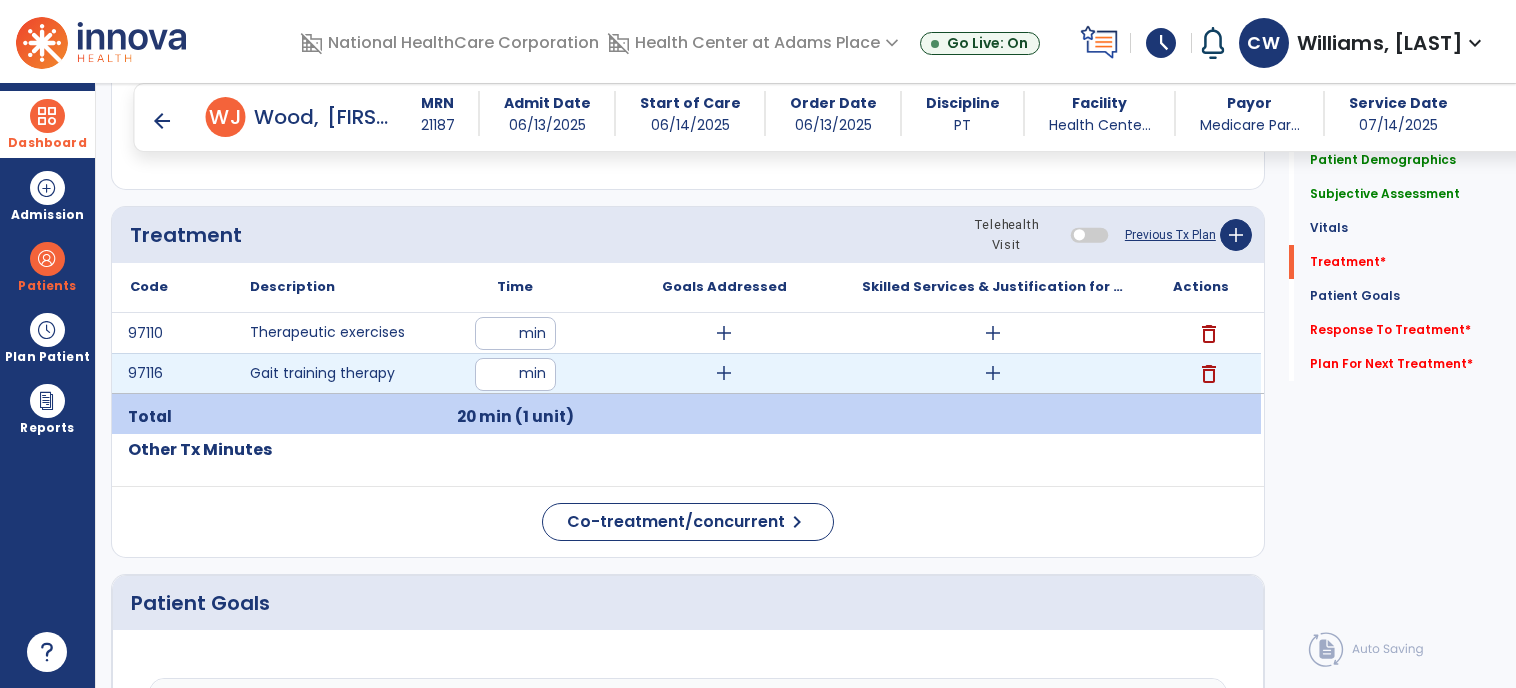type on "**" 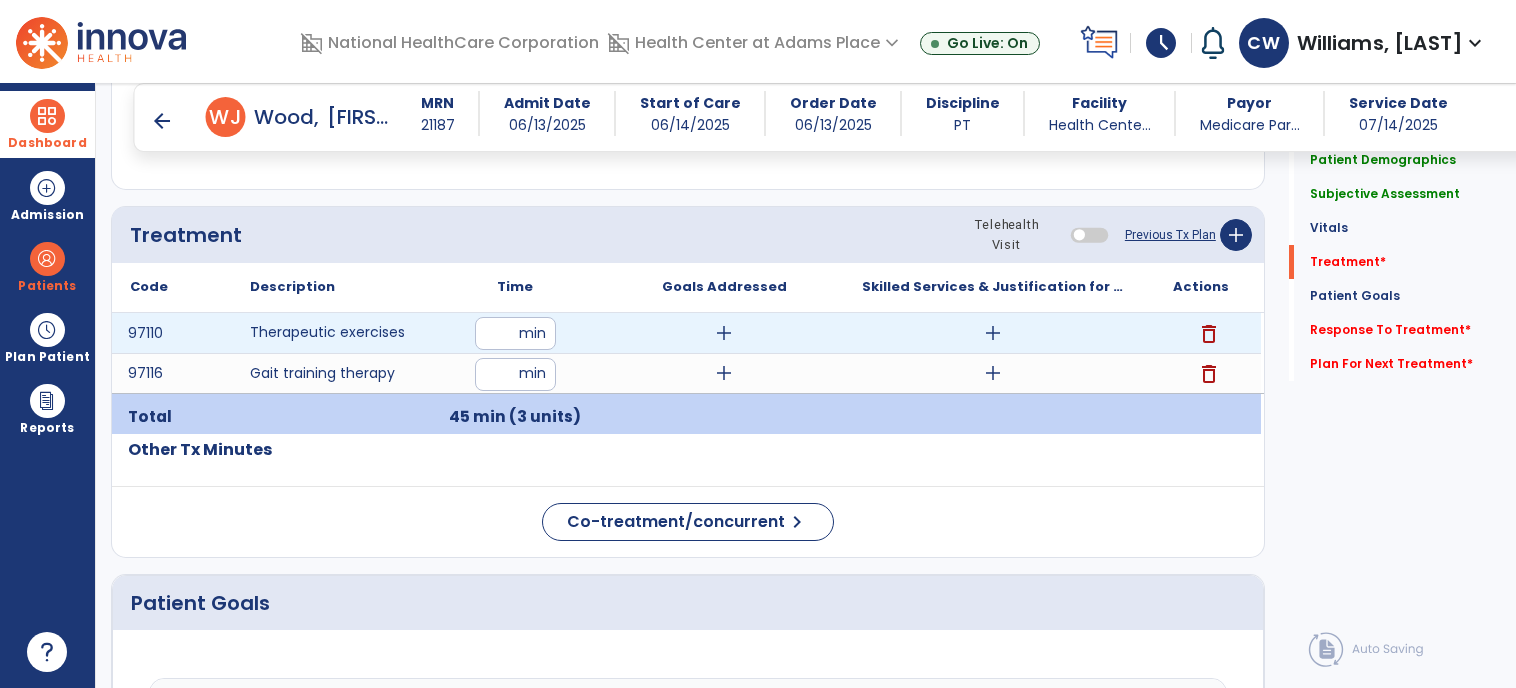 click on "add" at bounding box center (993, 333) 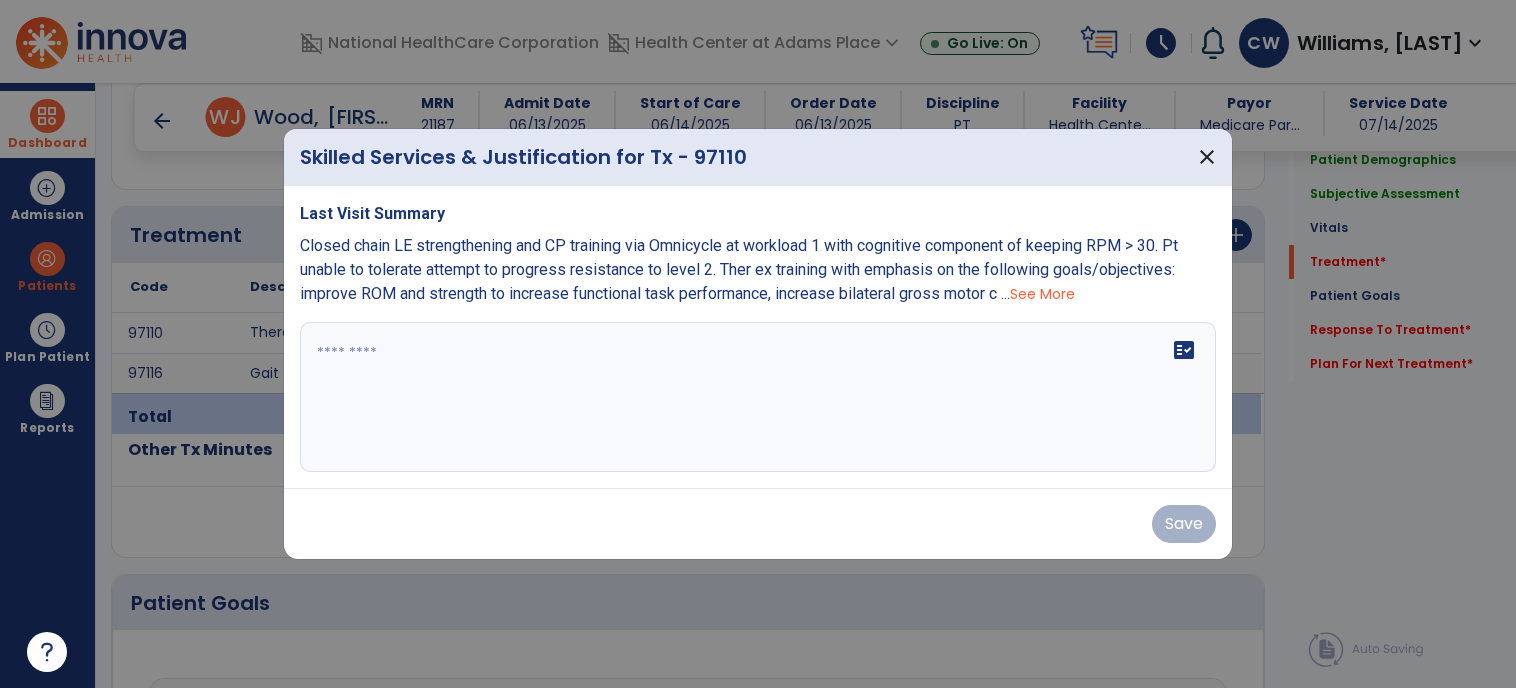 click on "See More" at bounding box center (1042, 294) 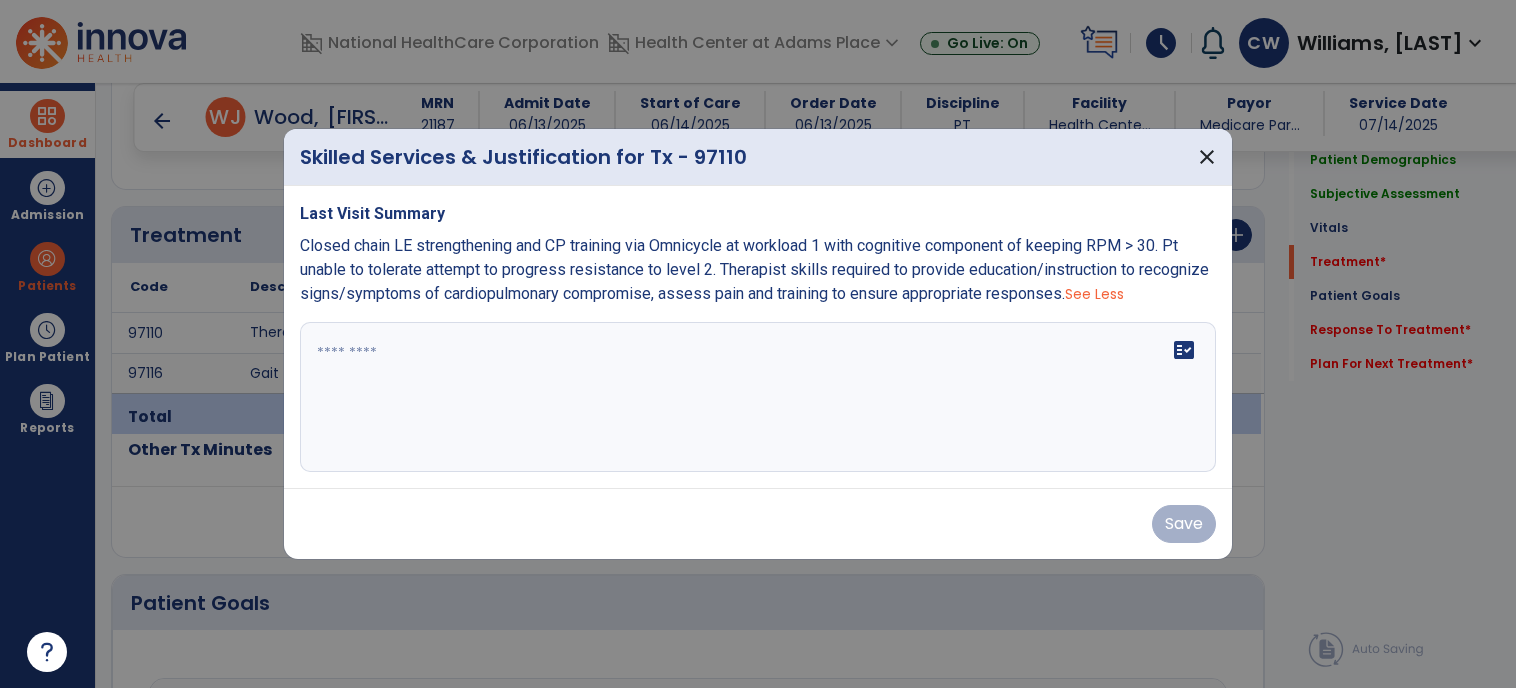 drag, startPoint x: 659, startPoint y: 347, endPoint x: 297, endPoint y: 211, distance: 386.704 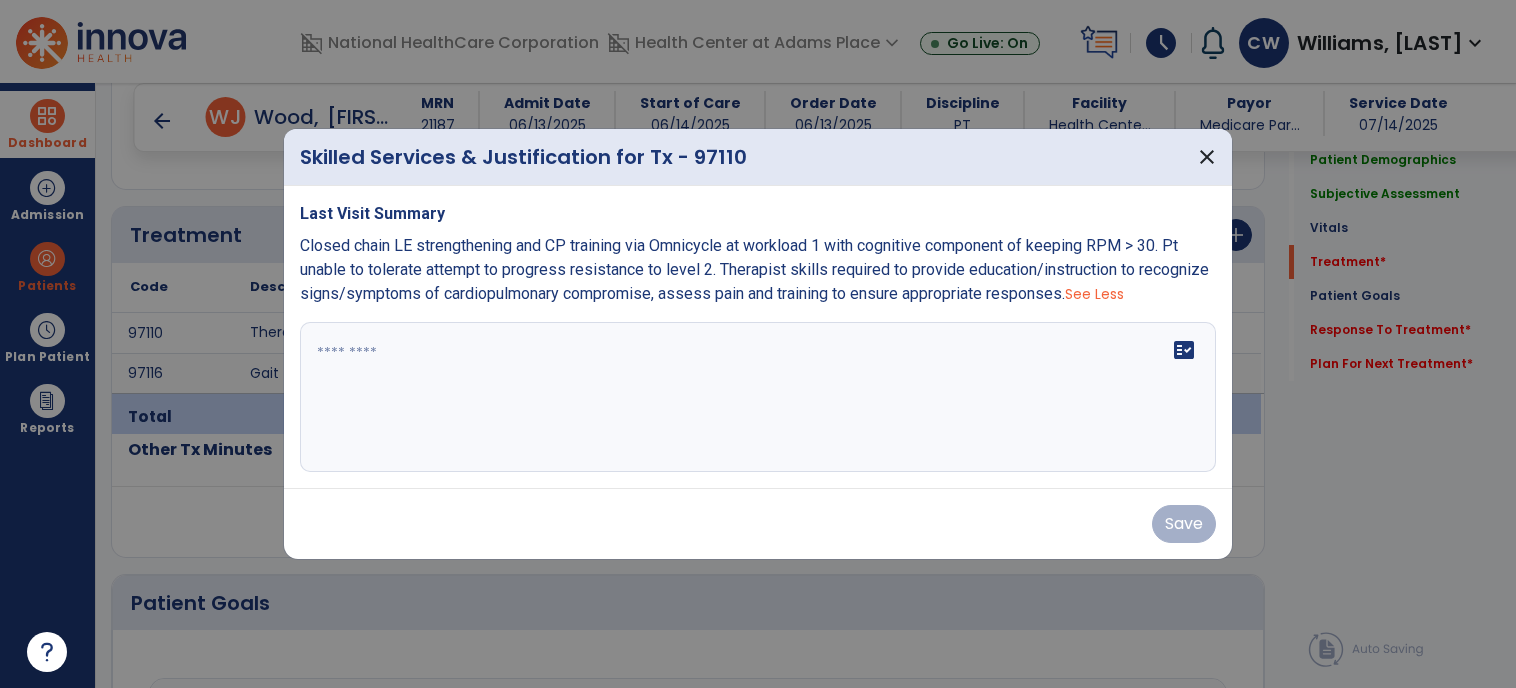 click on "Last Visit Summary Closed chain LE strengthening and CP training via Omnicycle at workload 1 with cognitive component of keeping RPM > 30. Pt unable to tolerate attempt to progress resistance to level 2.  Ther ex training with emphasis on the following goals/objectives: improve ROM and strength to increase functional task performance, increase bilateral gross motor coordination to improve (I) during functional tasks, increase dynamic balance reactions, increase range of motion of affected extremities through exercise and functional activities, increase CP capacity for all mobility tasks and promote safety awareness during social/functional activities. Therapists skills required to provide education/instruction to recognize signs/symptoms of cardiopulmonary compromise, assess pain and training to ensure appropriate responses.   See Less   fact_check" at bounding box center (758, 337) 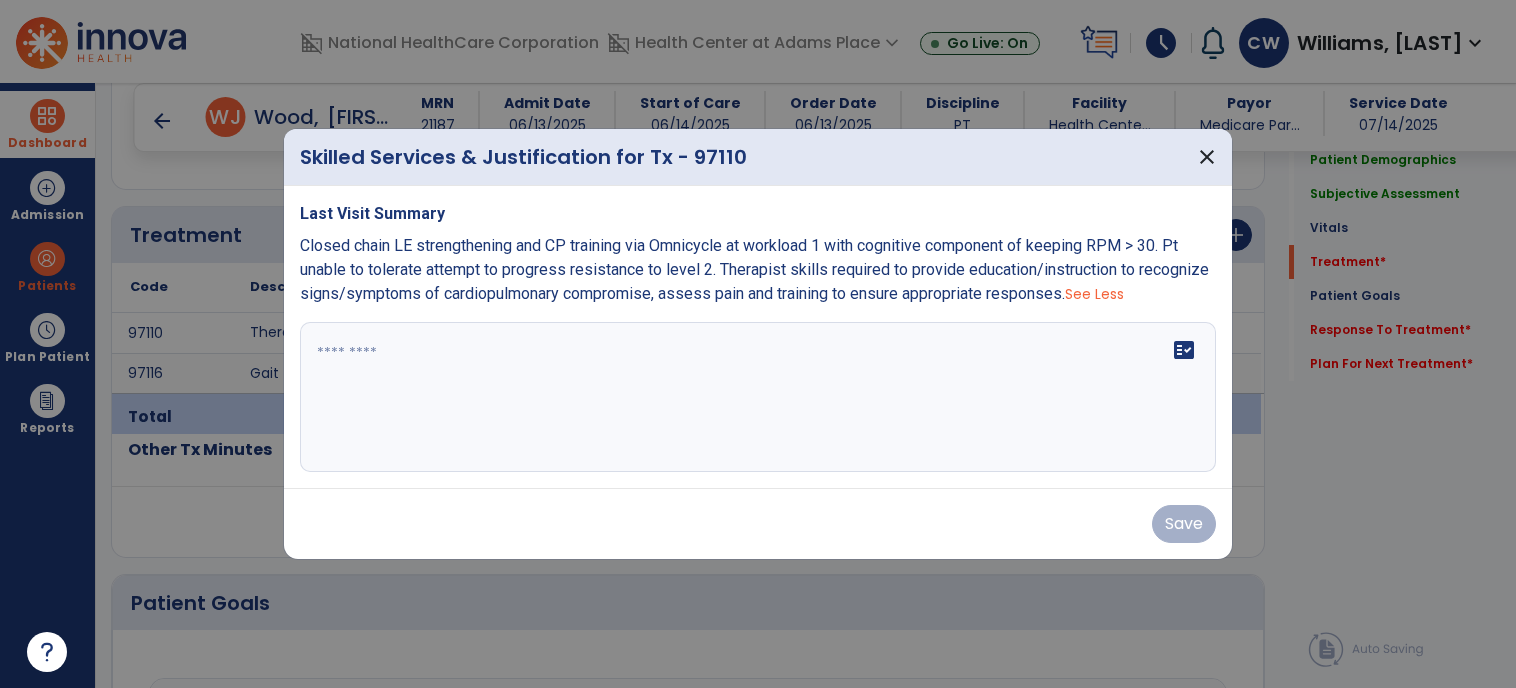drag, startPoint x: 659, startPoint y: 345, endPoint x: 292, endPoint y: 207, distance: 392.088 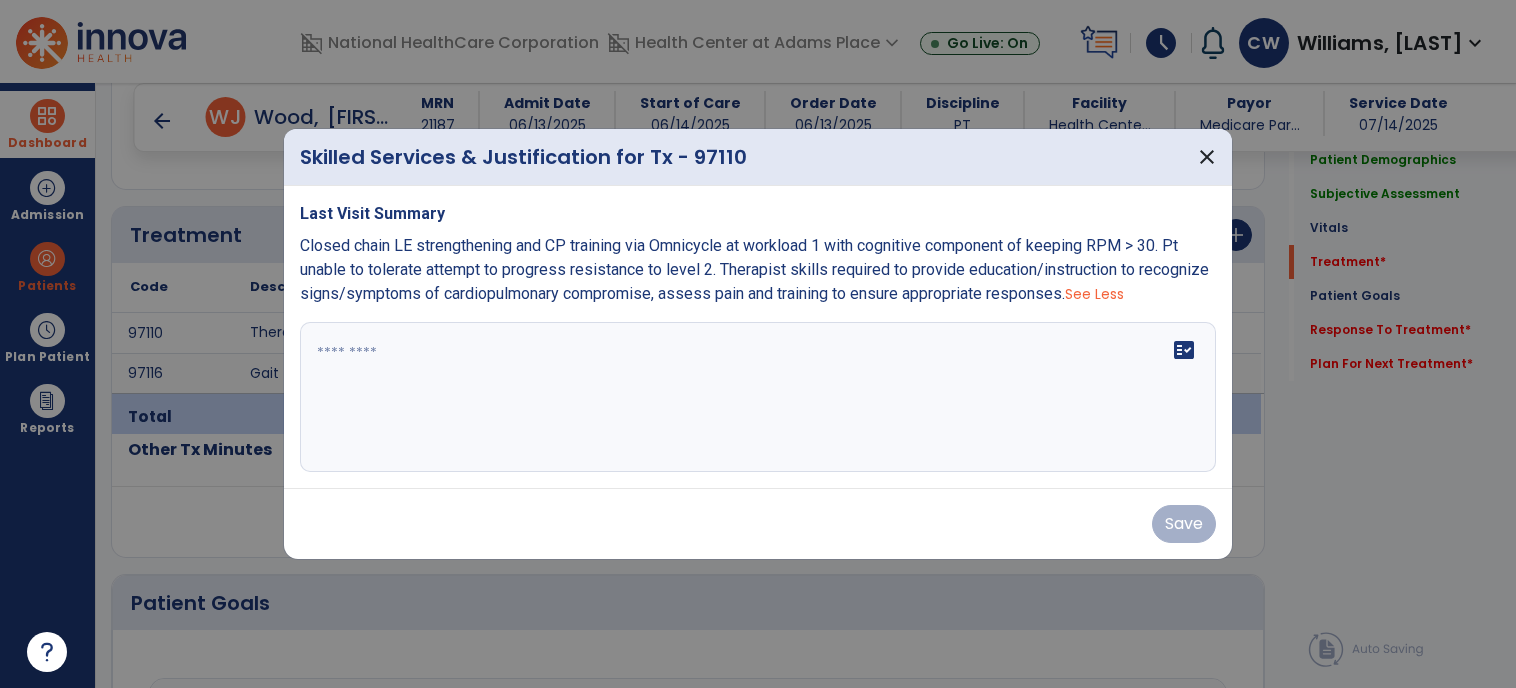 click on "Last Visit Summary Closed chain LE strengthening and CP training via Omnicycle at workload 1 with cognitive component of keeping RPM > 30. Pt unable to tolerate attempt to progress resistance to level 2.  Ther ex training with emphasis on the following goals/objectives: improve ROM and strength to increase functional task performance, increase bilateral gross motor coordination to improve (I) during functional tasks, increase dynamic balance reactions, increase range of motion of affected extremities through exercise and functional activities, increase CP capacity for all mobility tasks and promote safety awareness during social/functional activities. Therapists skills required to provide education/instruction to recognize signs/symptoms of cardiopulmonary compromise, assess pain and training to ensure appropriate responses.   See Less   fact_check" at bounding box center [758, 337] 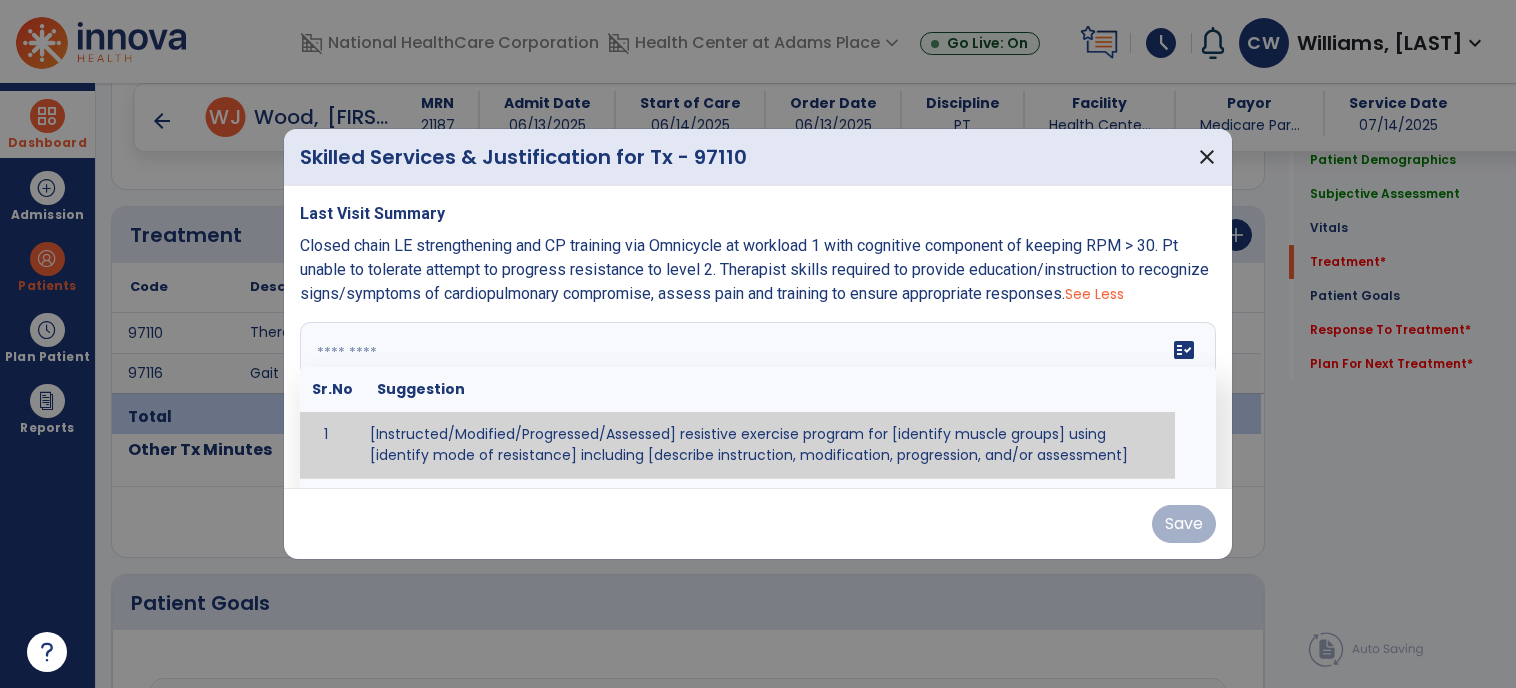 click at bounding box center (756, 397) 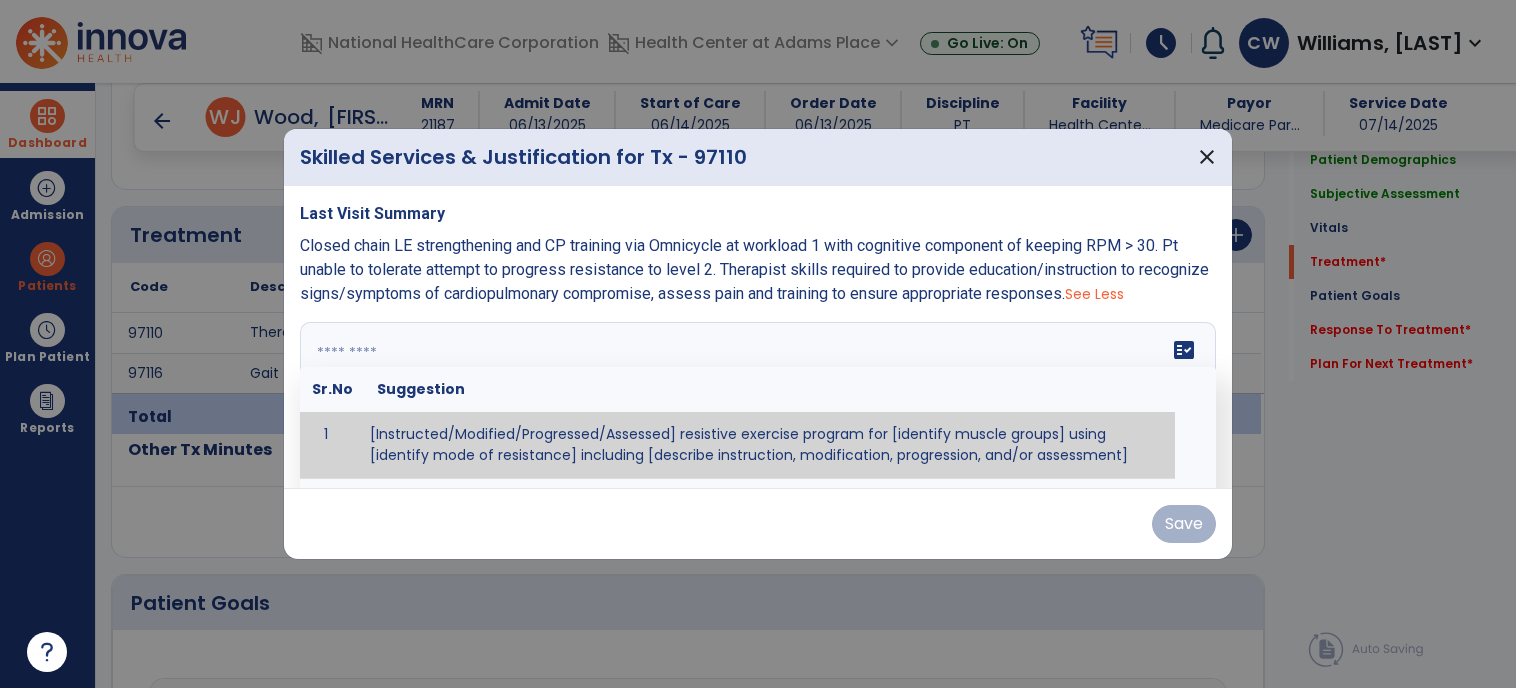 paste on "**********" 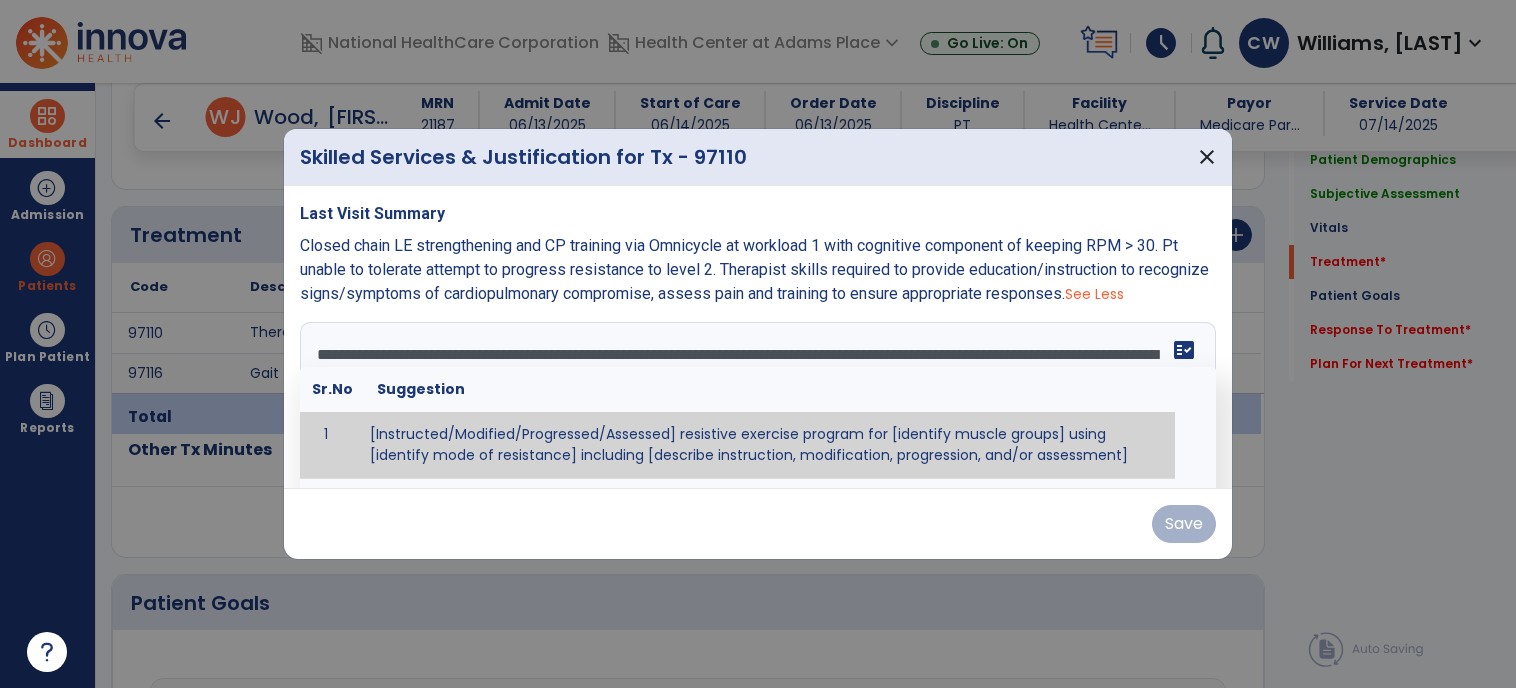 scroll, scrollTop: 88, scrollLeft: 0, axis: vertical 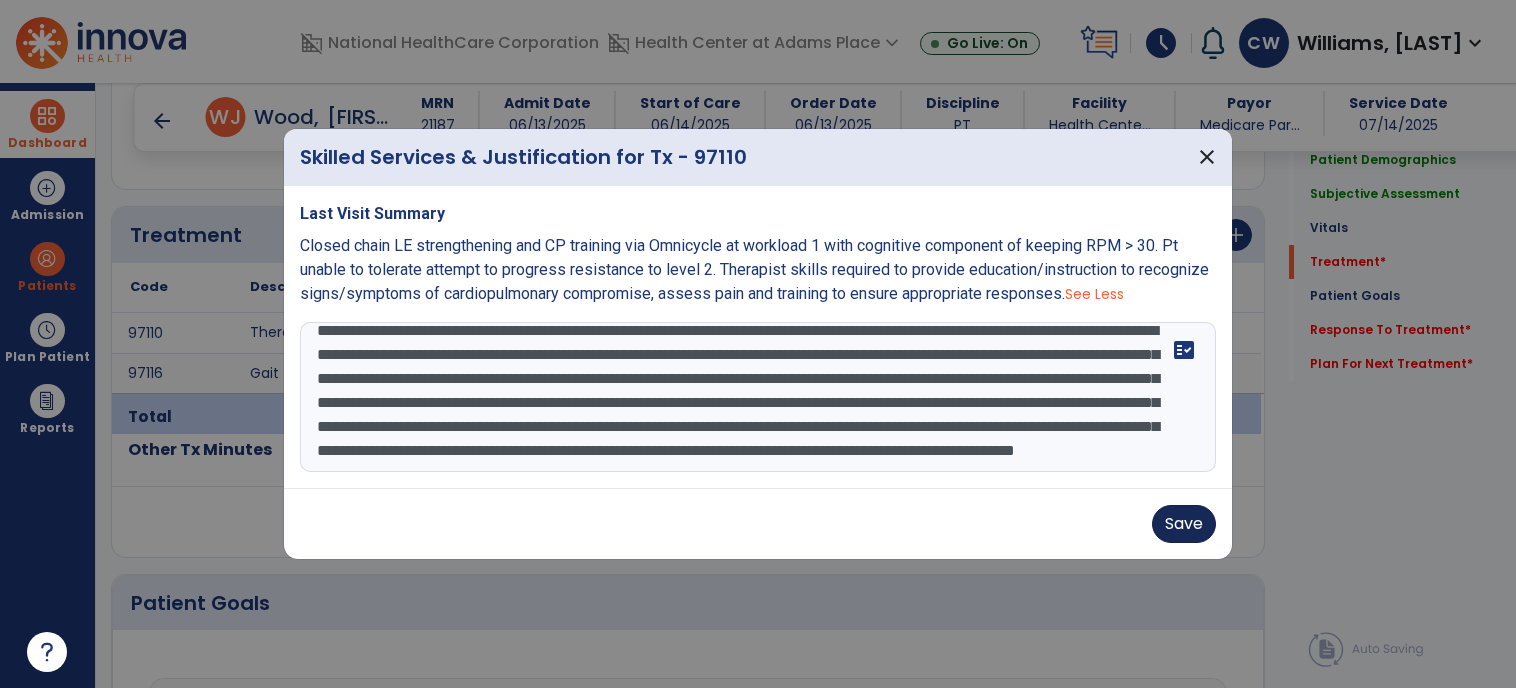 type on "**********" 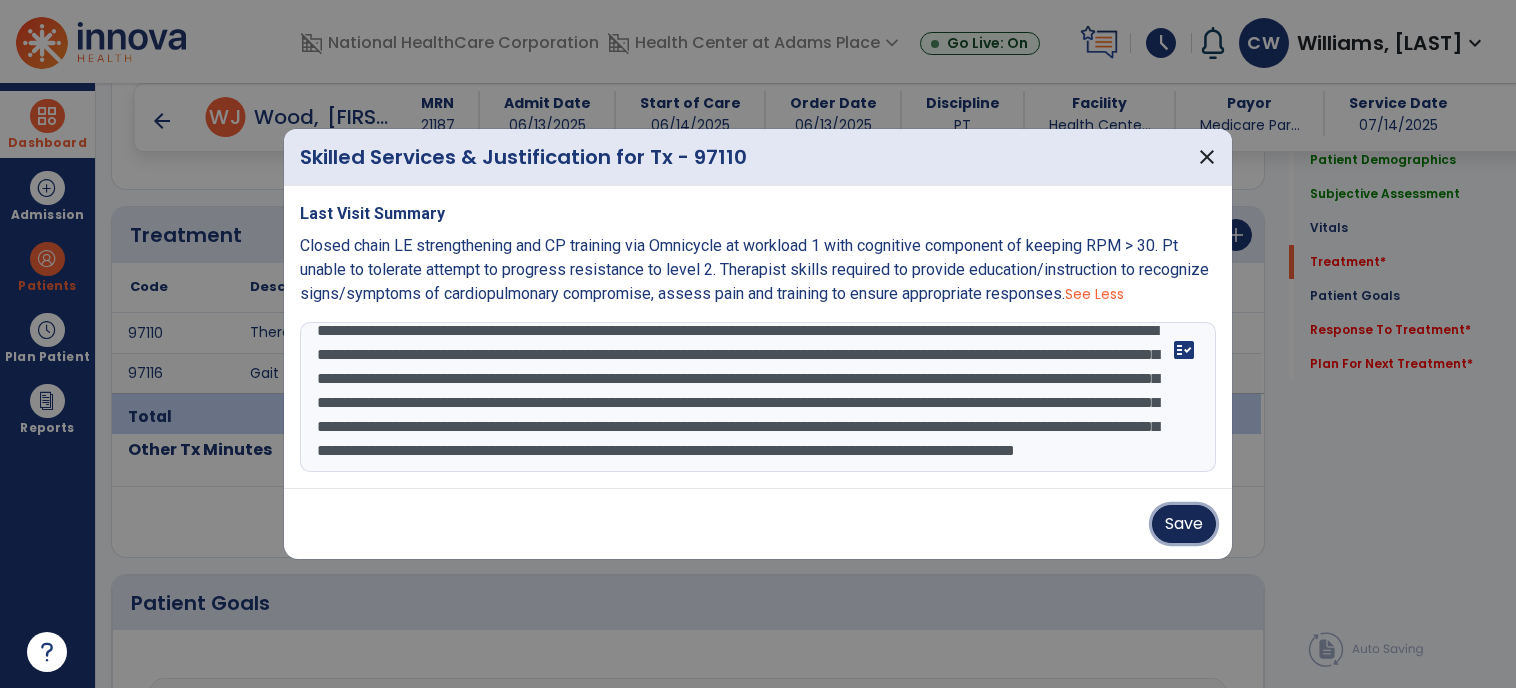 click on "Save" at bounding box center [1184, 524] 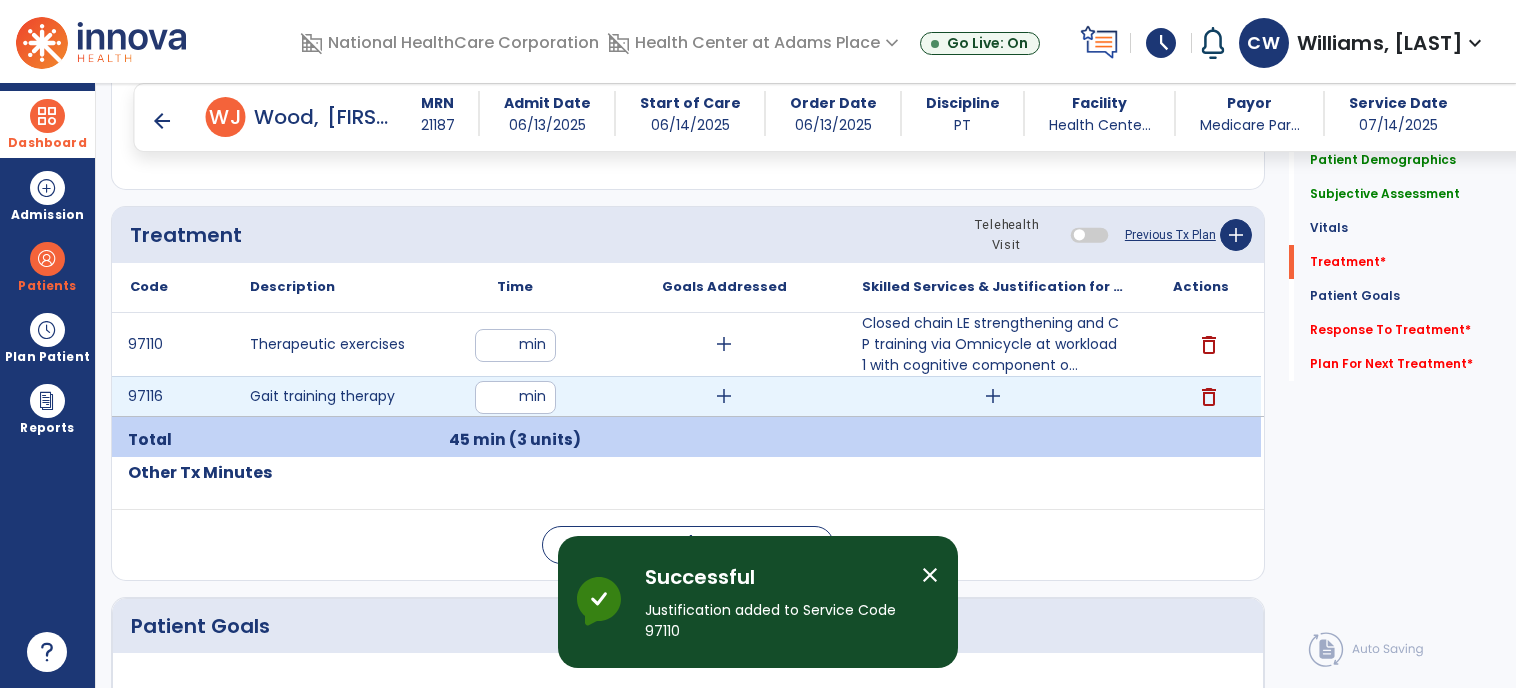 click on "add" at bounding box center [993, 396] 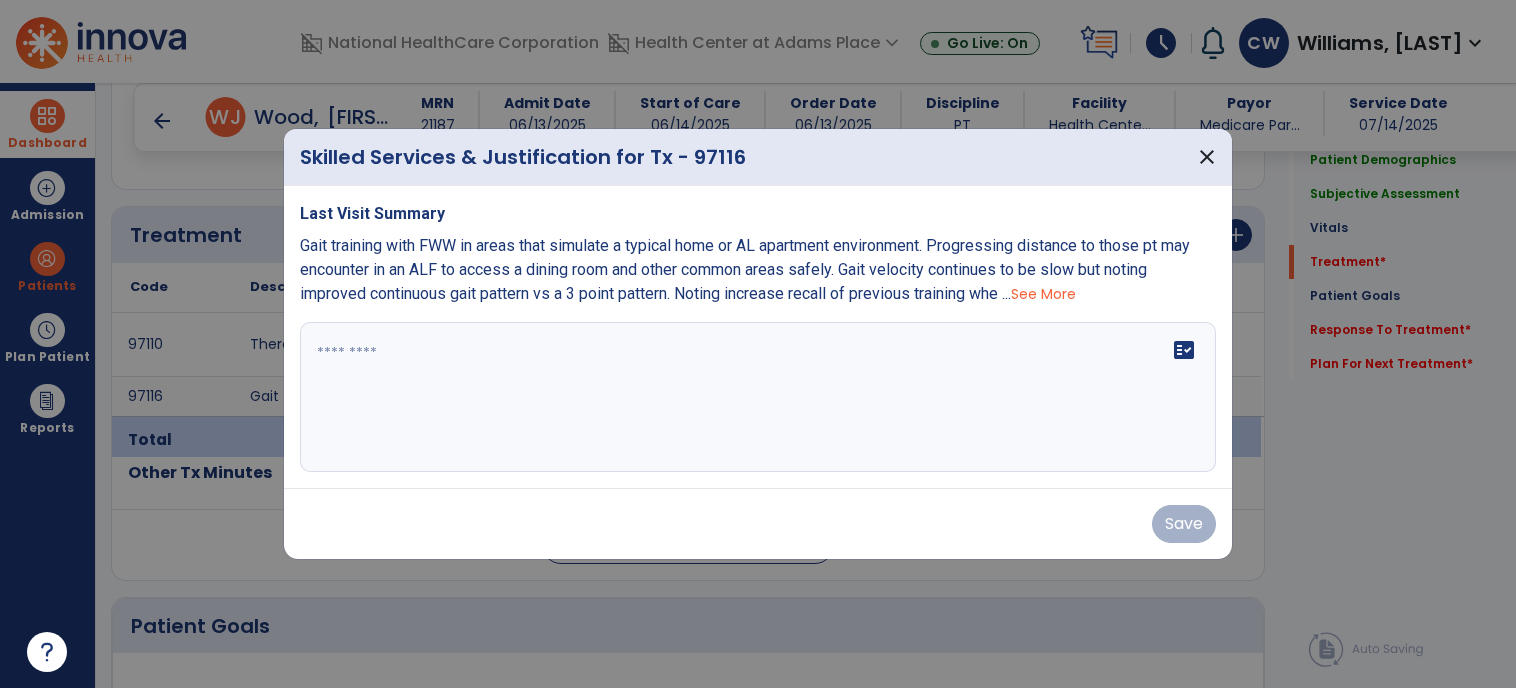click on "See More" at bounding box center (1043, 294) 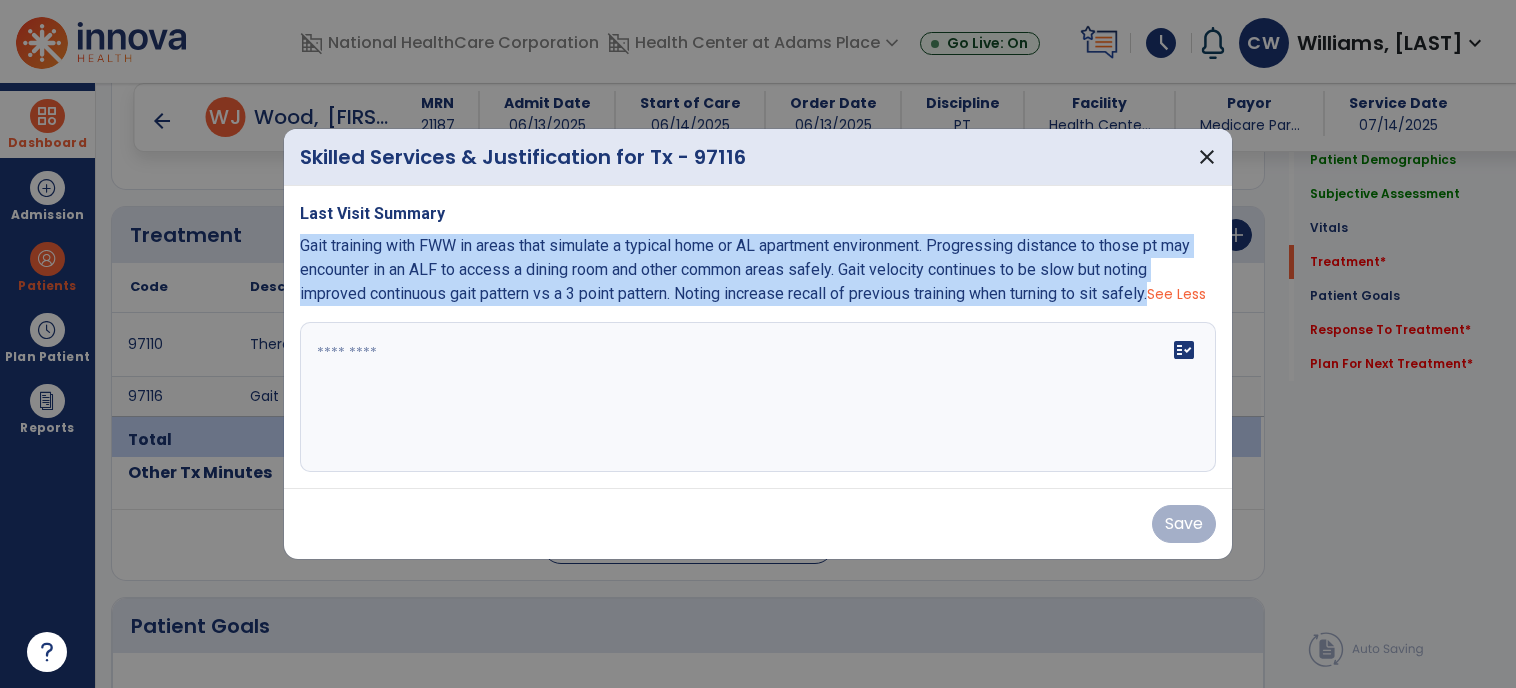 drag, startPoint x: 1165, startPoint y: 284, endPoint x: 293, endPoint y: 244, distance: 872.91693 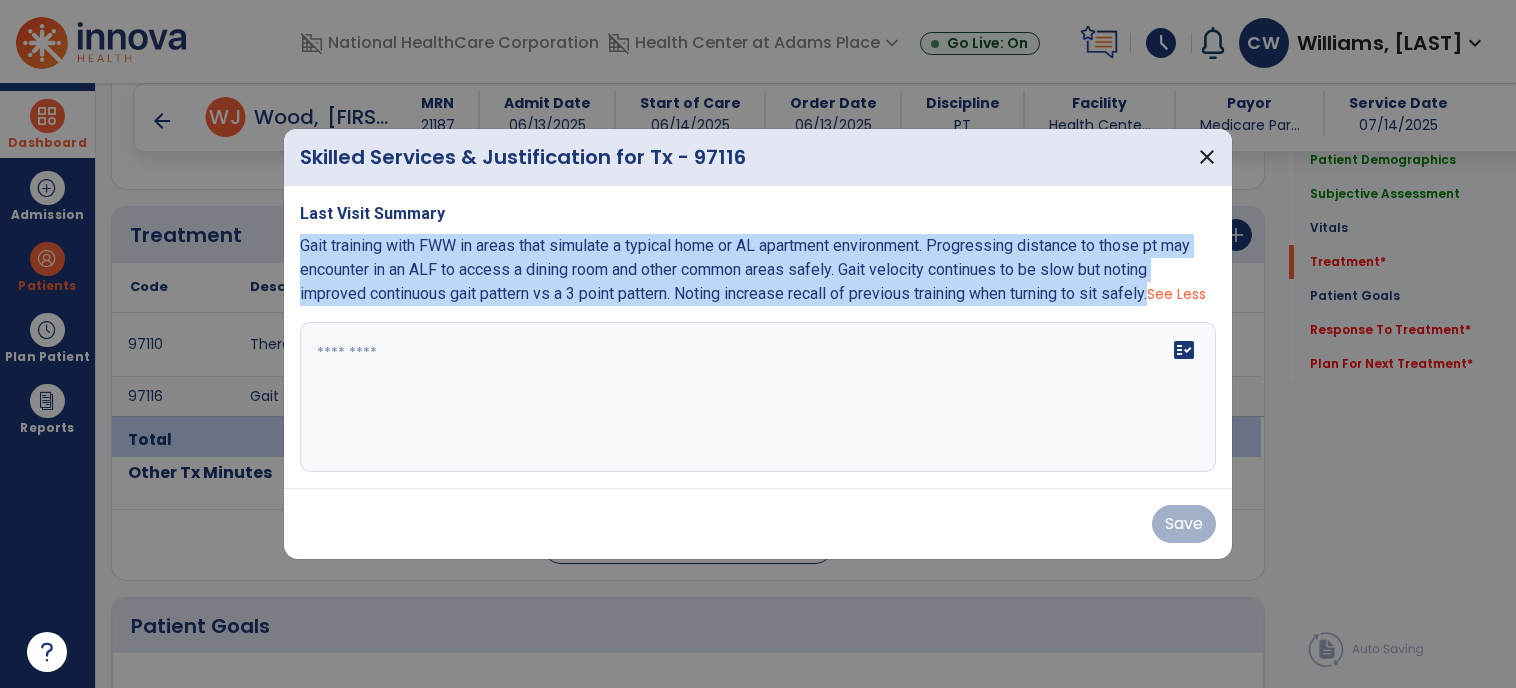 click on "Last Visit Summary Gait training with FWW in areas that simulate a typical home or AL apartment environment. Progressing distance to those pt may encounter in an ALF to access a dining room and other common areas safely. Gait velocity continues to be slow but noting improved continuous gait pattern vs a 3 point pattern. Noting increase recall of previous training when turning to sit safely.   See Less   fact_check" at bounding box center [758, 337] 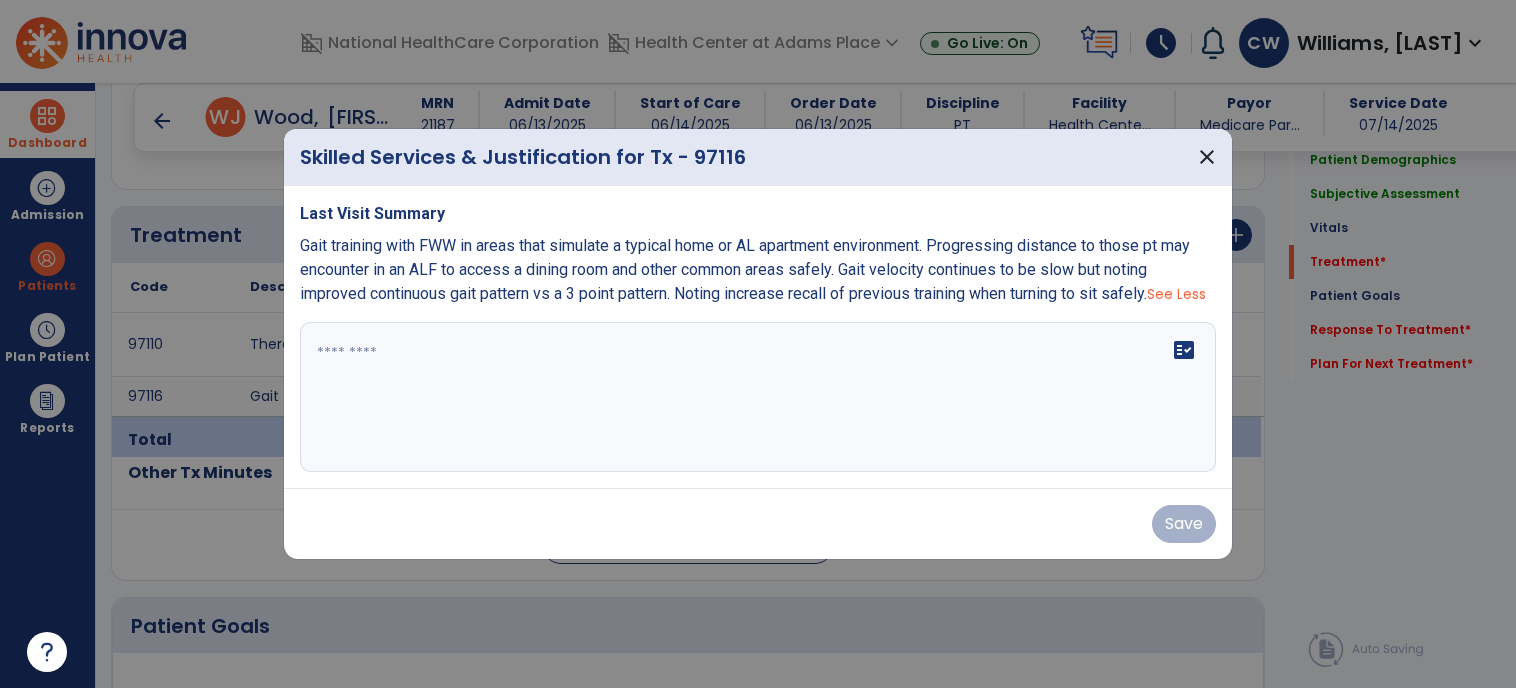 click on "fact_check" at bounding box center (758, 397) 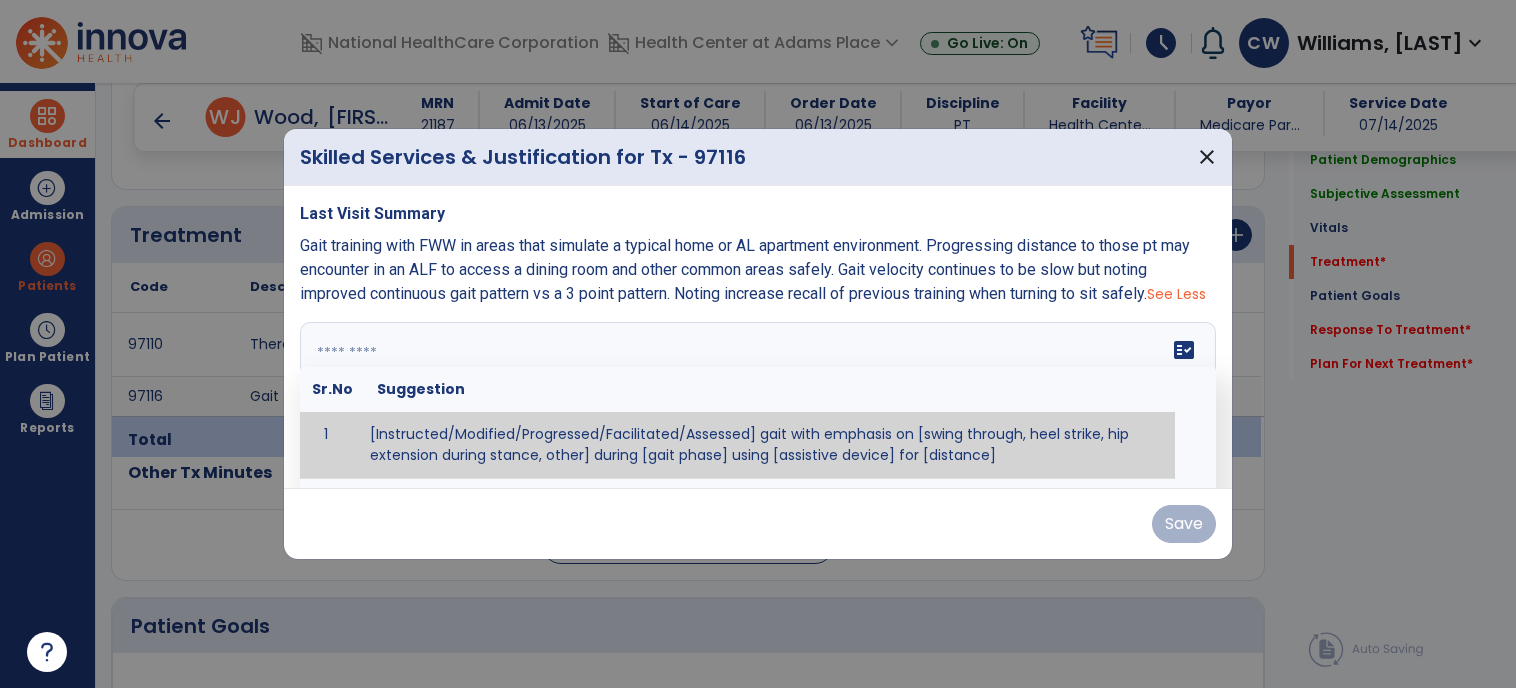paste on "**********" 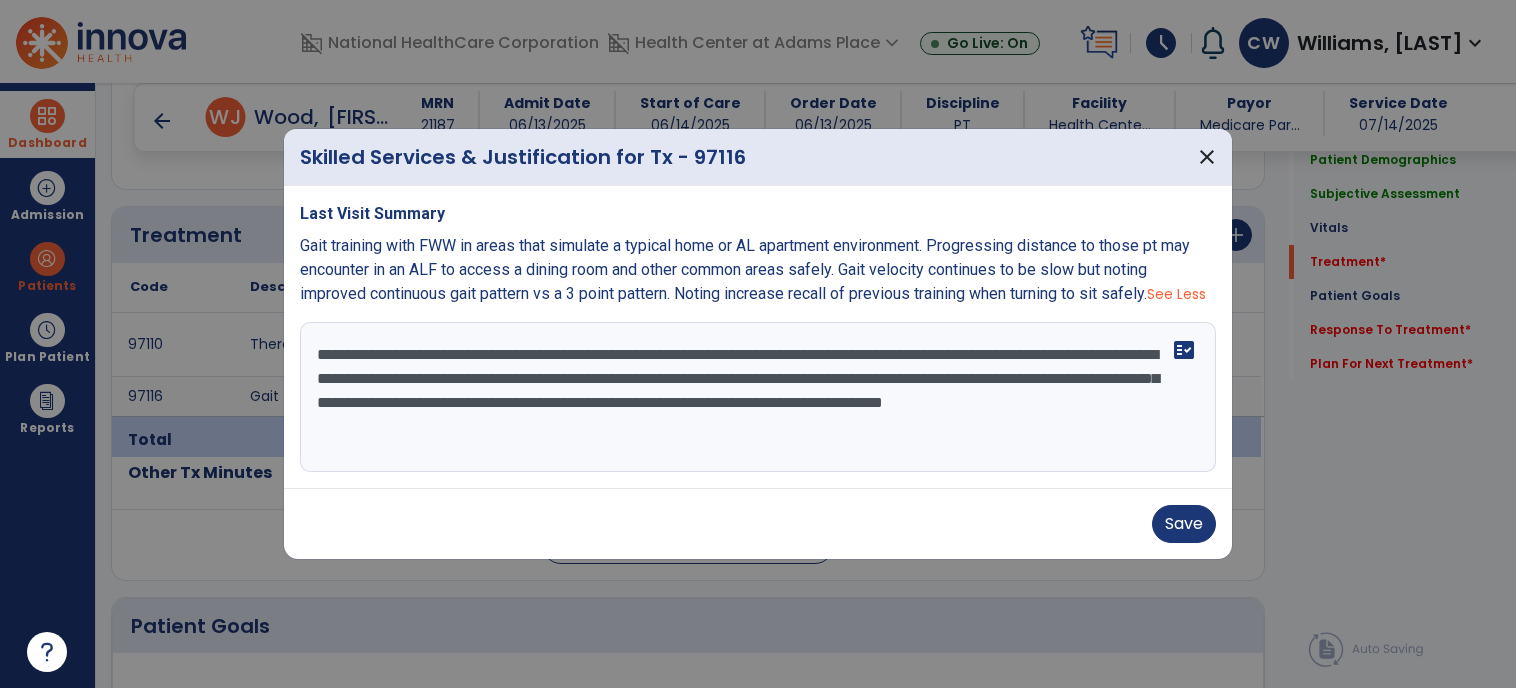 click on "**********" at bounding box center (758, 397) 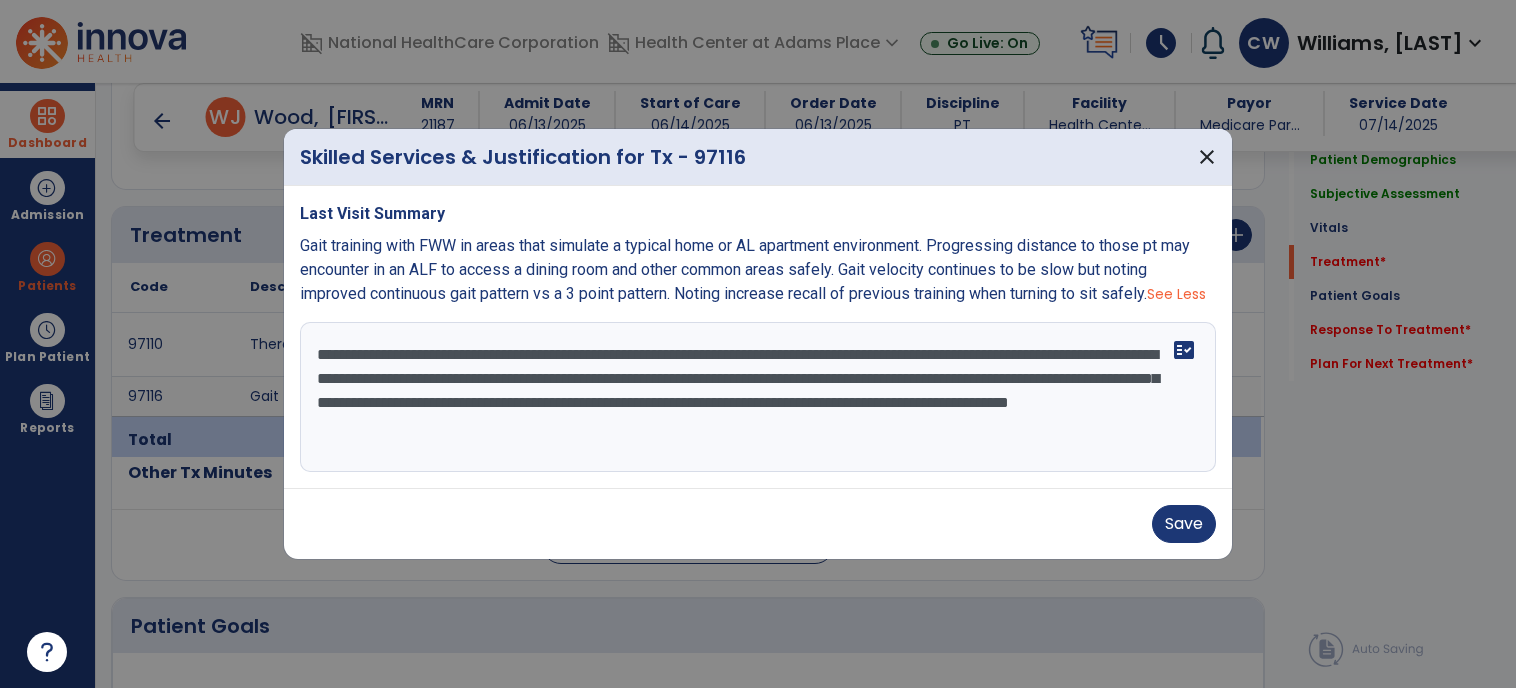 click on "**********" at bounding box center (758, 397) 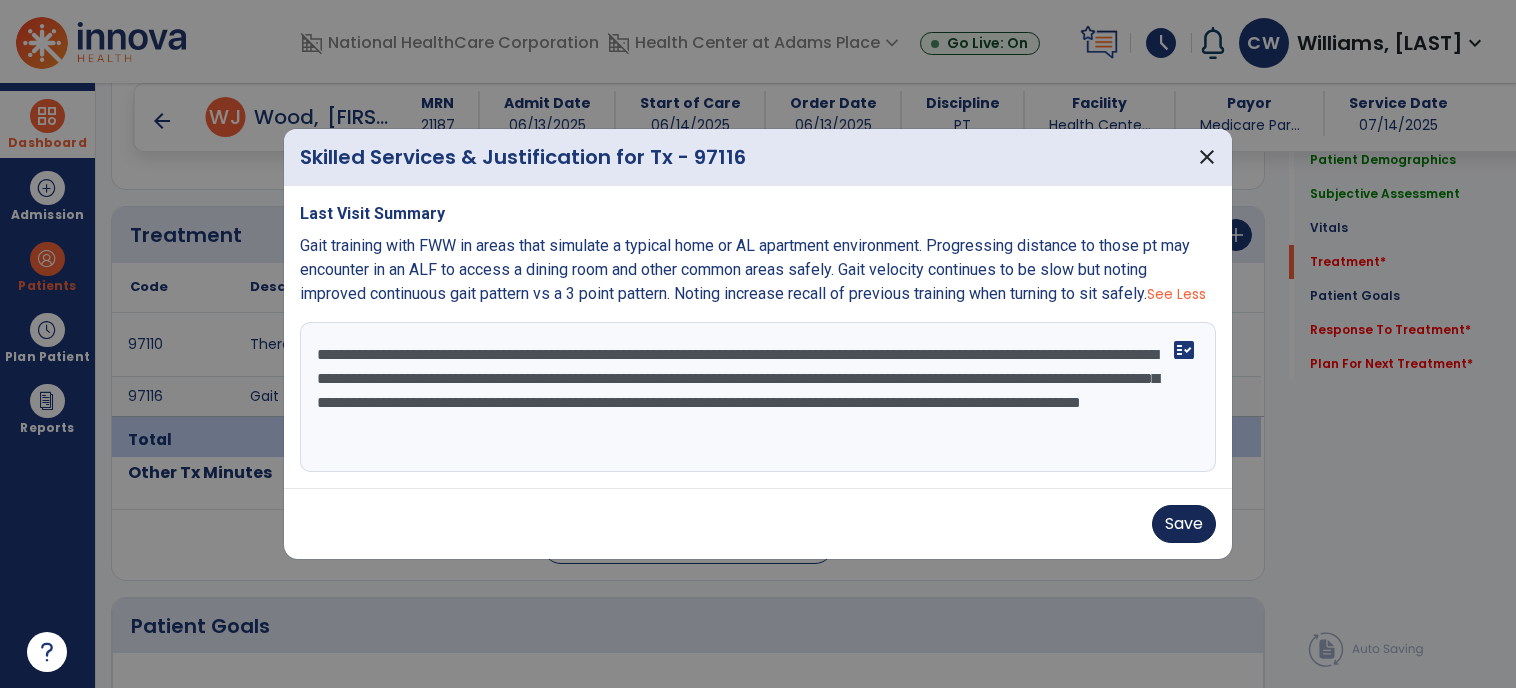 type on "**********" 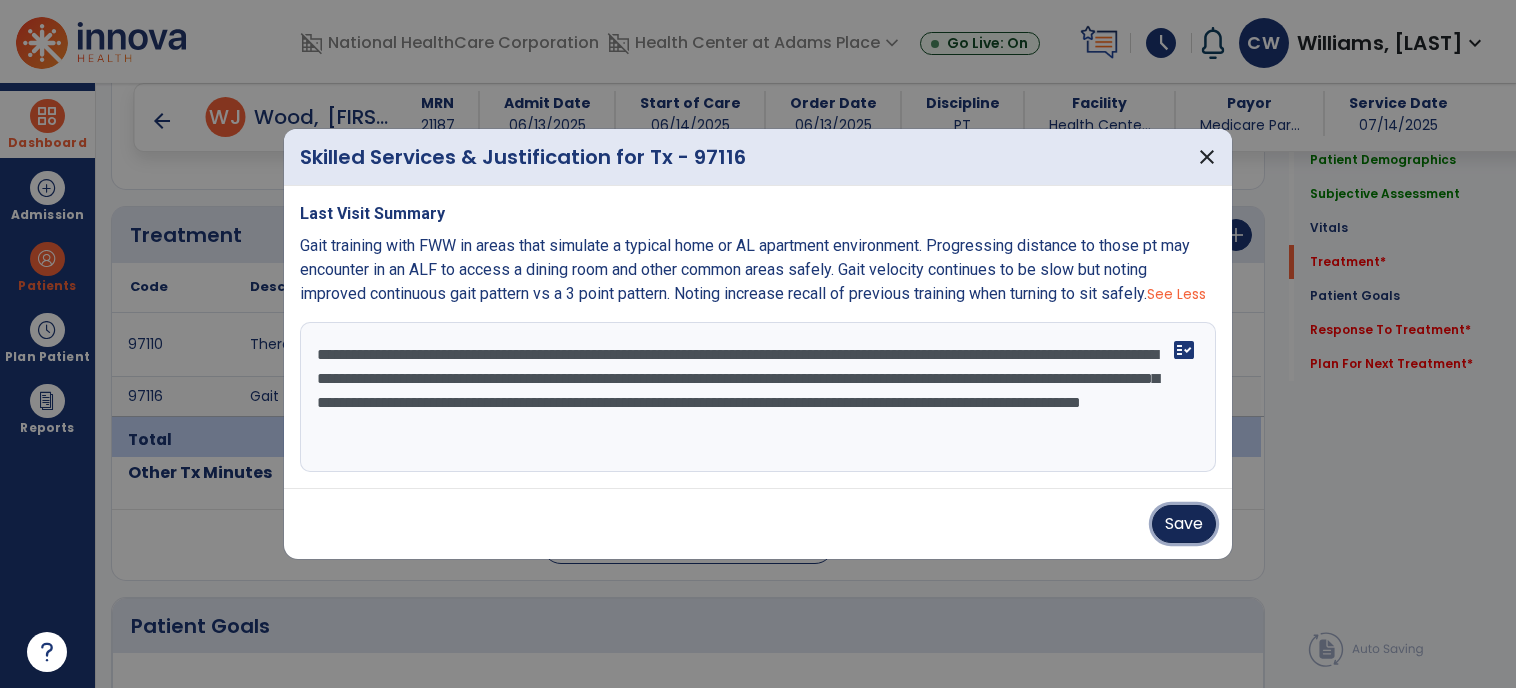 click on "Save" at bounding box center [1184, 524] 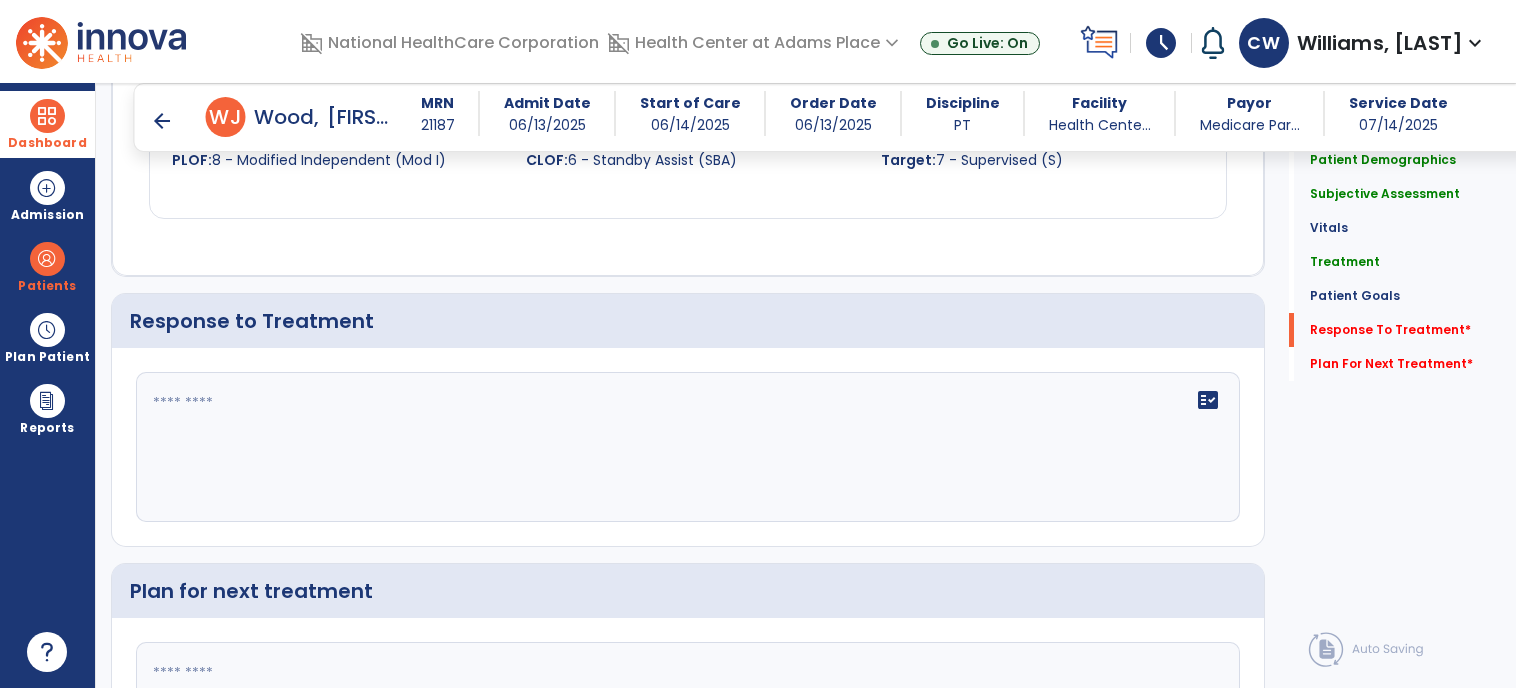 scroll, scrollTop: 2460, scrollLeft: 0, axis: vertical 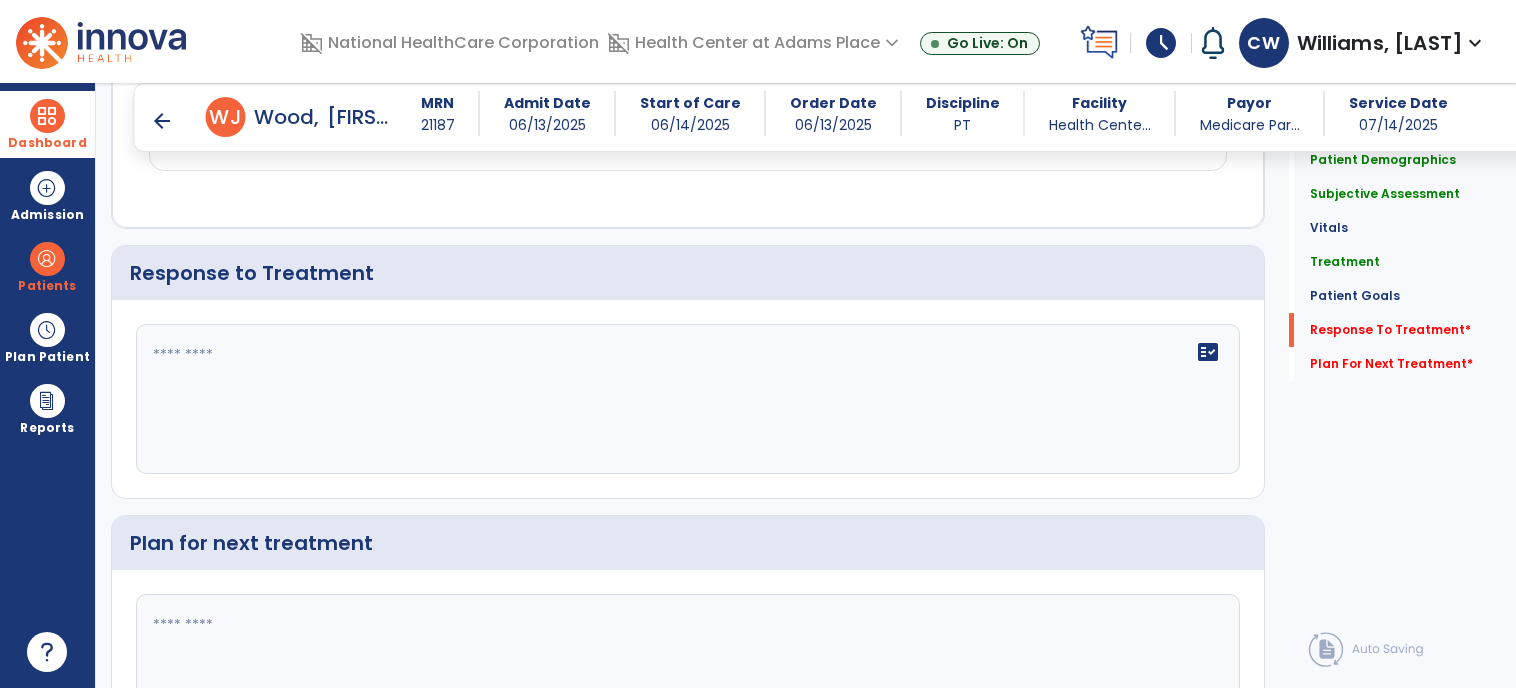 click on "fact_check" 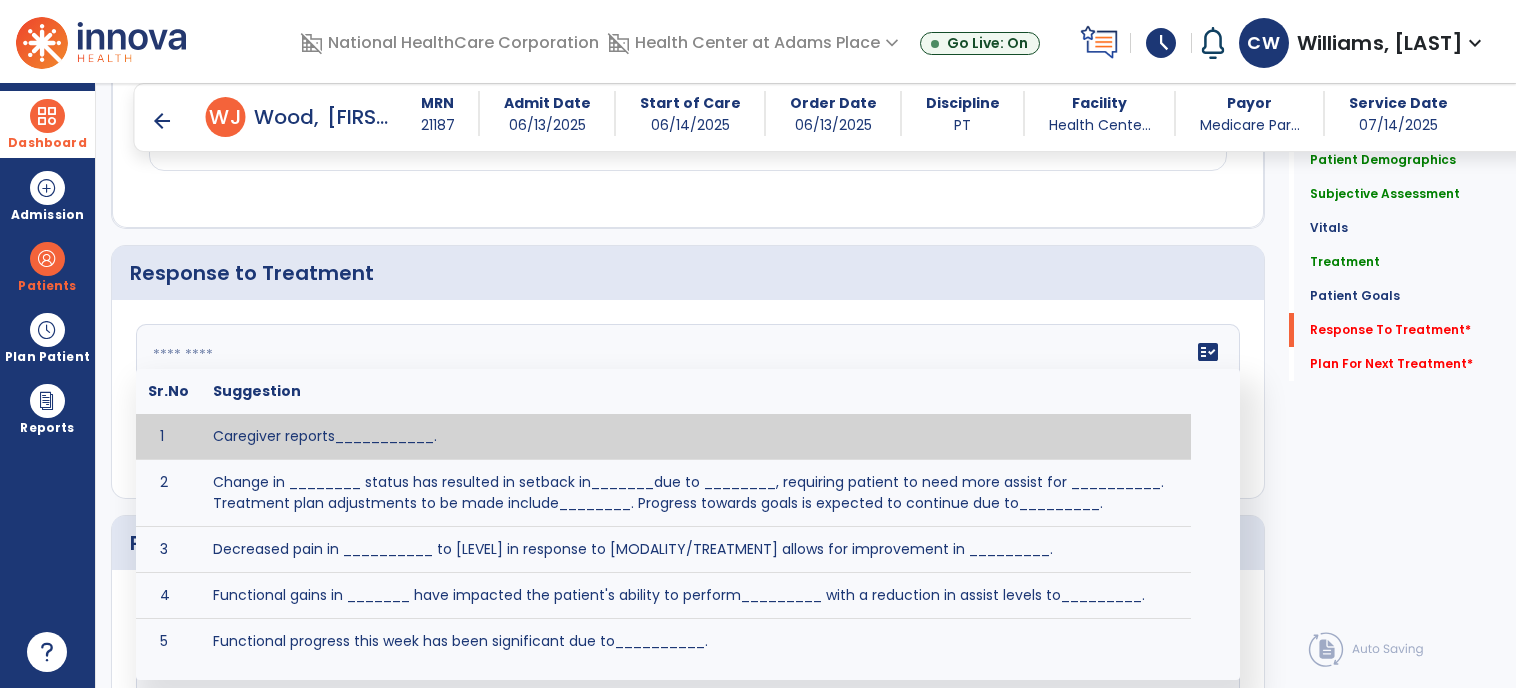 paste on "**********" 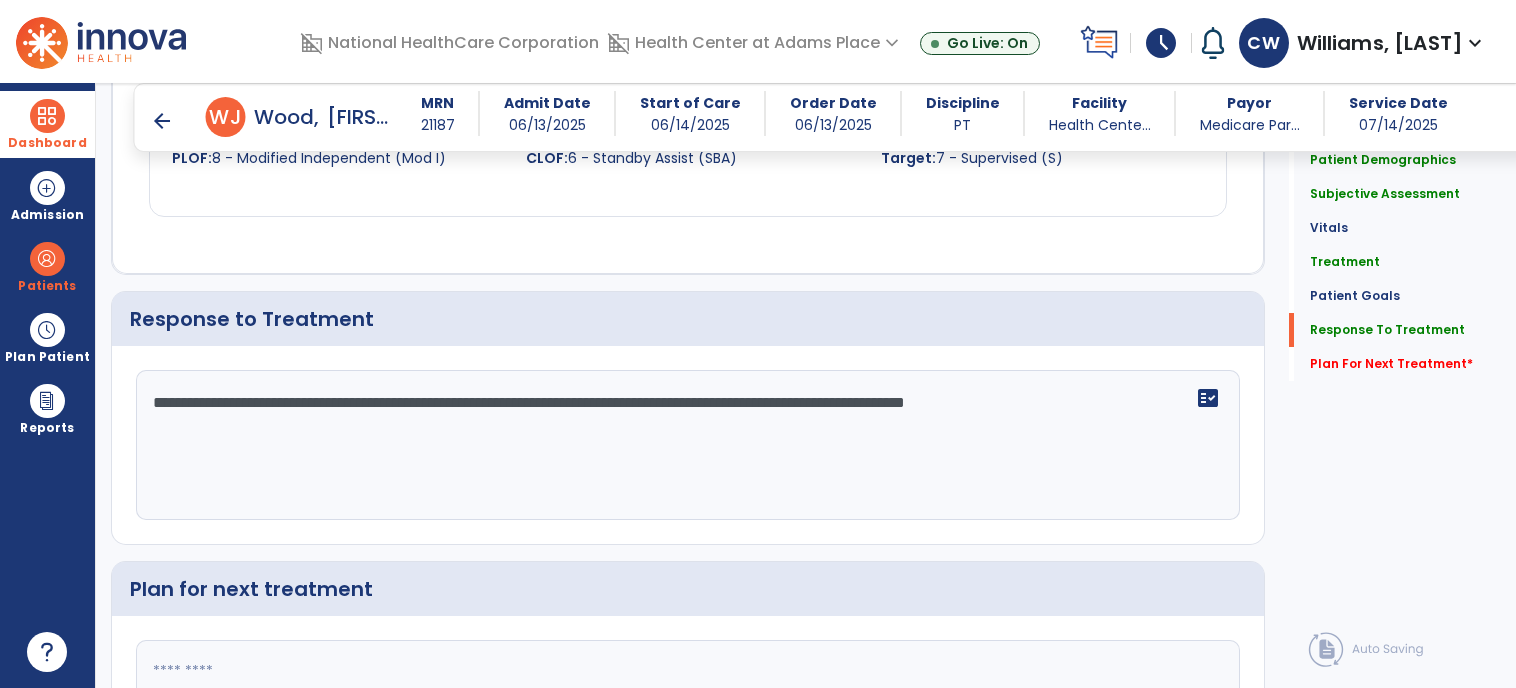 scroll, scrollTop: 2460, scrollLeft: 0, axis: vertical 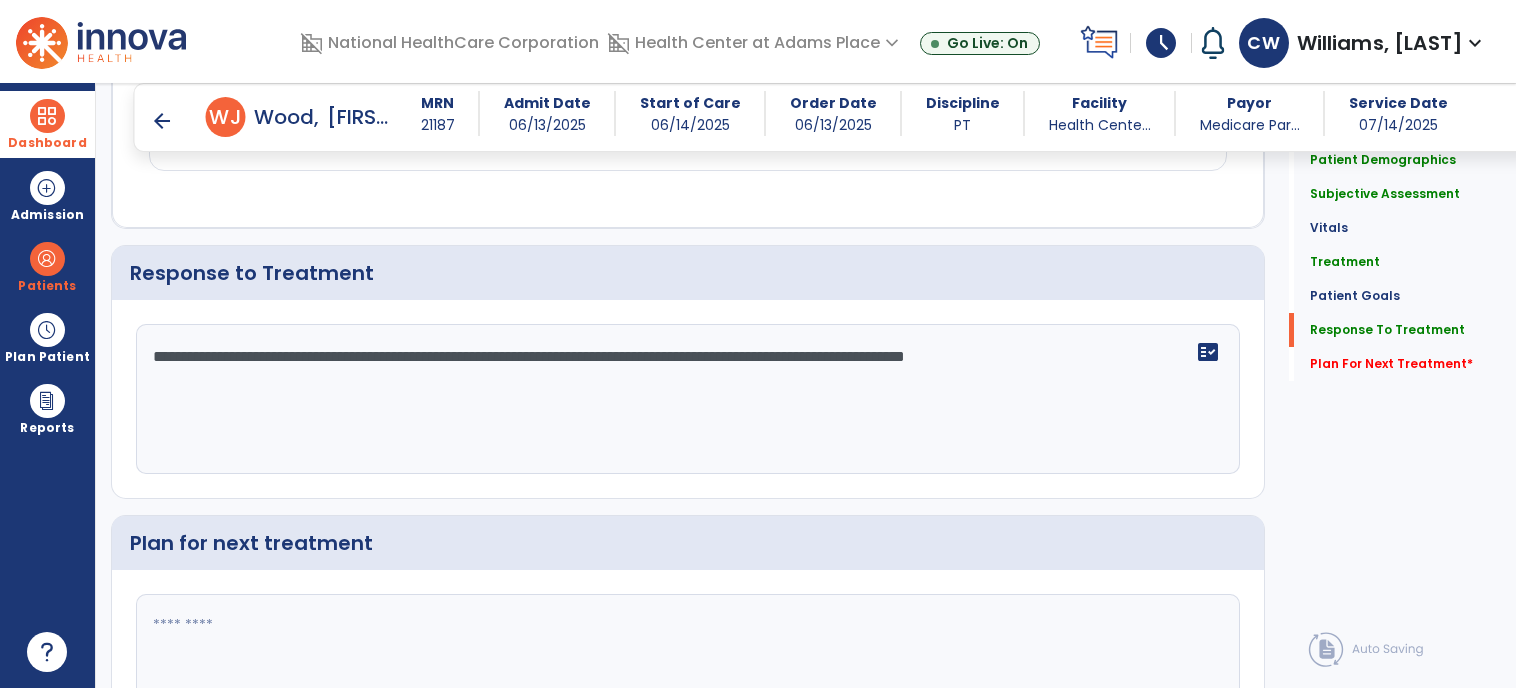 type on "**********" 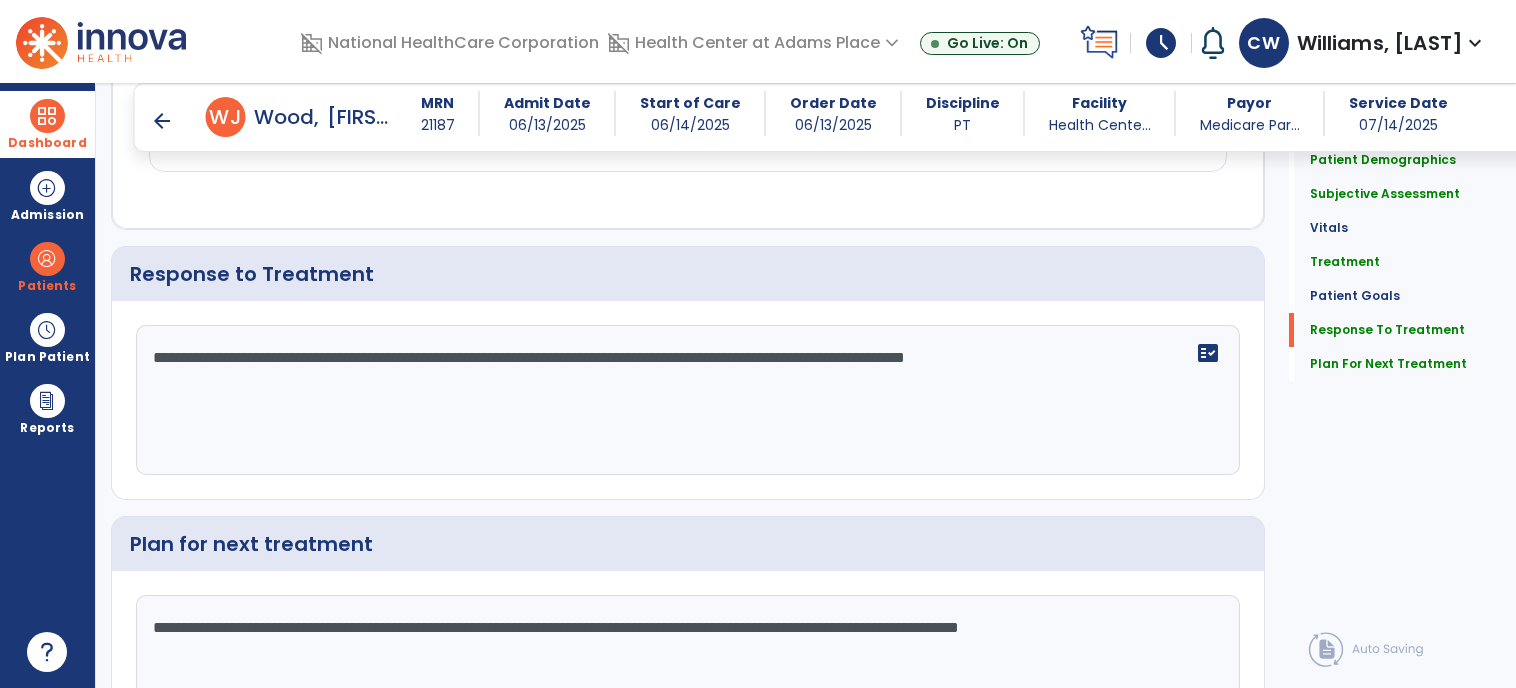 scroll, scrollTop: 2459, scrollLeft: 0, axis: vertical 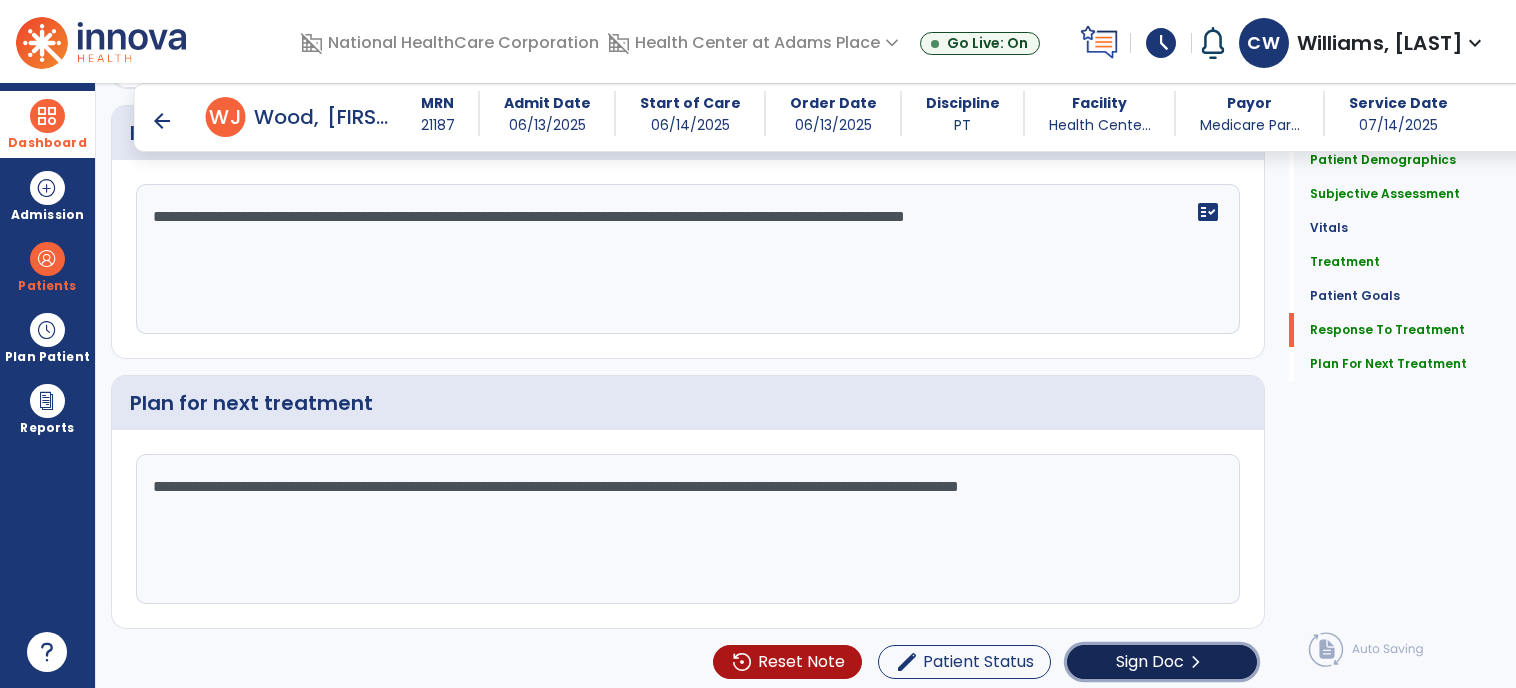 click on "Sign Doc" 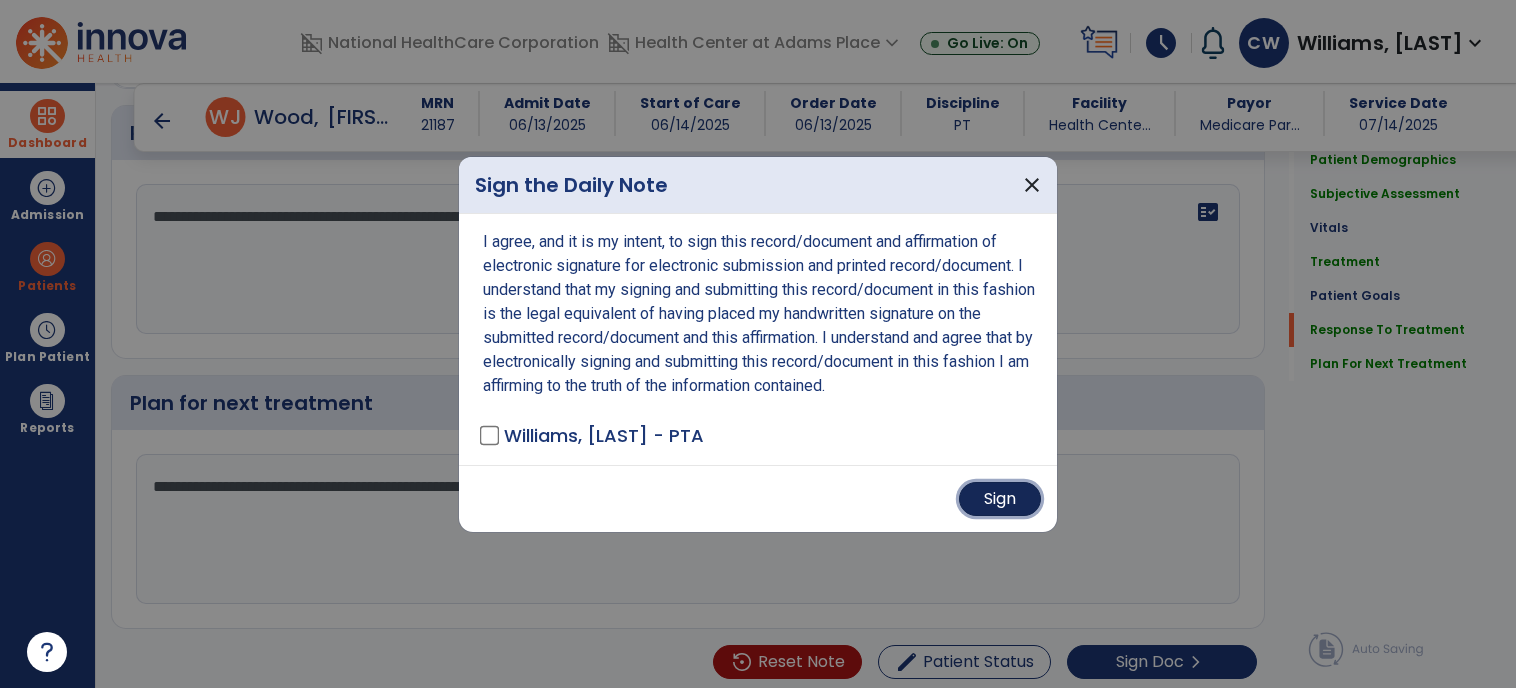 click on "Sign" at bounding box center (1000, 499) 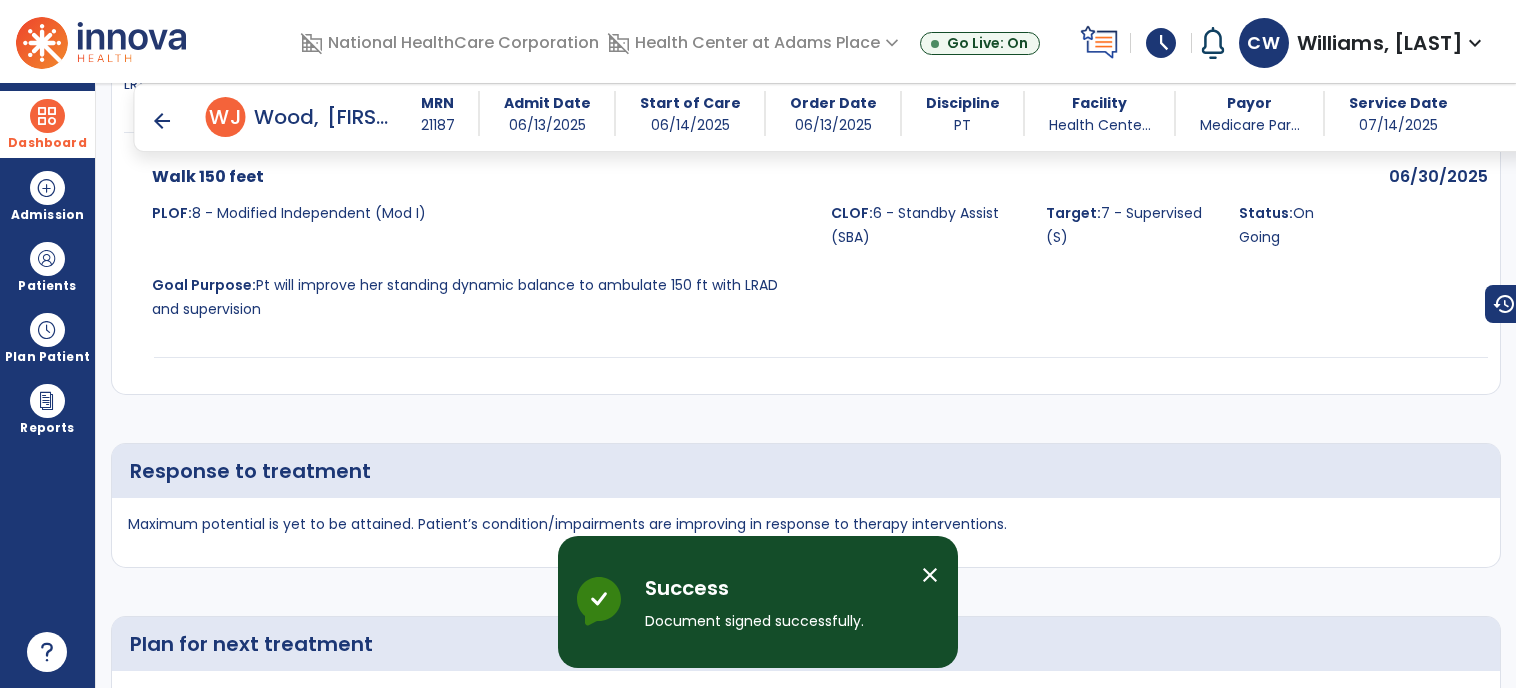 scroll, scrollTop: 4243, scrollLeft: 0, axis: vertical 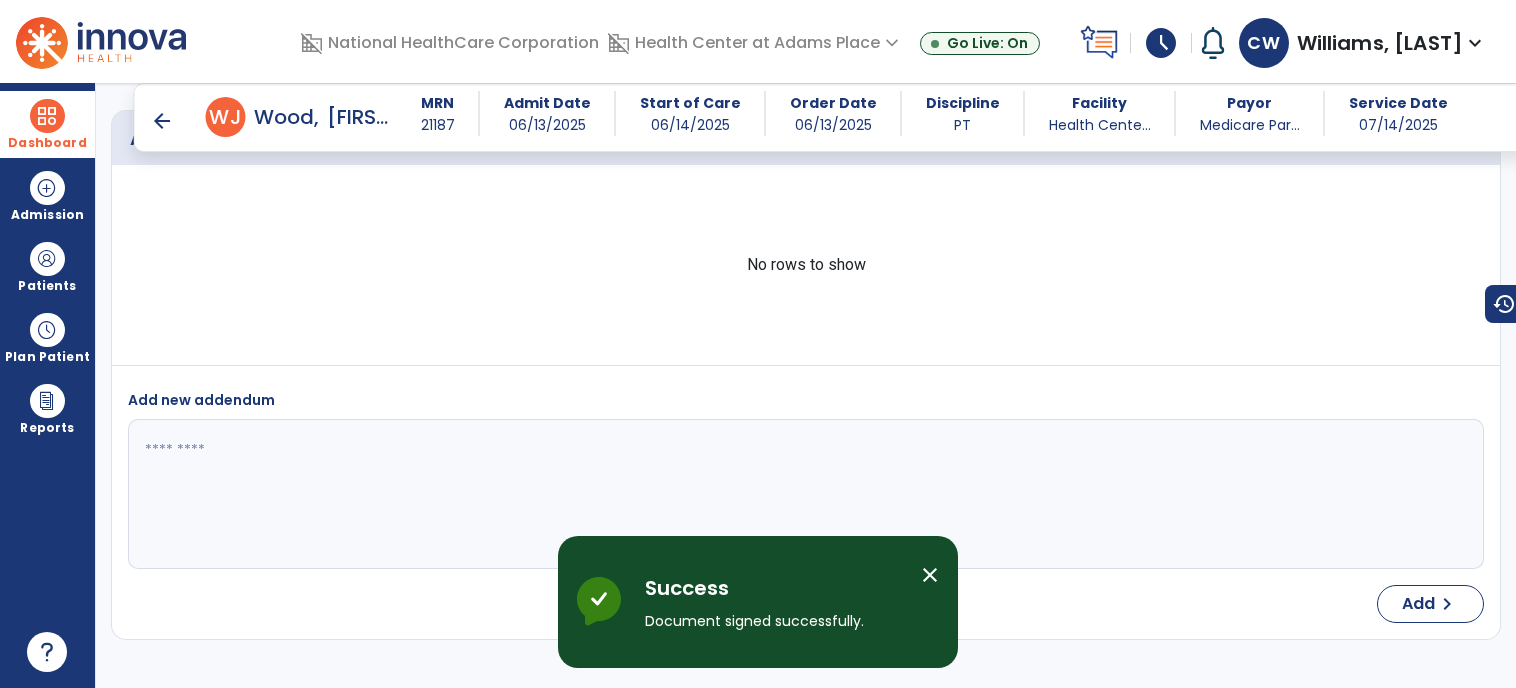 click on "arrow_back" at bounding box center (162, 121) 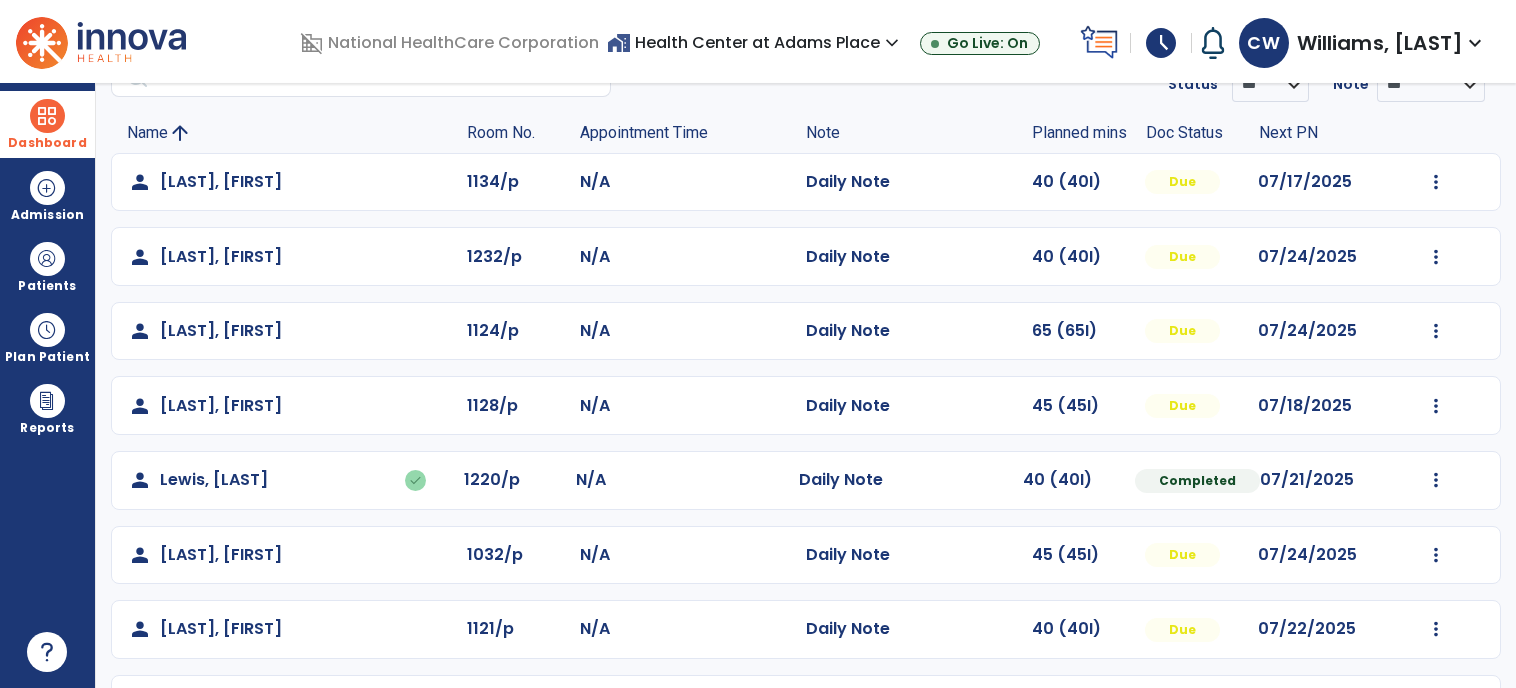 scroll, scrollTop: 0, scrollLeft: 0, axis: both 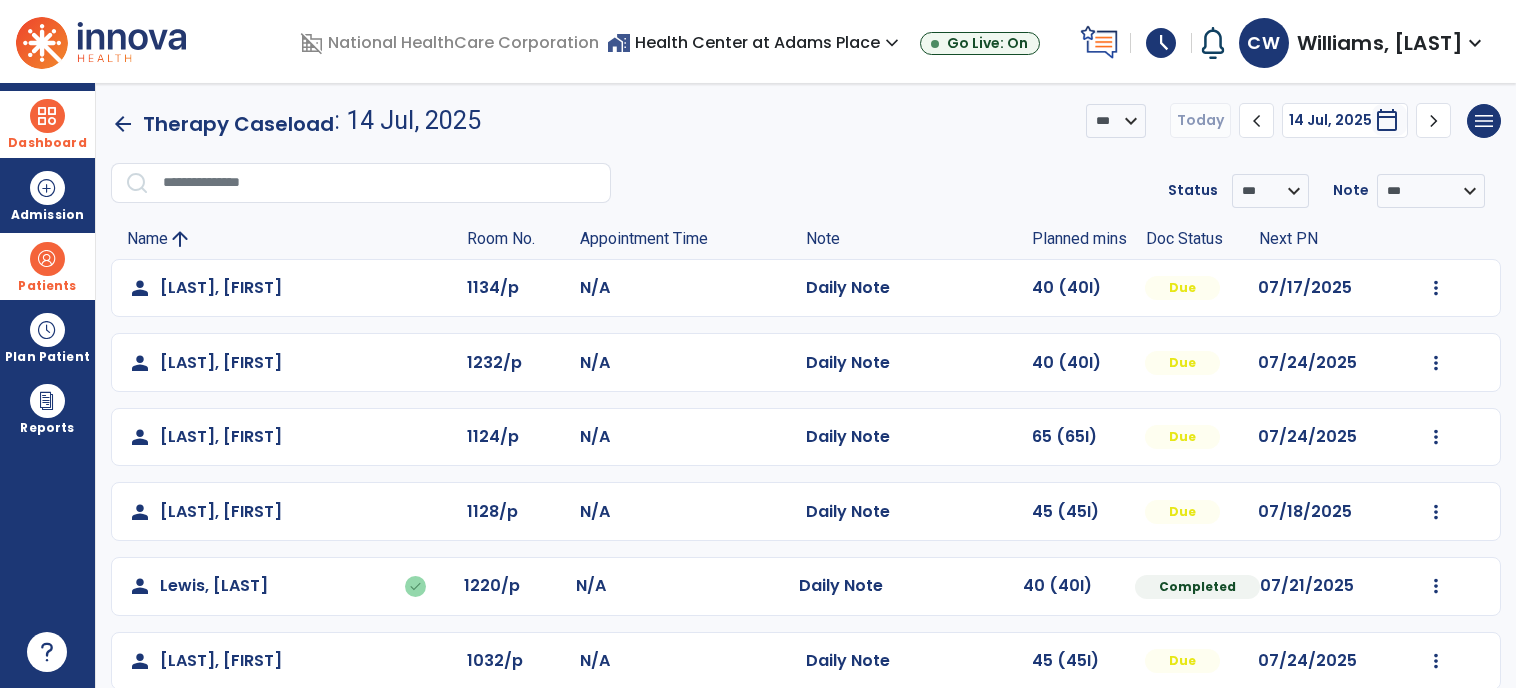 click at bounding box center (47, 259) 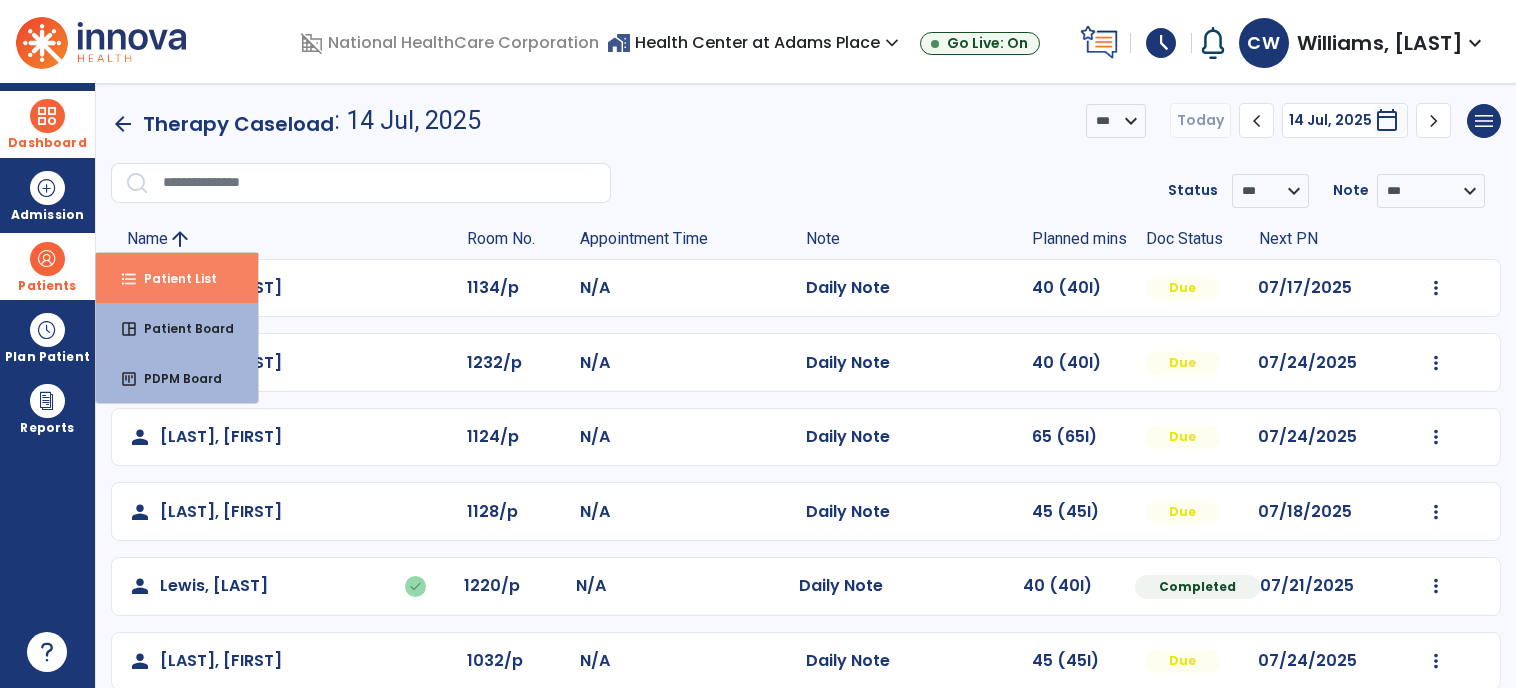 click on "Patient List" at bounding box center (172, 278) 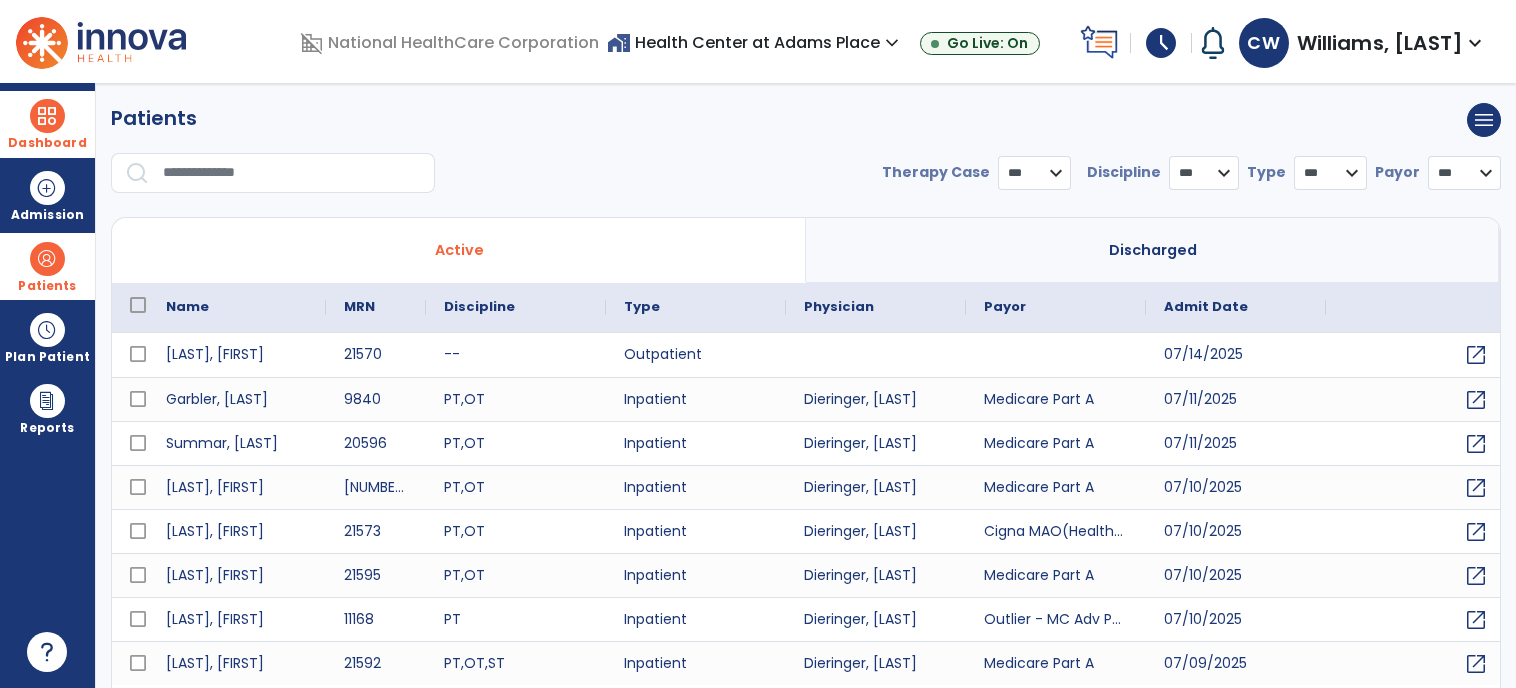 select on "***" 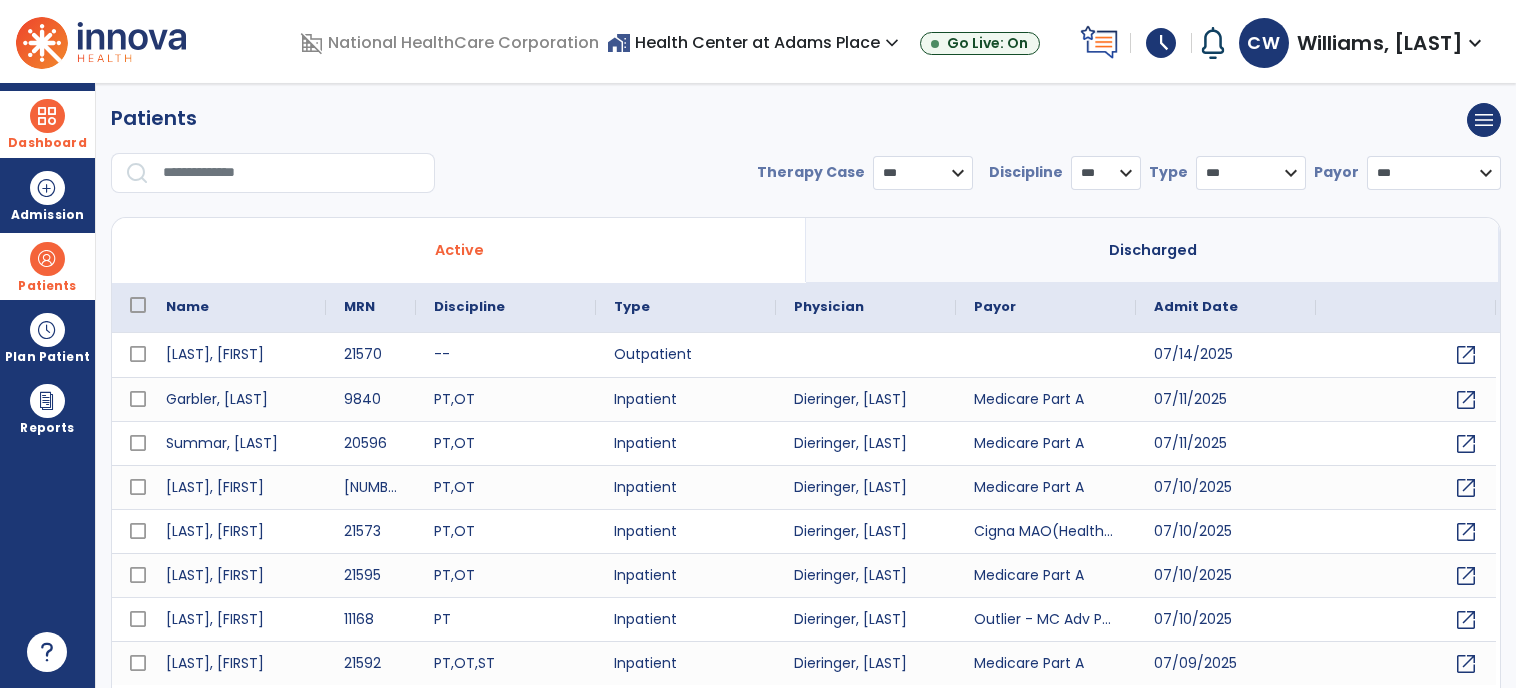 click at bounding box center (292, 173) 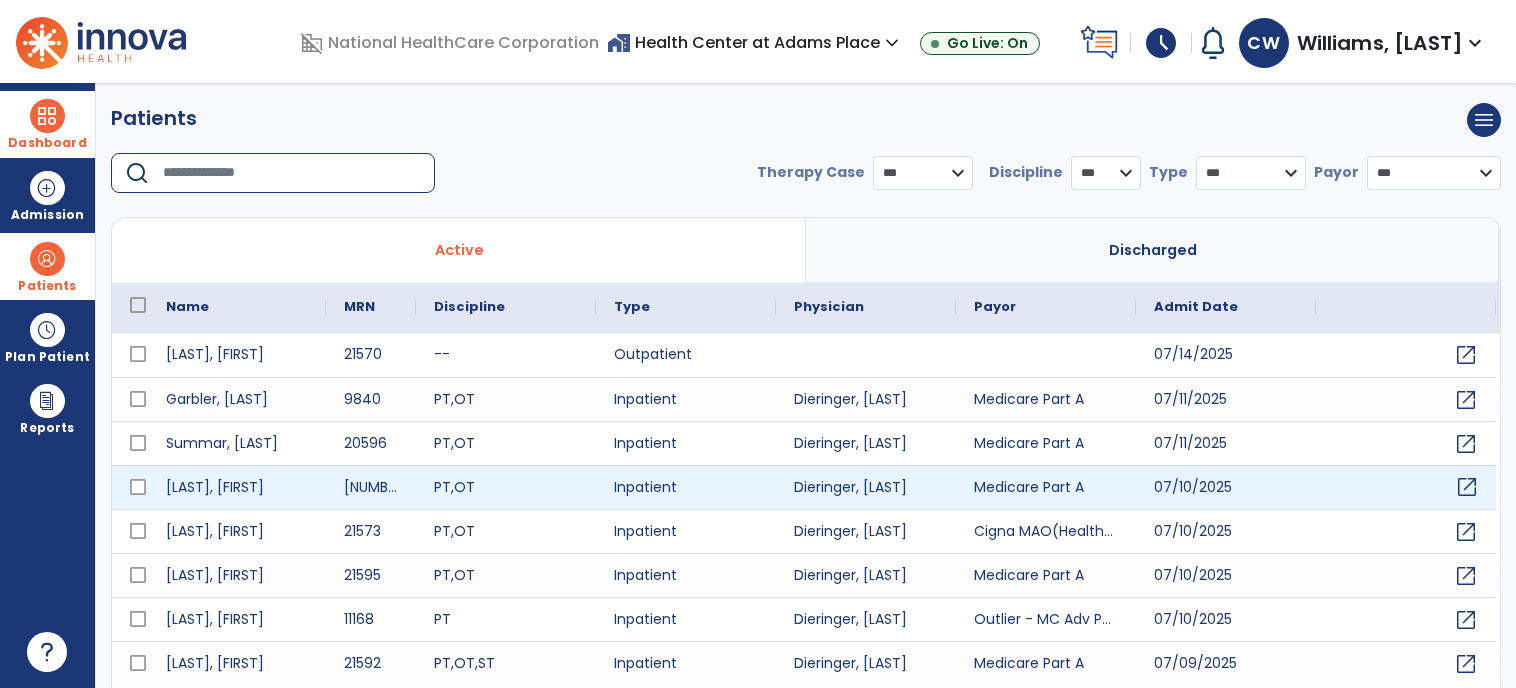 click on "open_in_new" at bounding box center [1467, 487] 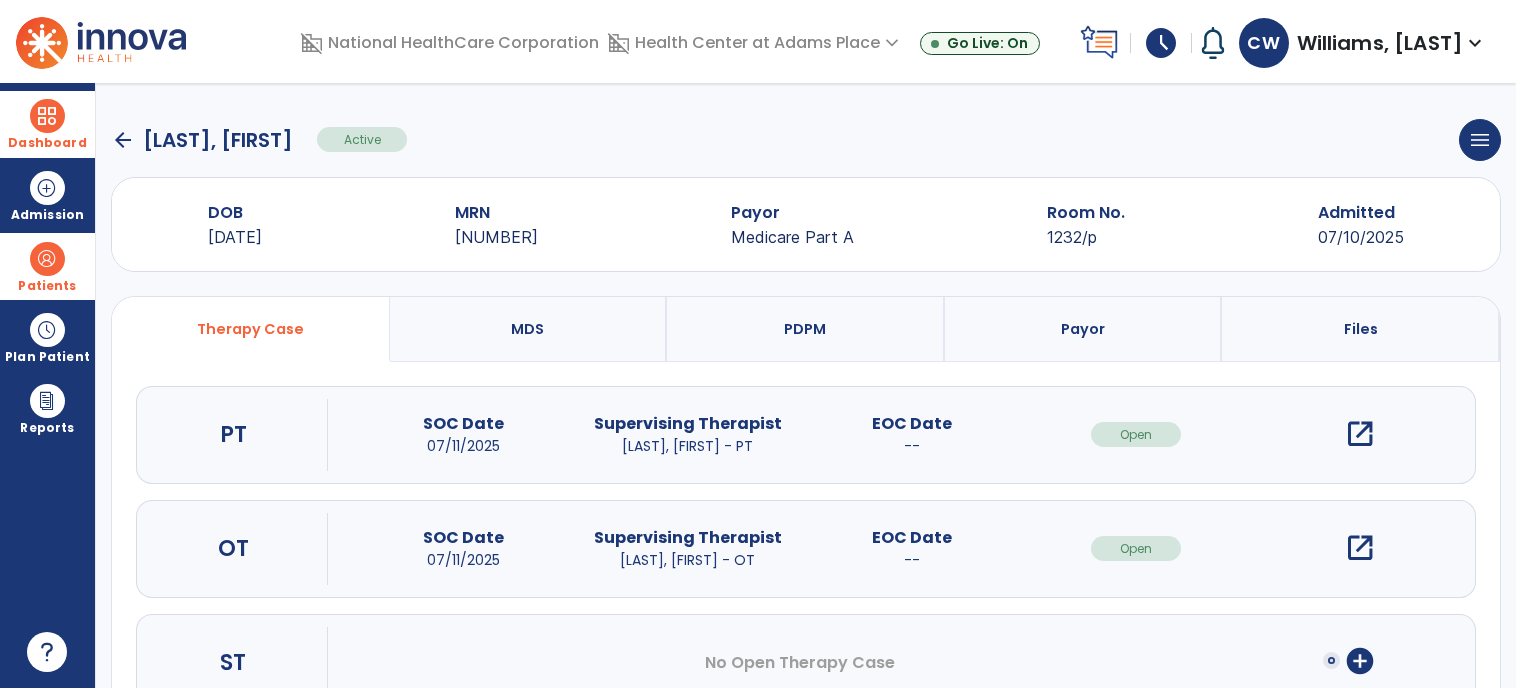click on "open_in_new" at bounding box center (1360, 434) 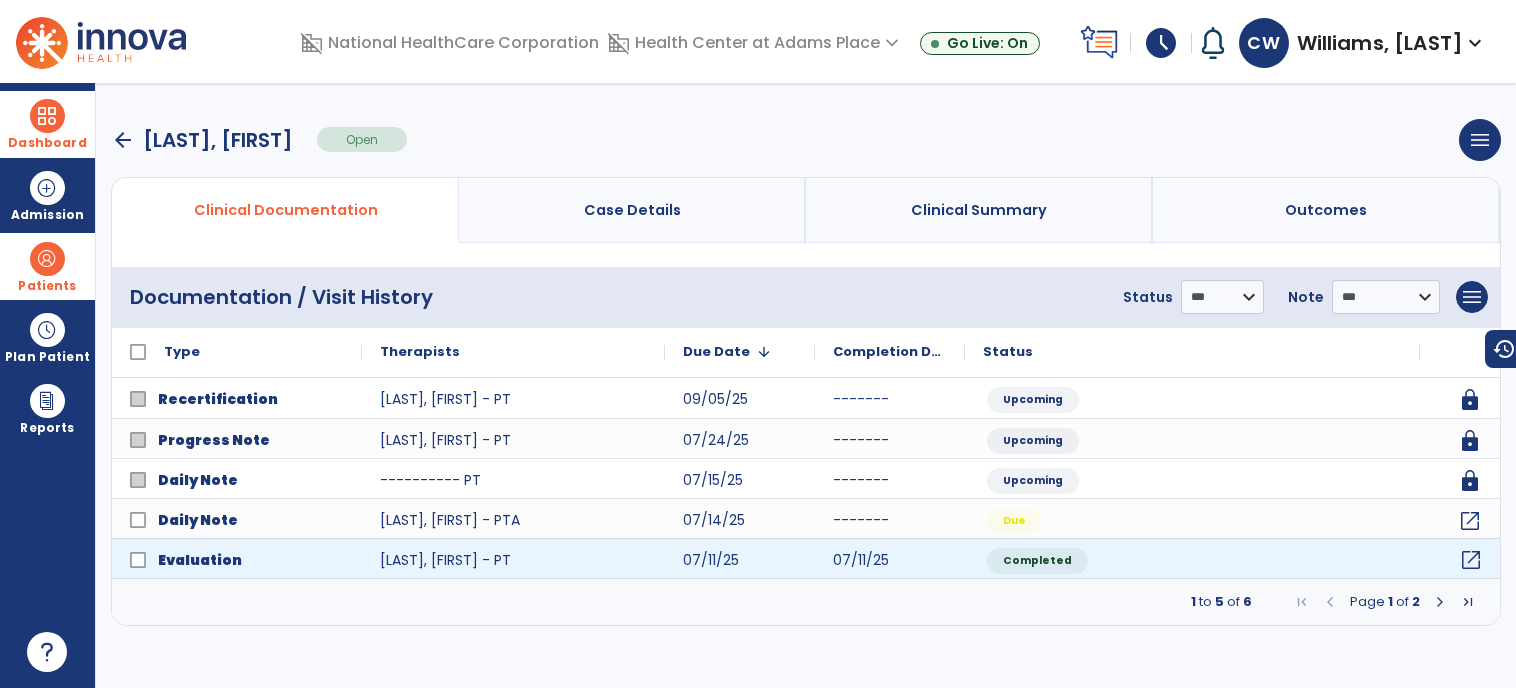 click on "open_in_new" 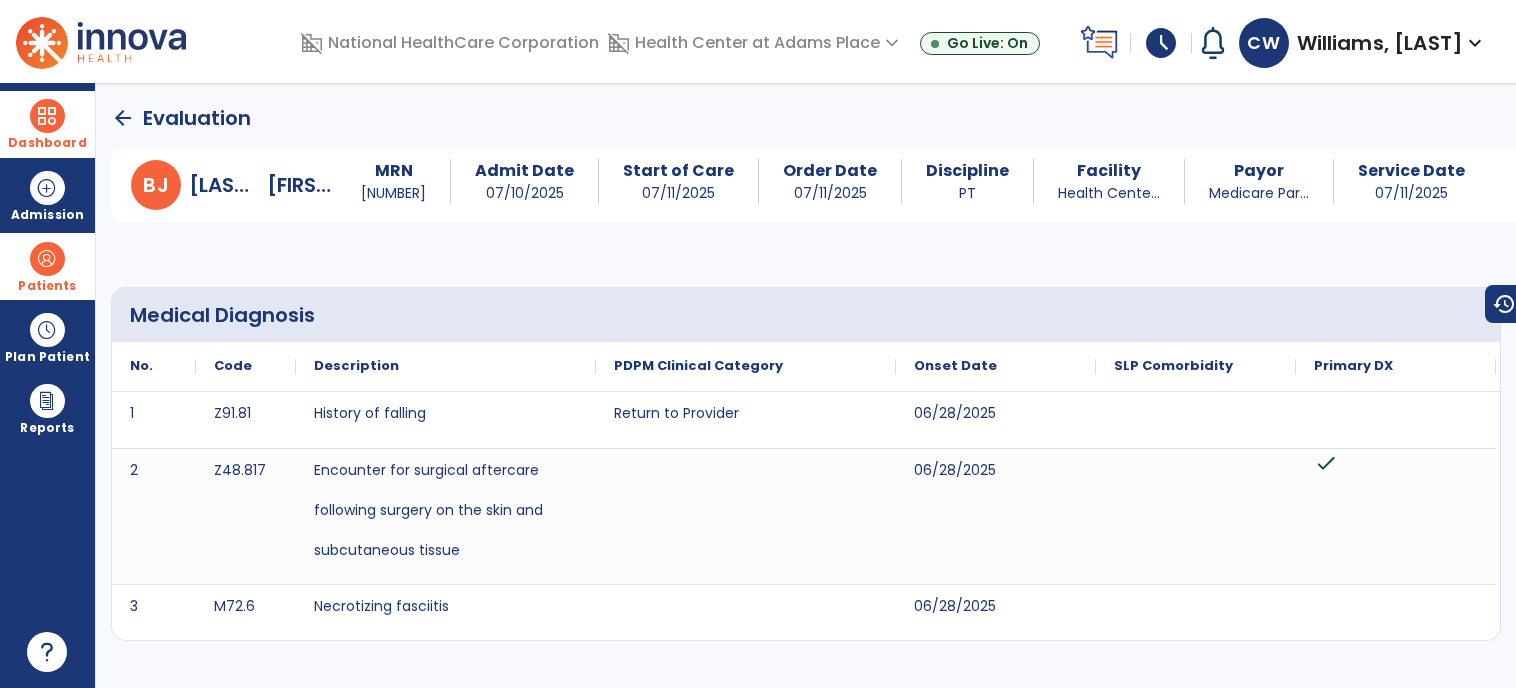 click on "arrow_back" 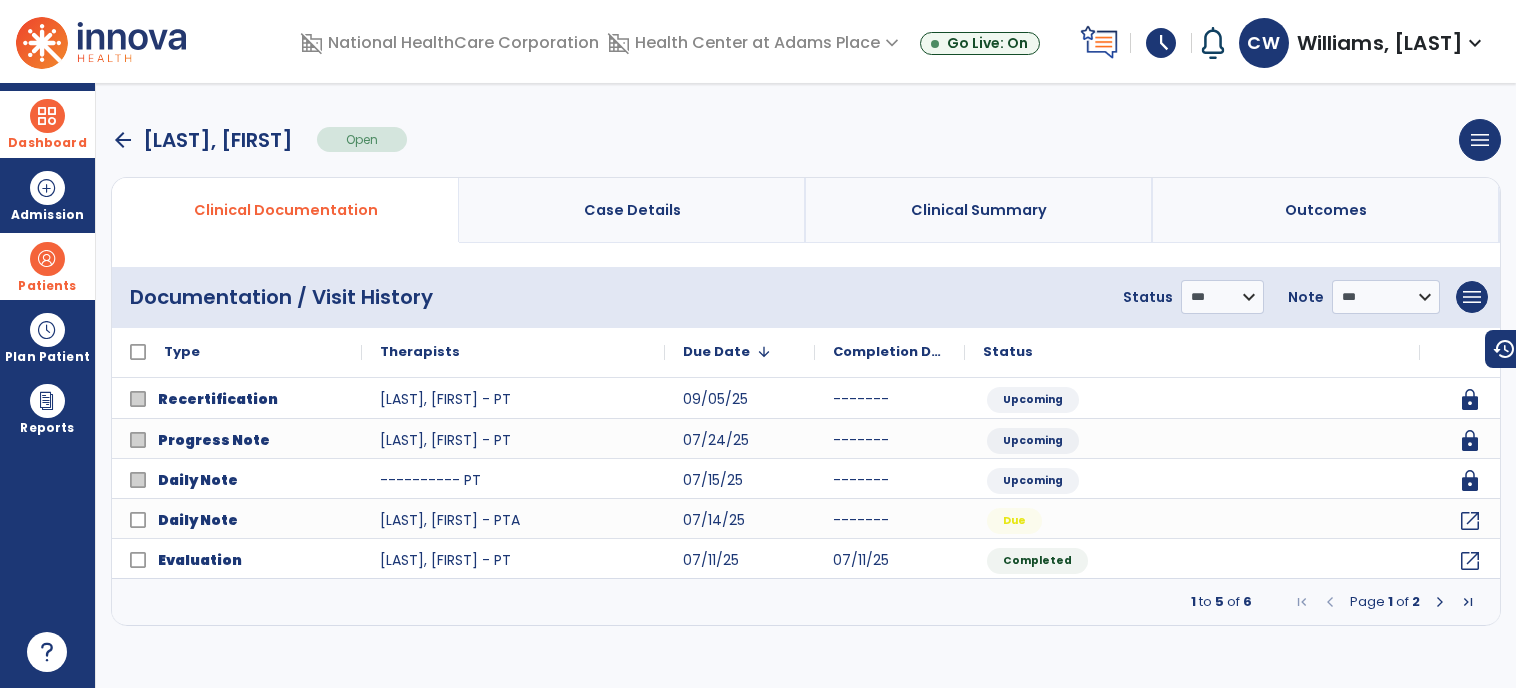 click on "Case Details" at bounding box center [632, 210] 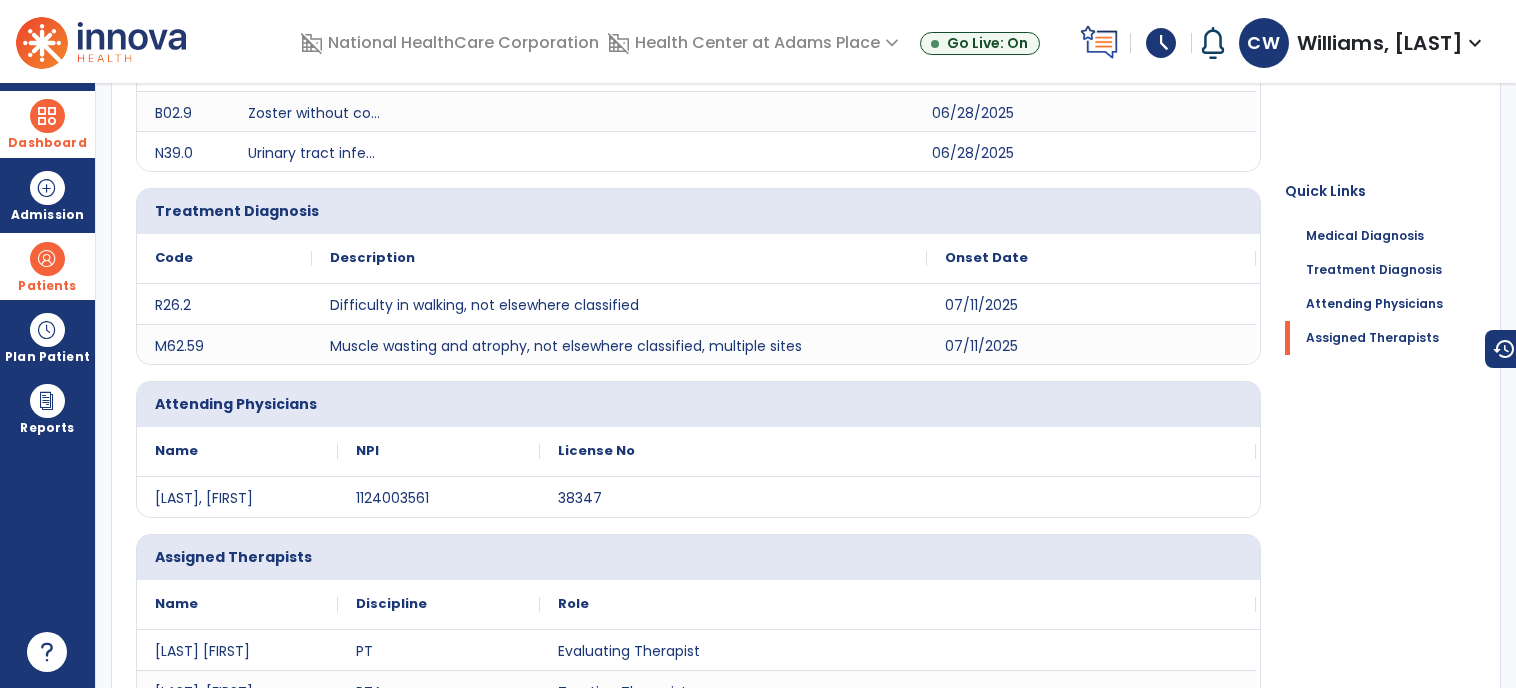 scroll, scrollTop: 647, scrollLeft: 0, axis: vertical 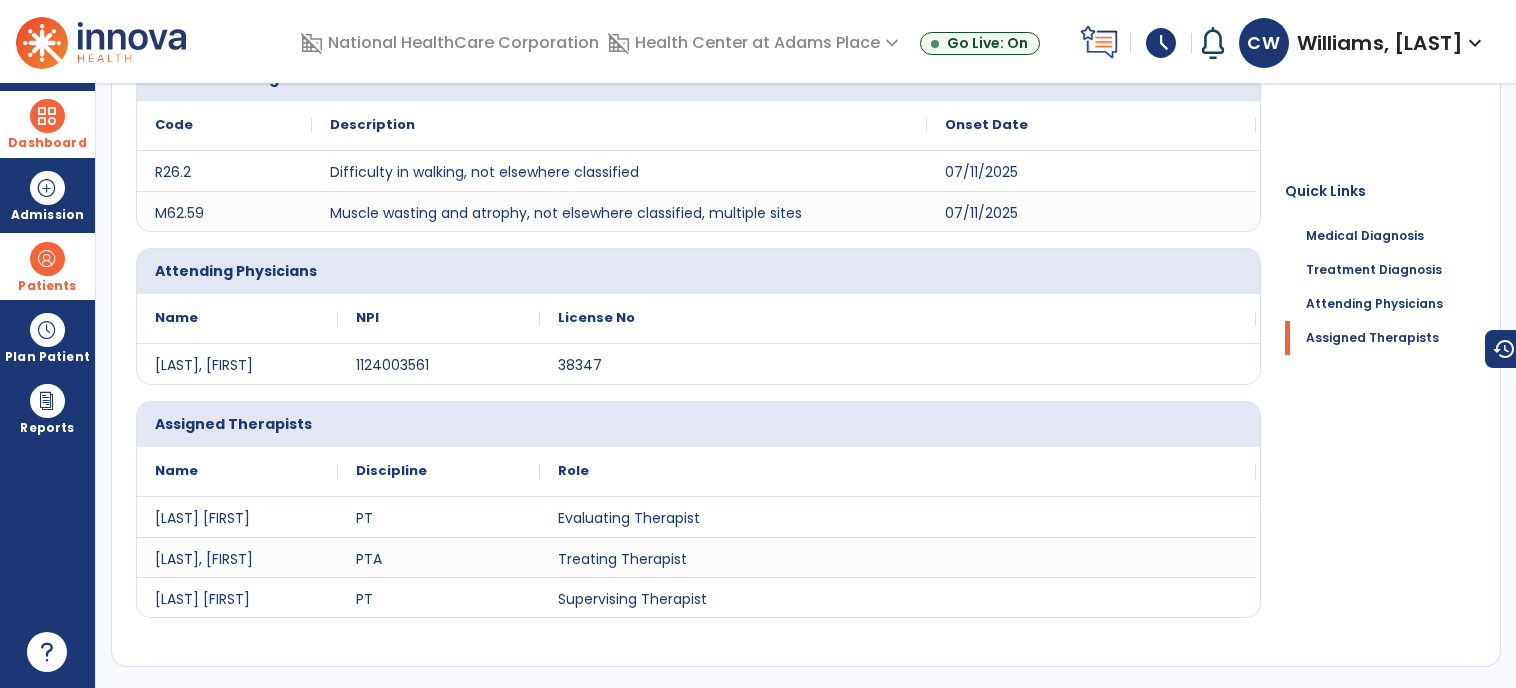 click on "License No" 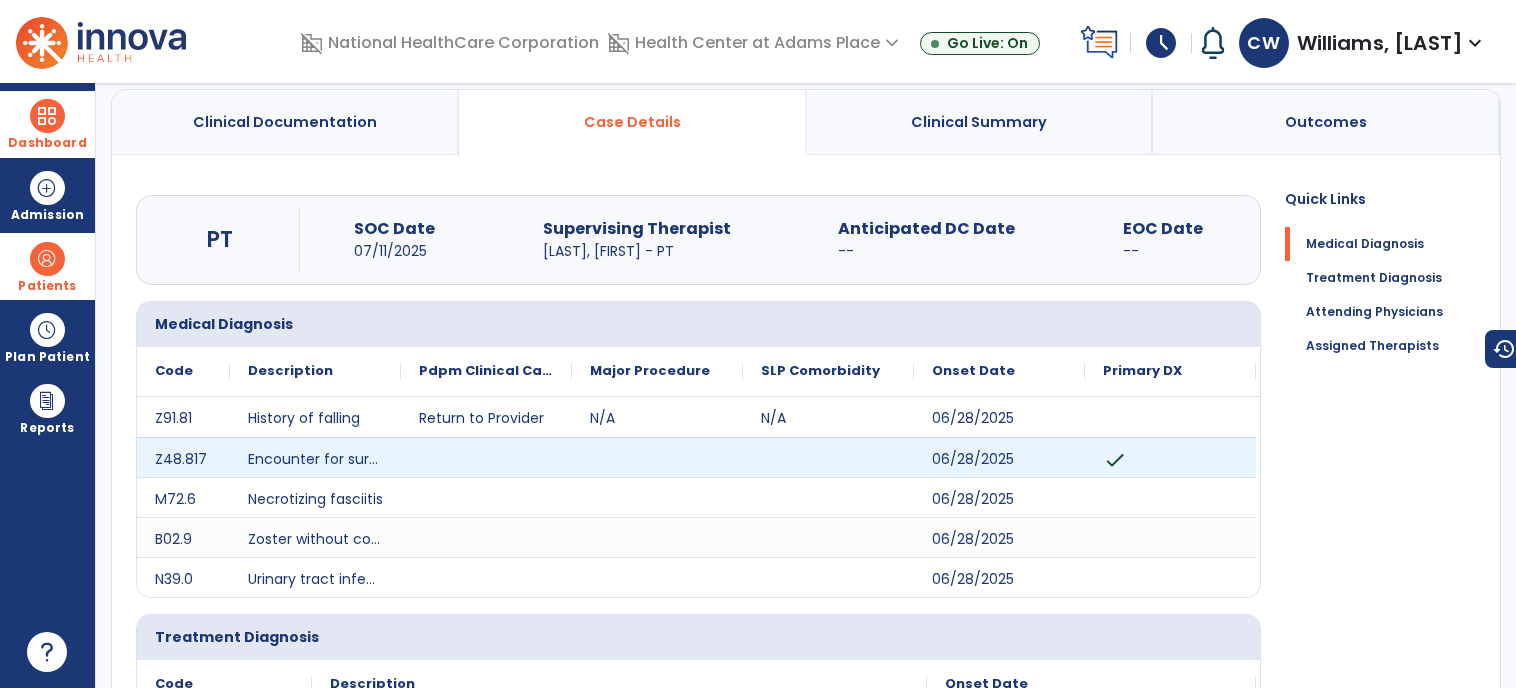 scroll, scrollTop: 0, scrollLeft: 0, axis: both 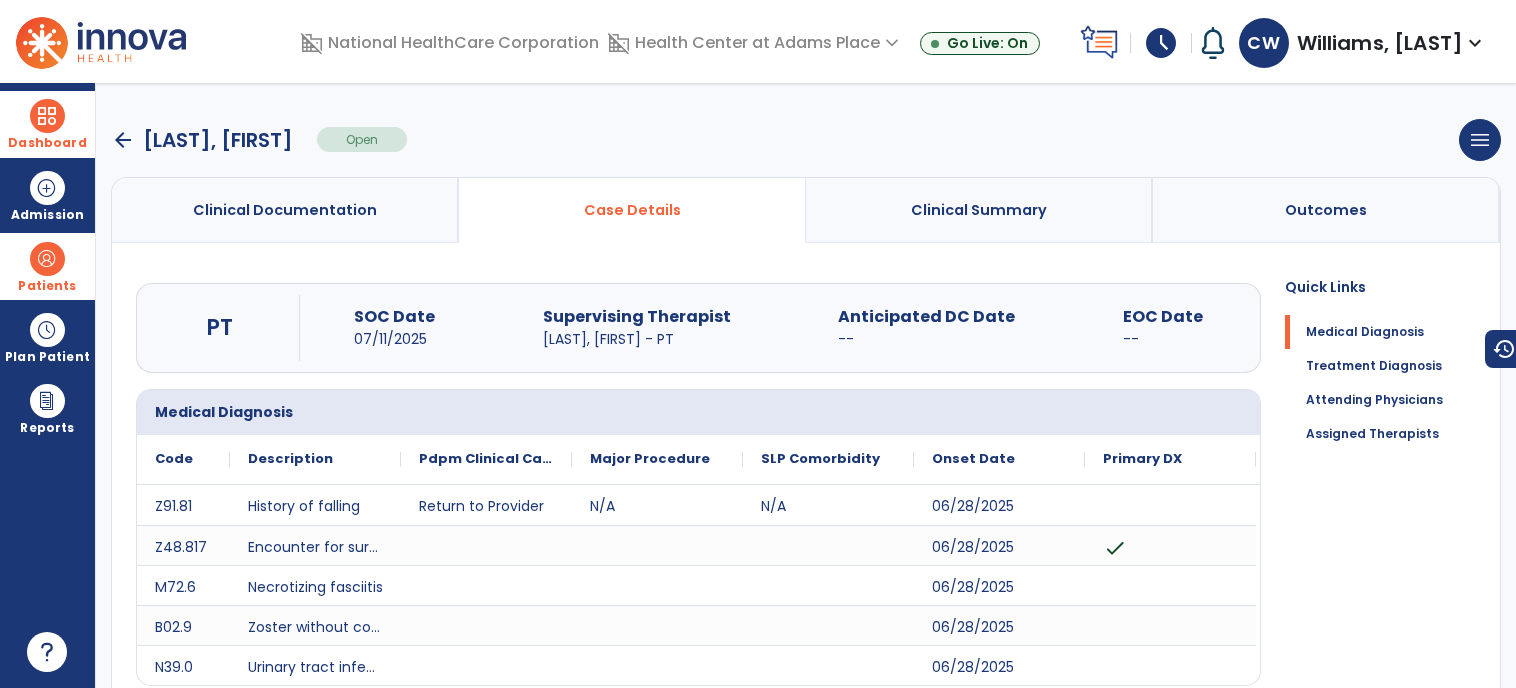 click on "Clinical Documentation" at bounding box center [285, 210] 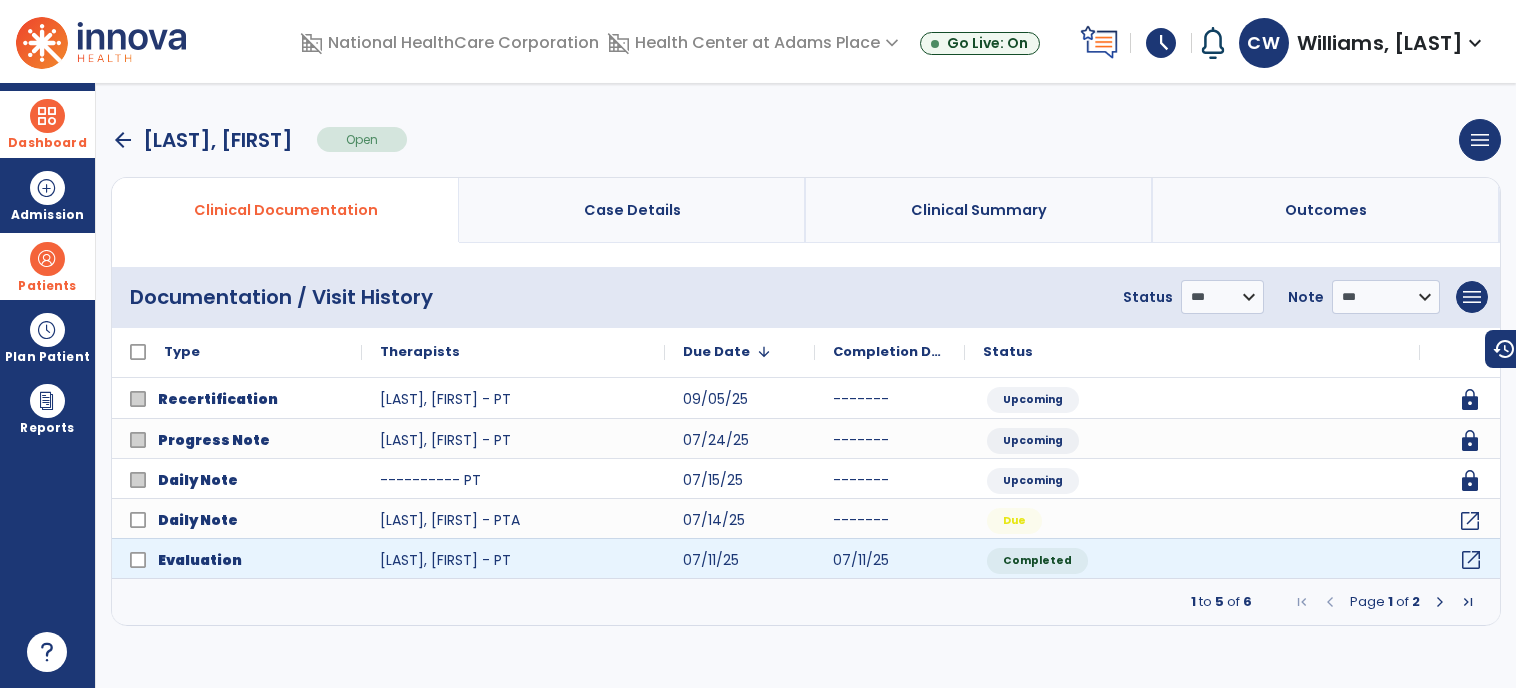 click on "open_in_new" 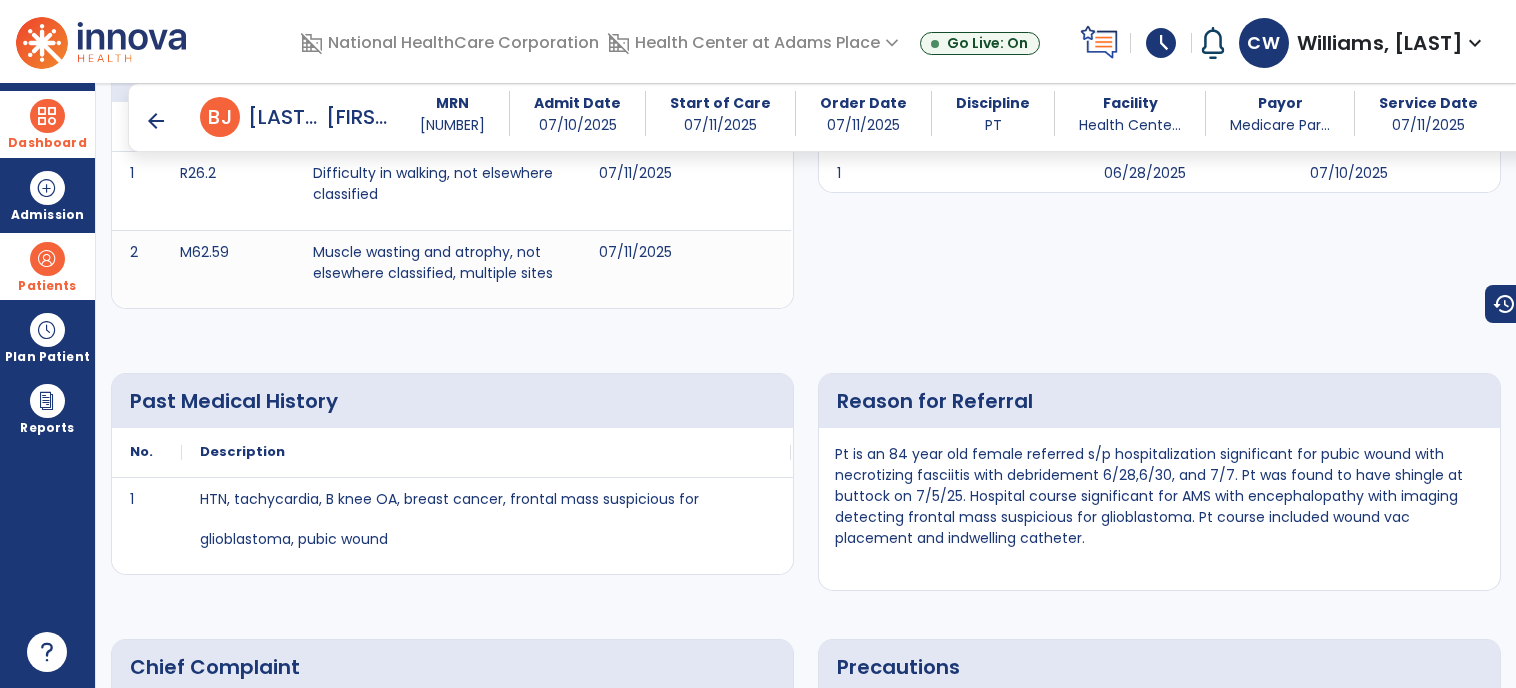 scroll, scrollTop: 634, scrollLeft: 0, axis: vertical 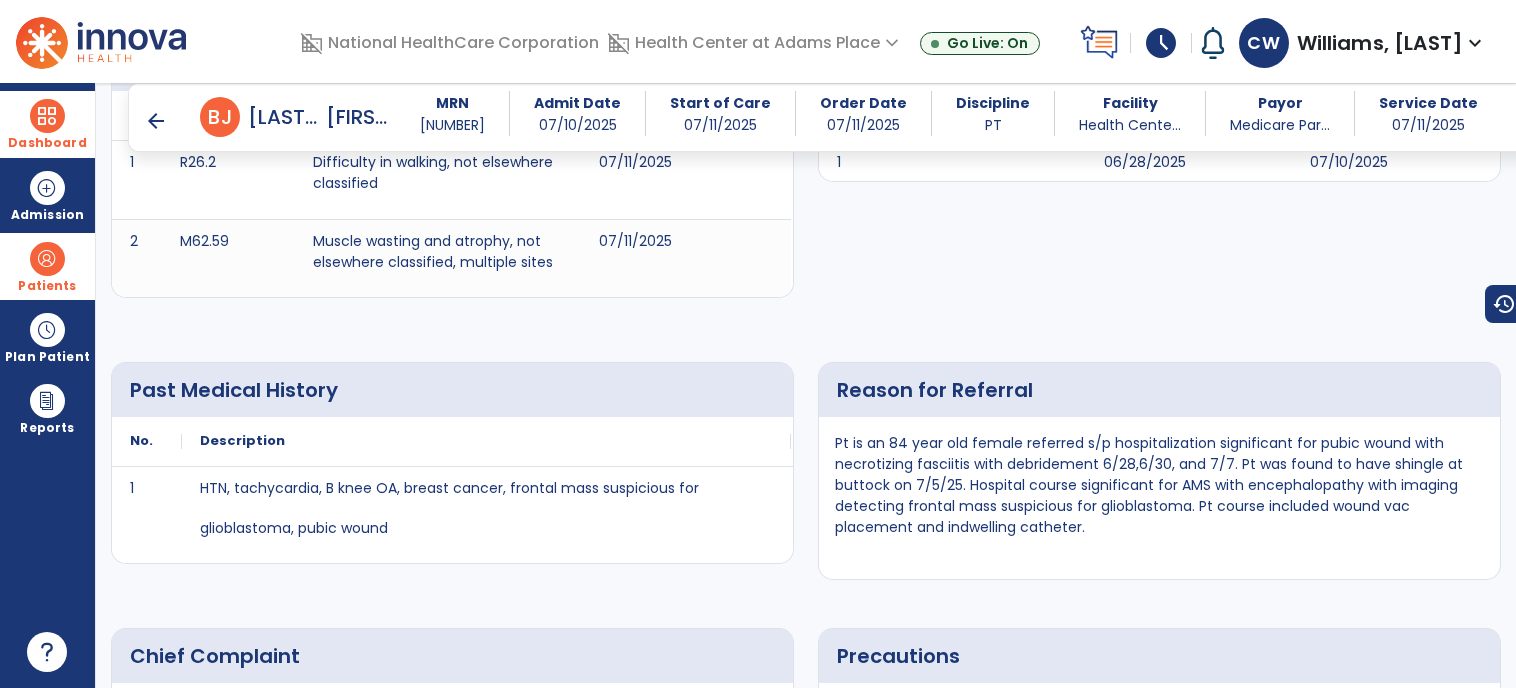 click on "Past Medical History
Description
1 HTN, tachycardia, B knee OA, breast cancer, frontal mass suspicious for glioblastoma, pubic wound" 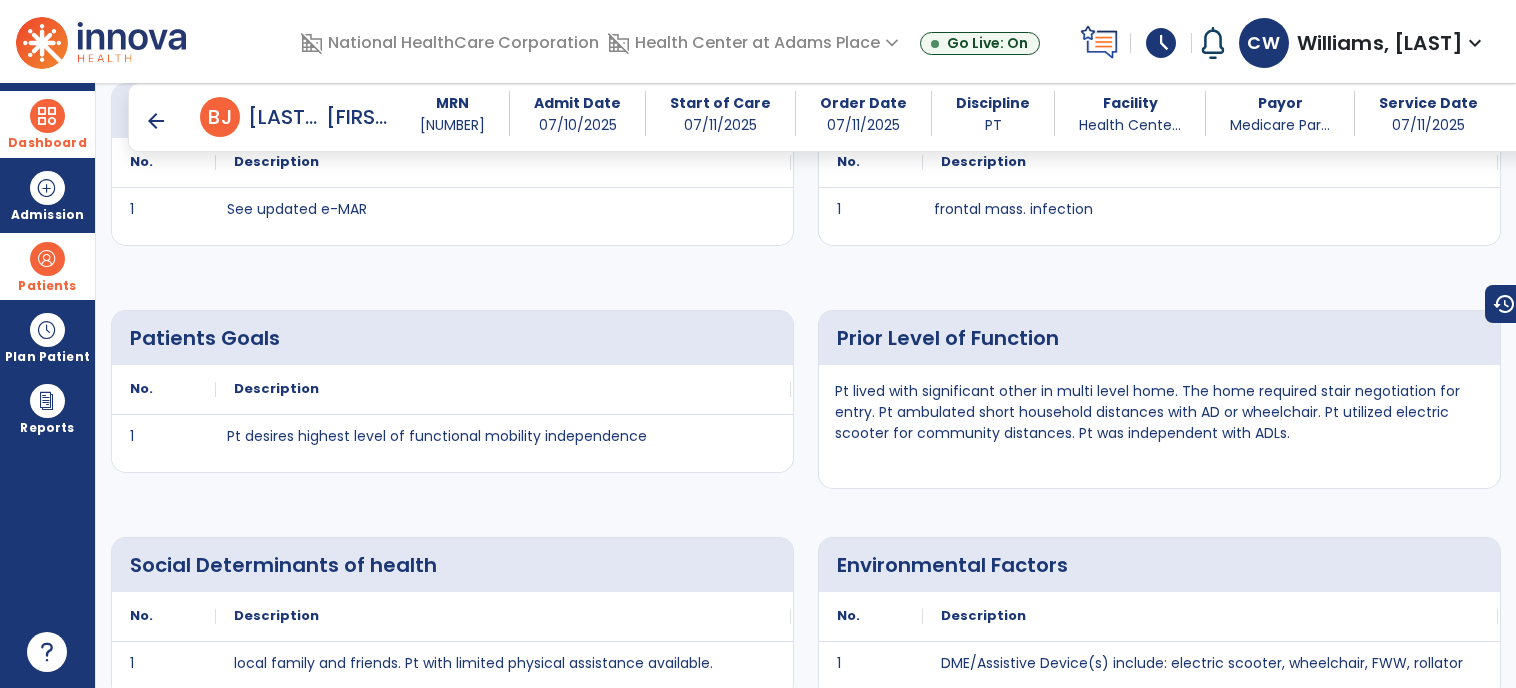 scroll, scrollTop: 1412, scrollLeft: 0, axis: vertical 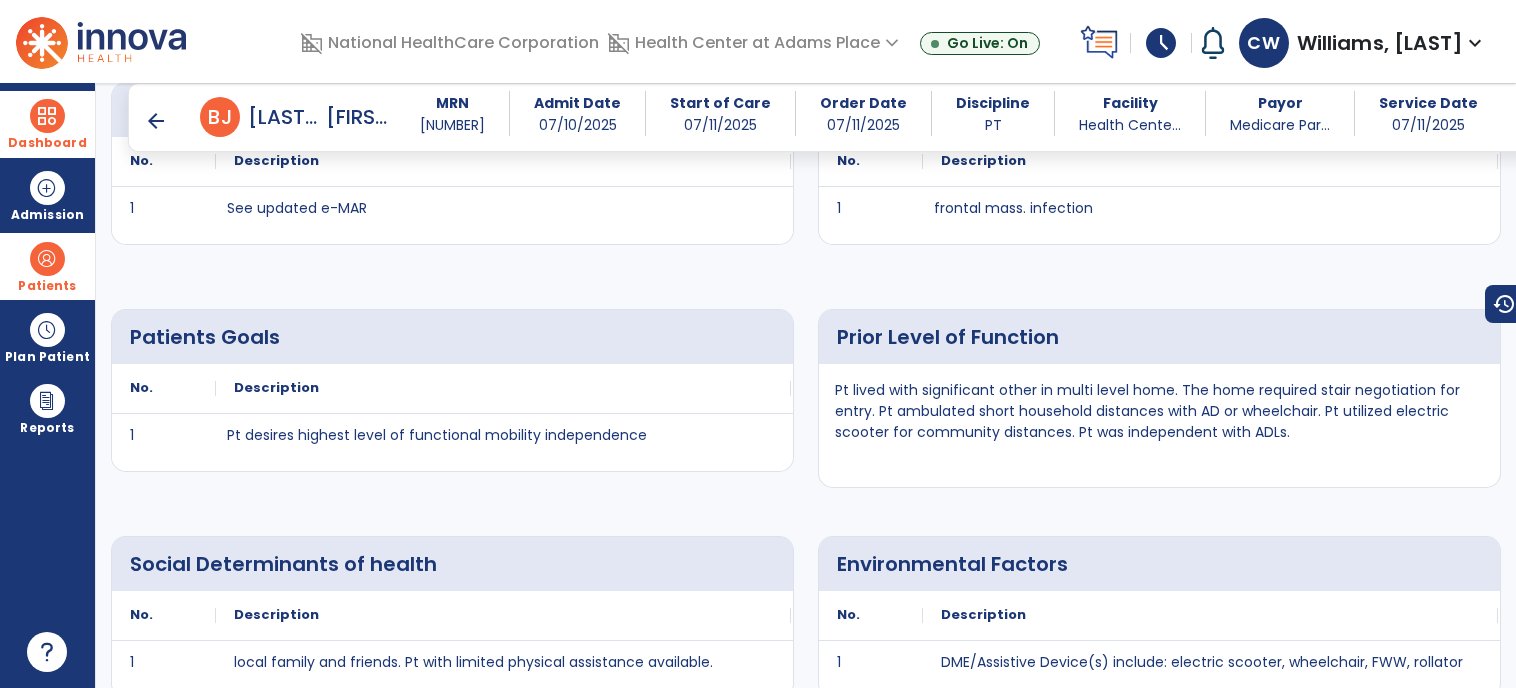 click on "Social Determinants of health
No.
Description
1 local family and friends. Pt with limited physical assistance available." at bounding box center (452, 617) 